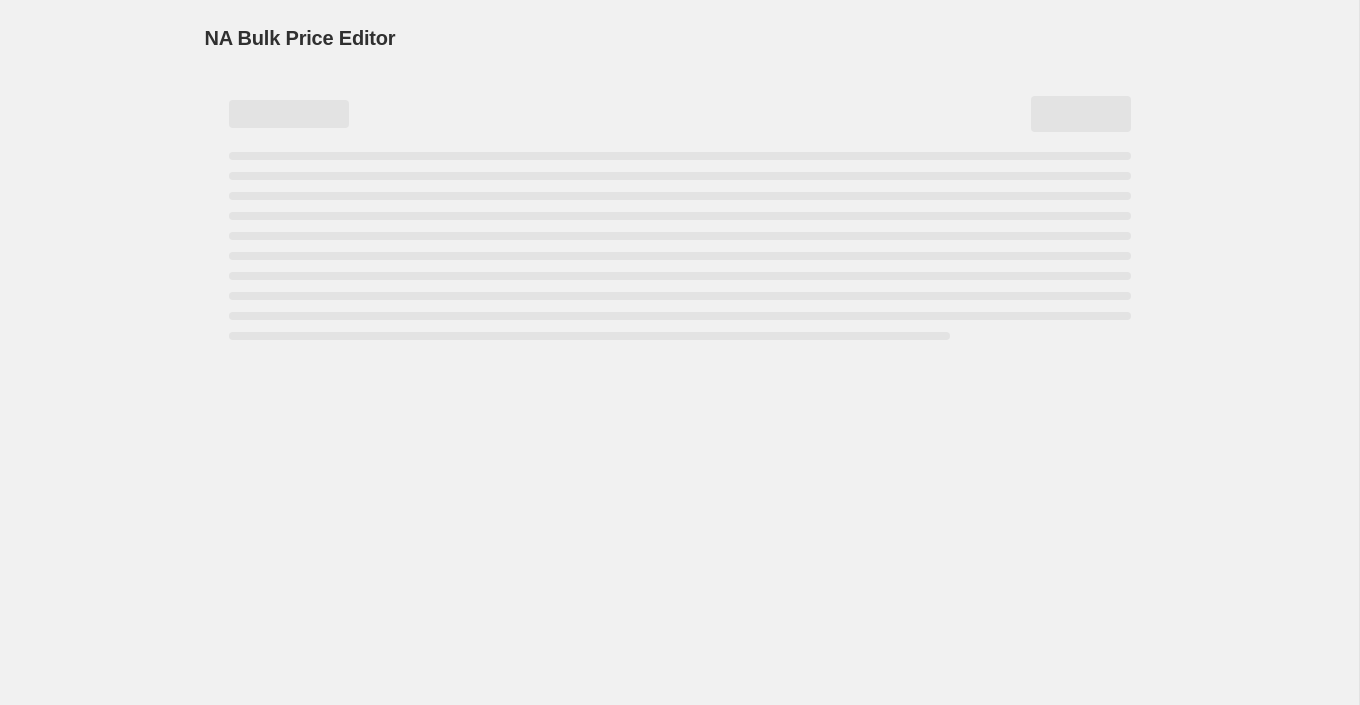 scroll, scrollTop: 0, scrollLeft: 0, axis: both 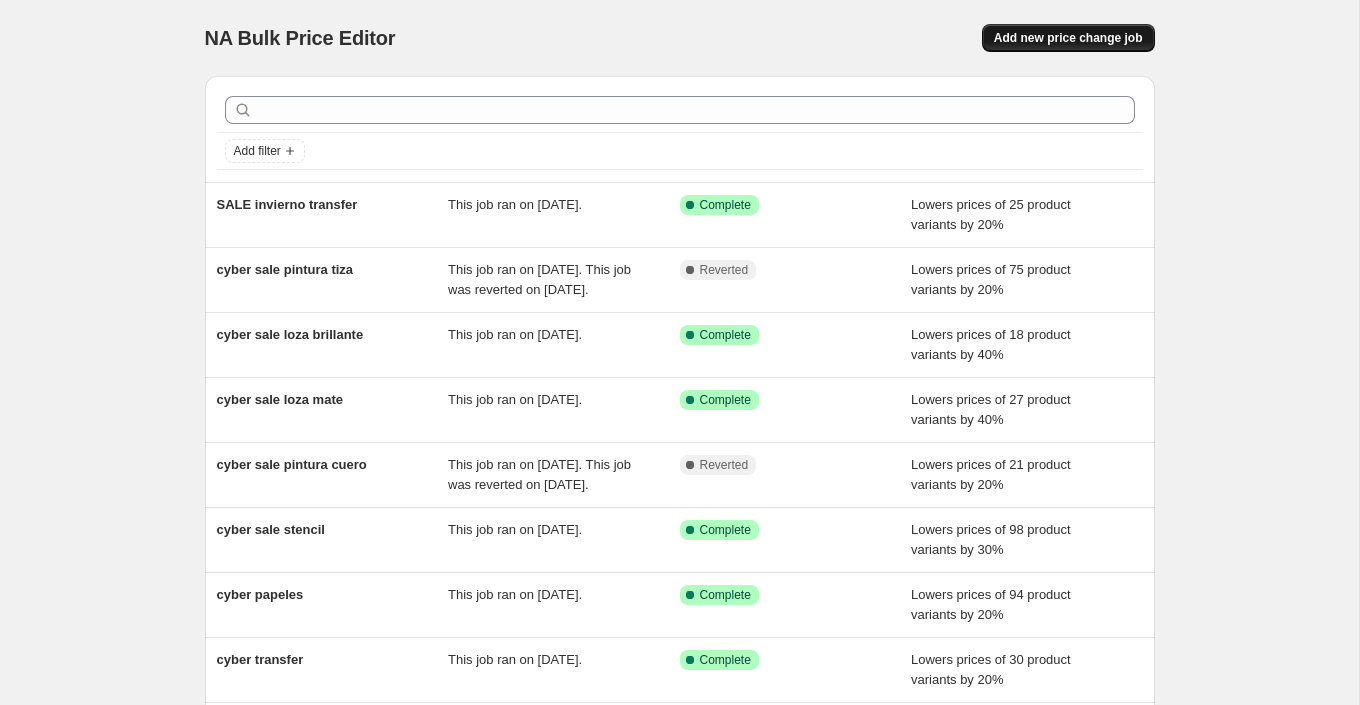 click on "Add new price change job" at bounding box center (1068, 38) 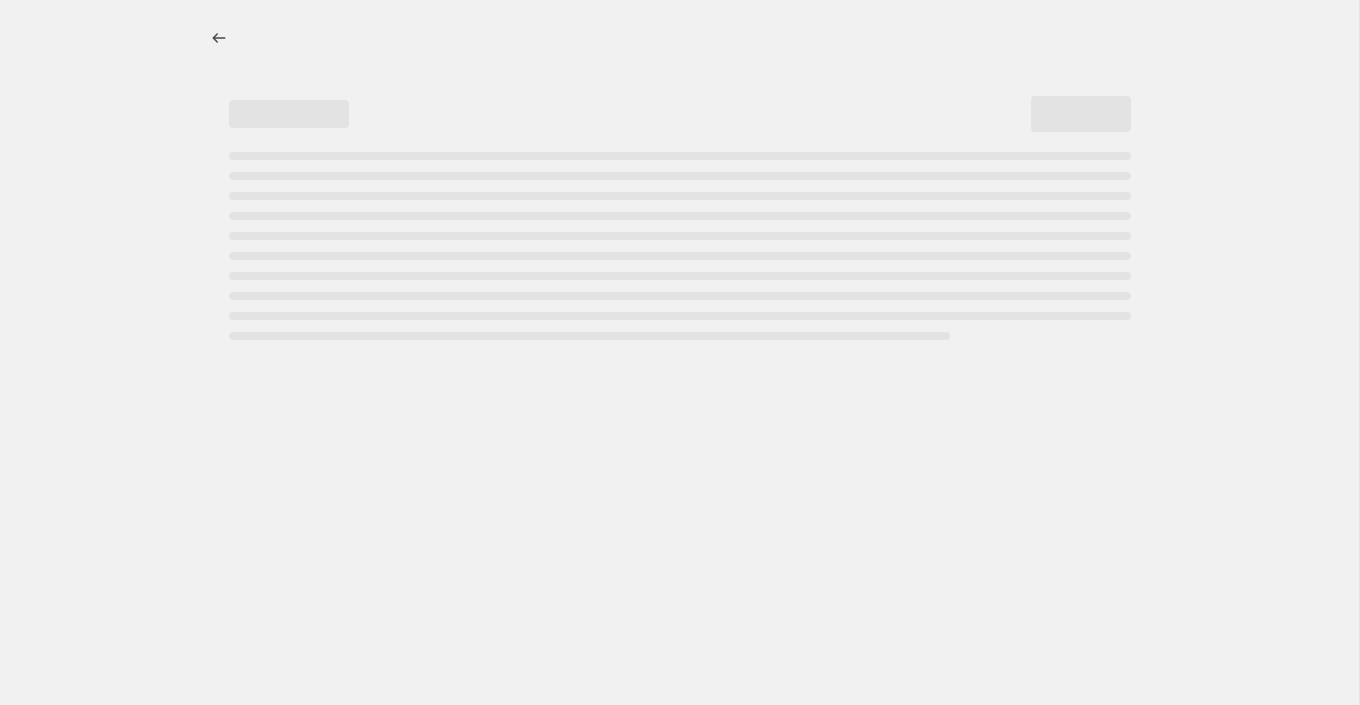 select on "percentage" 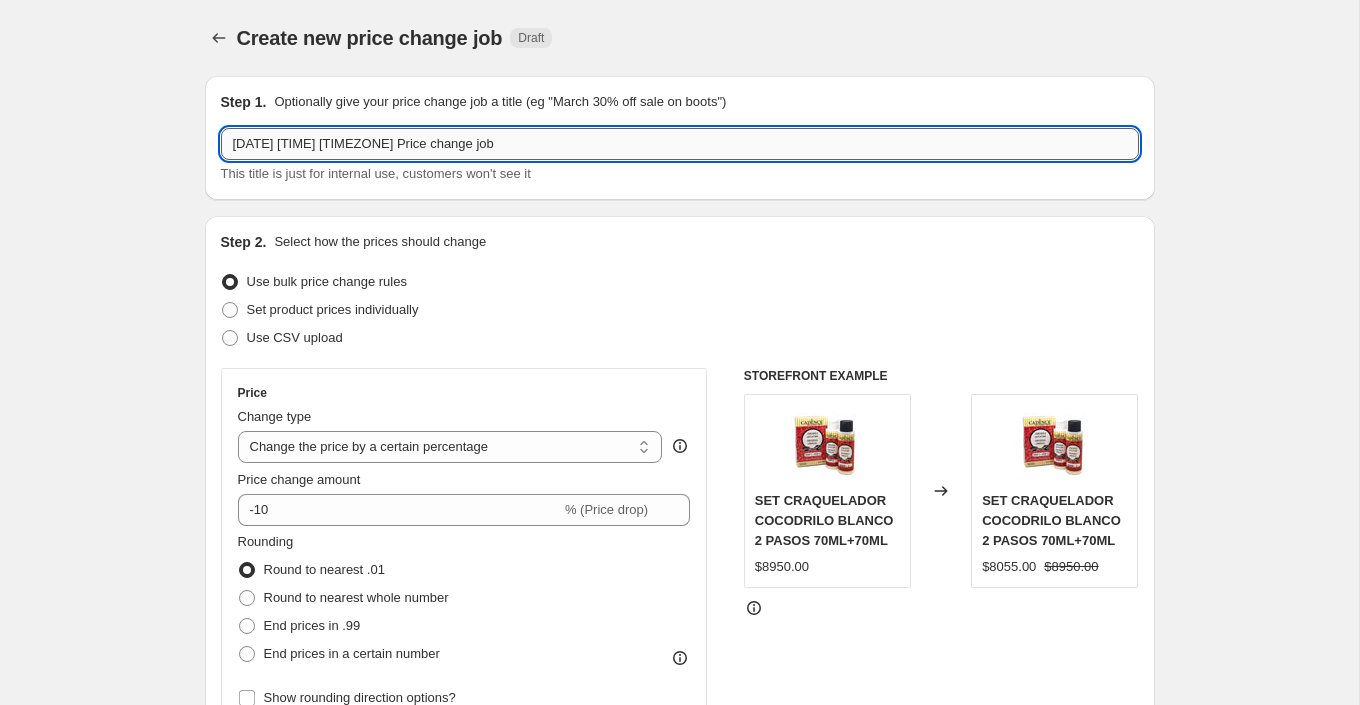 click on "31 jul 2025, 9:19:14 p.m. Price change job" at bounding box center [680, 144] 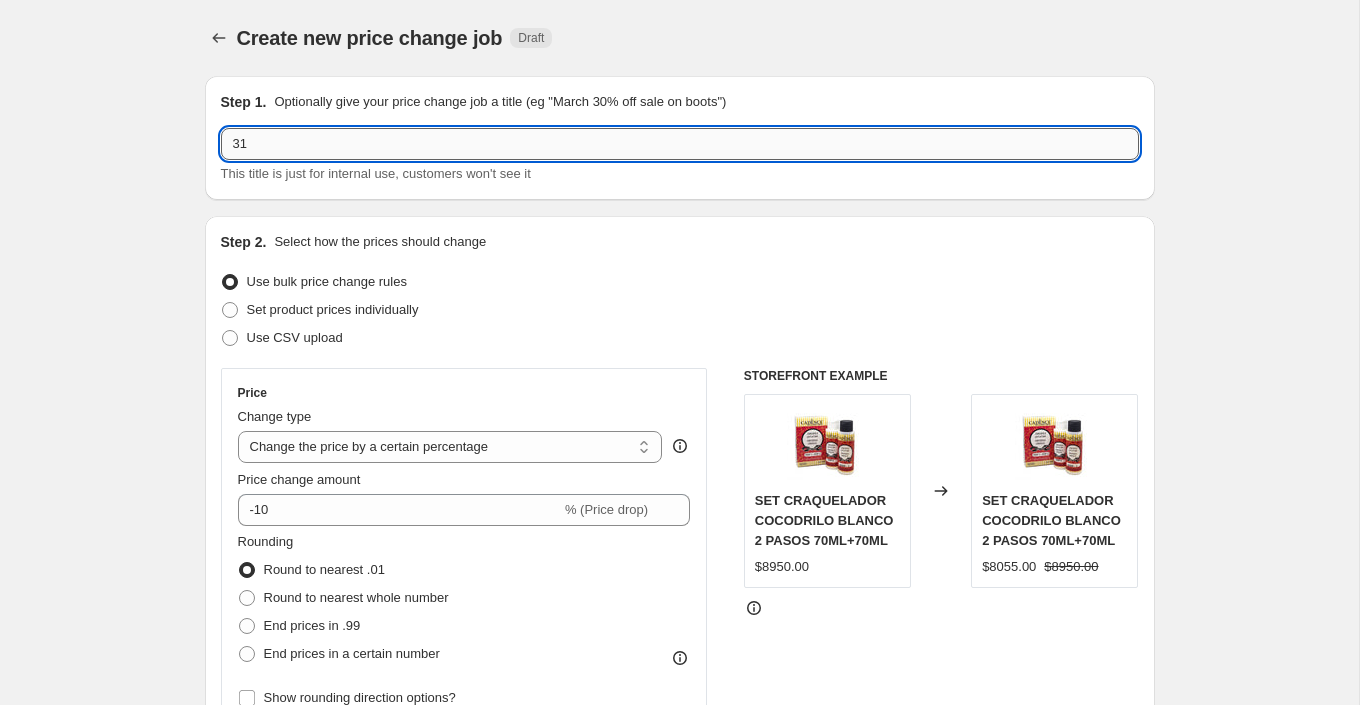 type on "3" 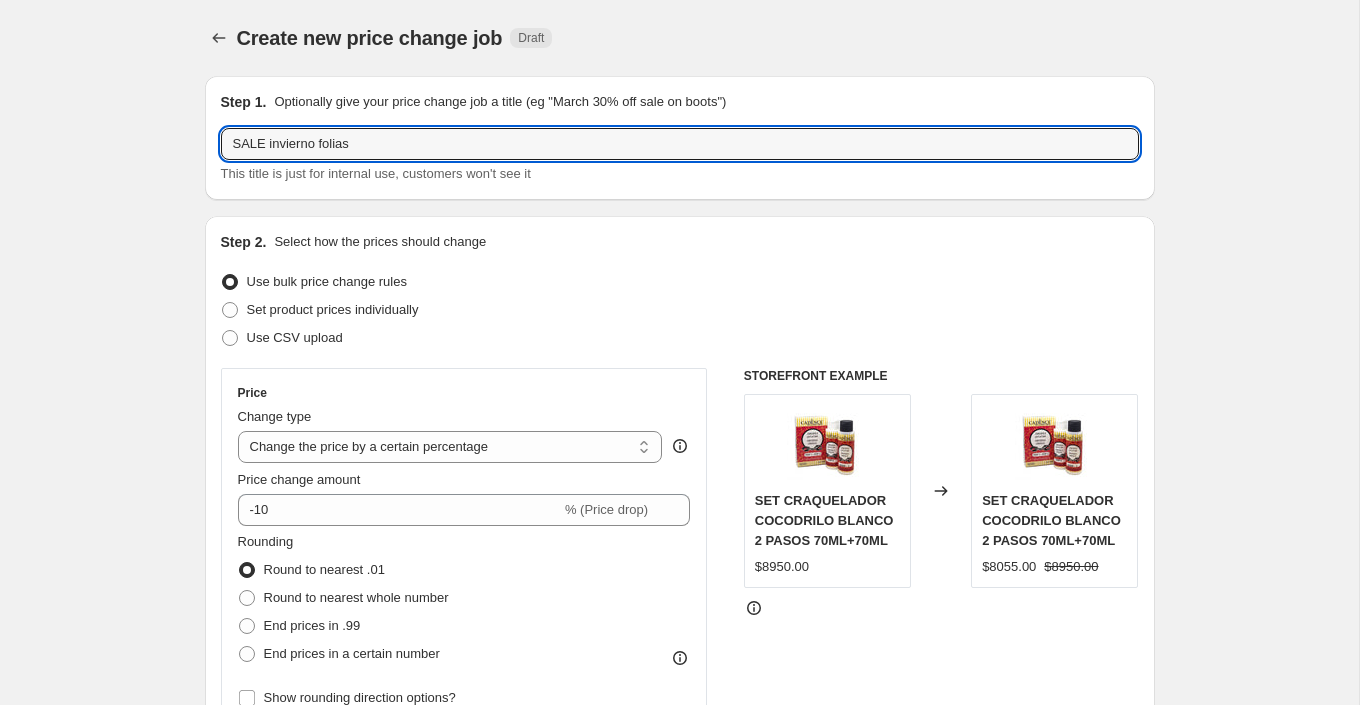 type on "SALE invierno folias" 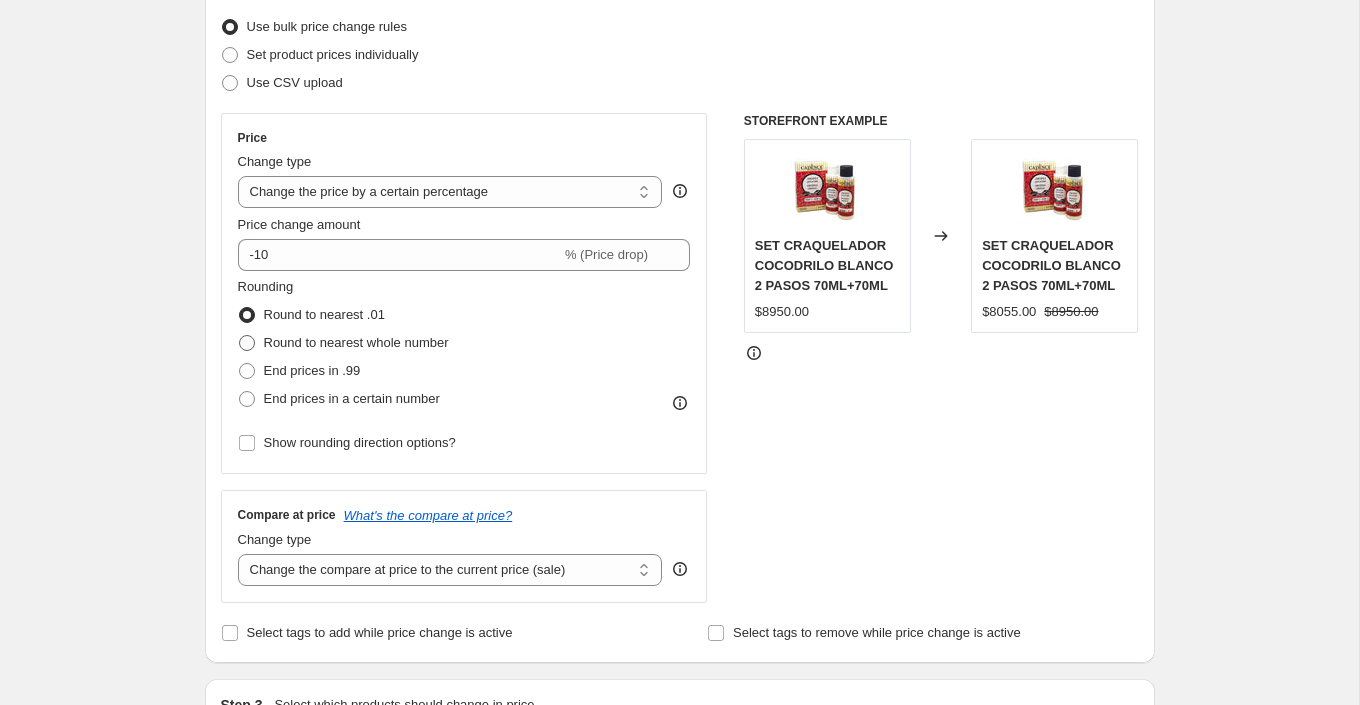 scroll, scrollTop: 271, scrollLeft: 0, axis: vertical 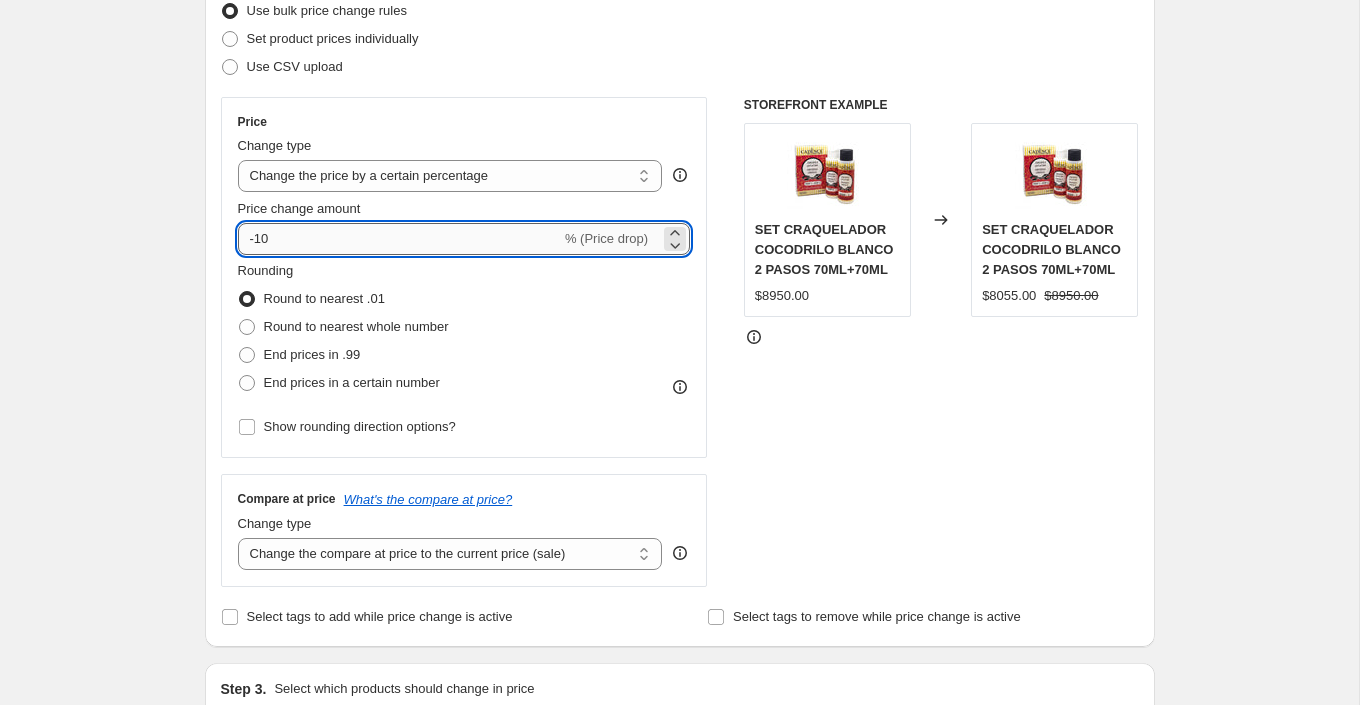 click on "-10" at bounding box center (399, 239) 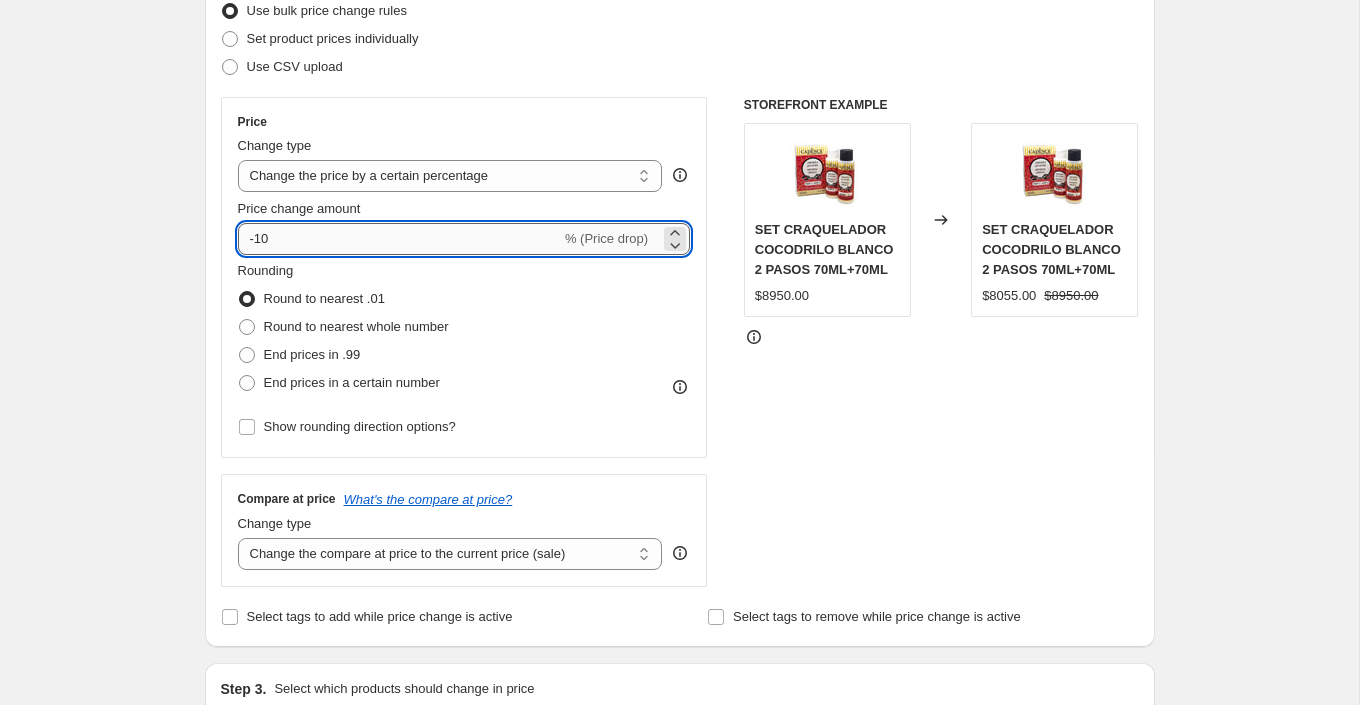 type on "-1" 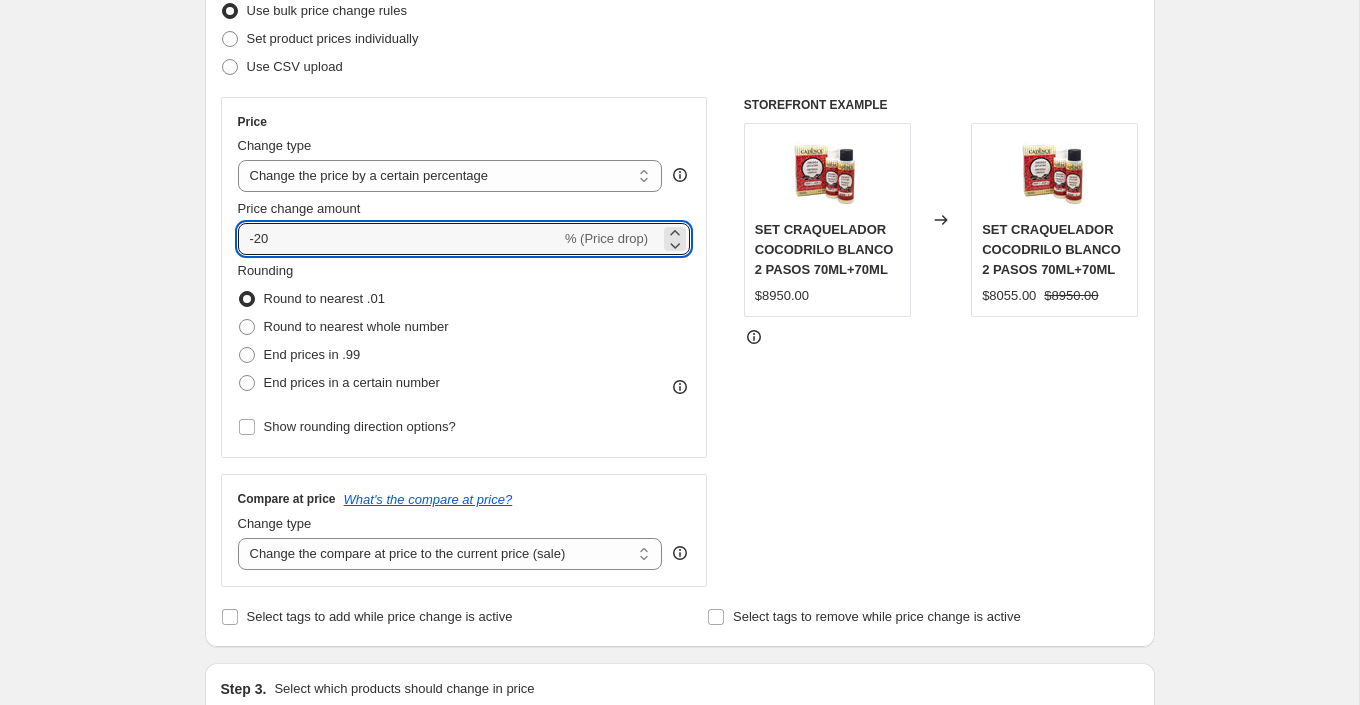type on "-20" 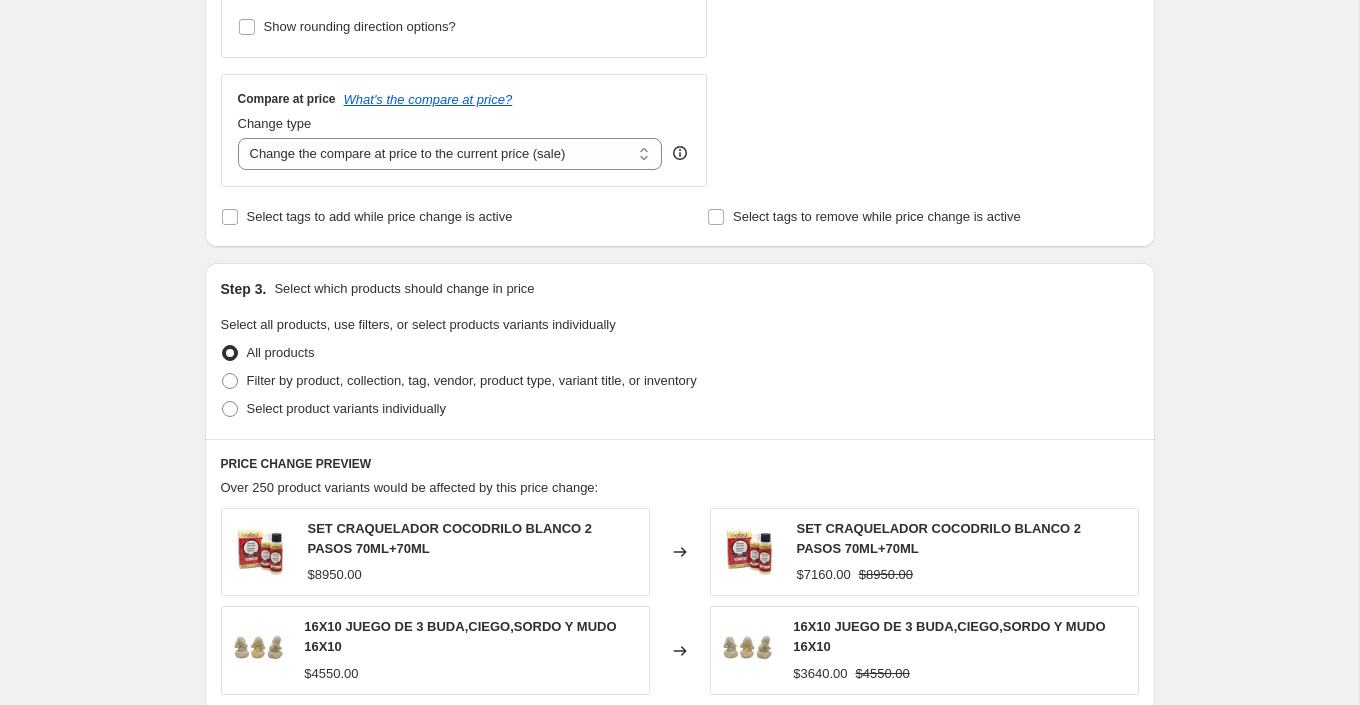 scroll, scrollTop: 682, scrollLeft: 0, axis: vertical 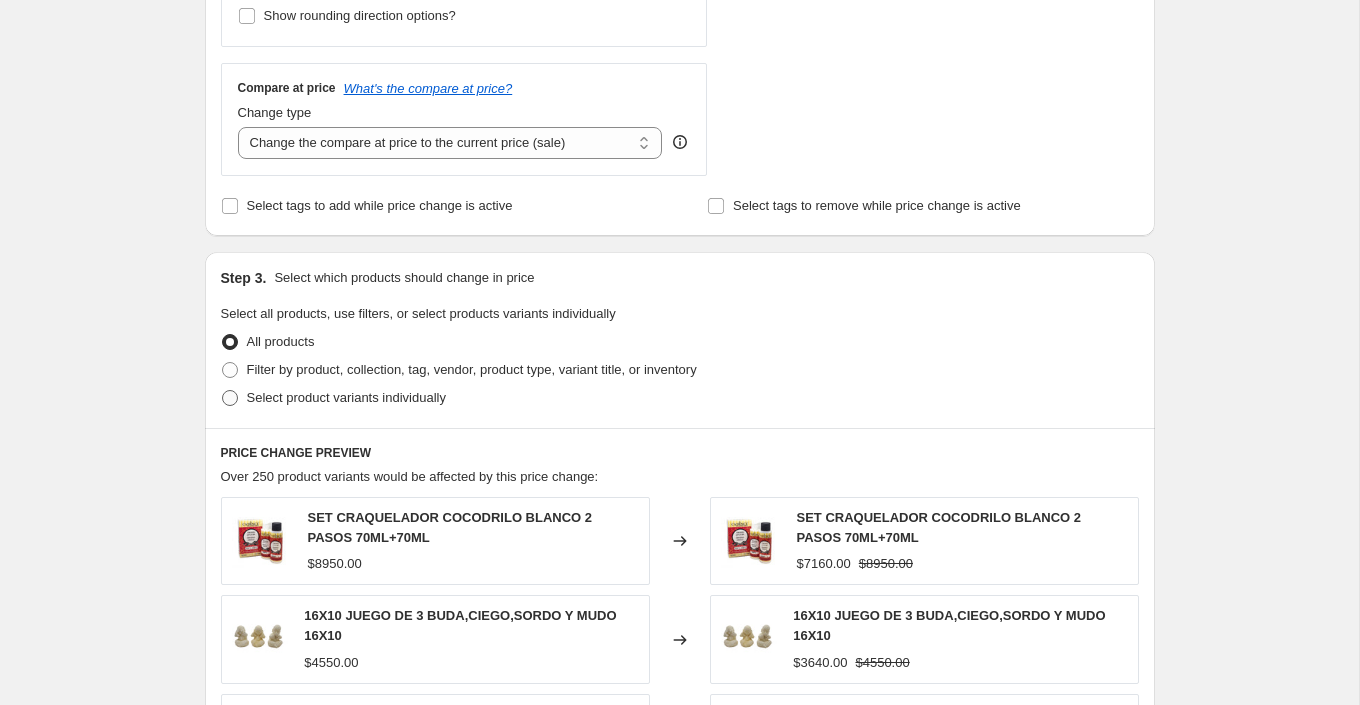 click on "Select product variants individually" at bounding box center [346, 397] 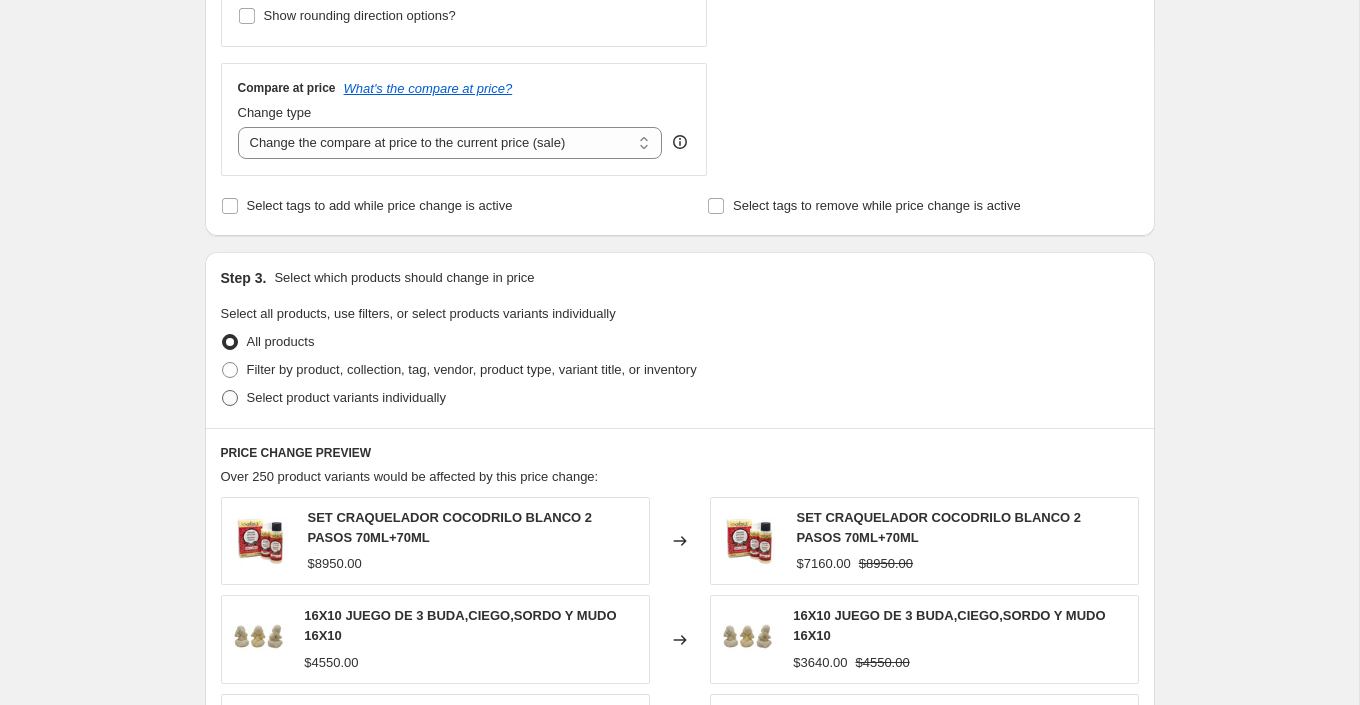 radio on "true" 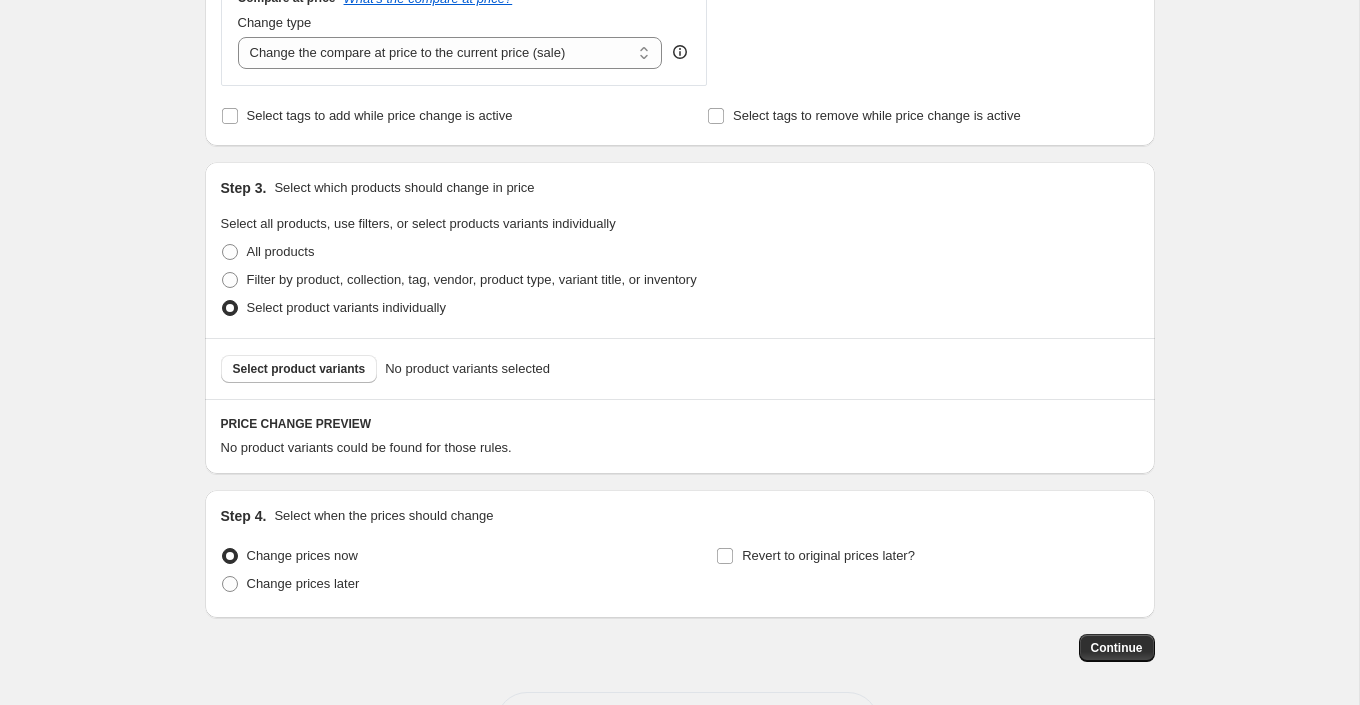 scroll, scrollTop: 781, scrollLeft: 0, axis: vertical 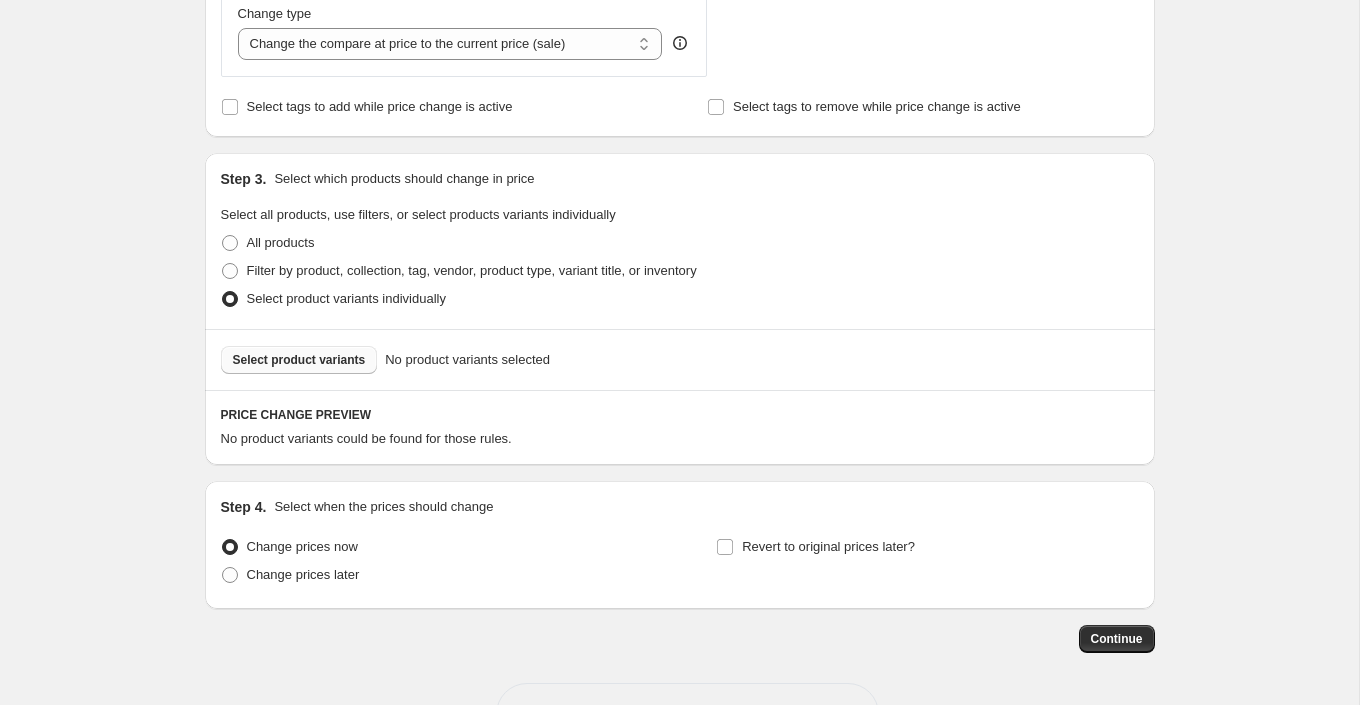 click on "Select product variants" at bounding box center (299, 360) 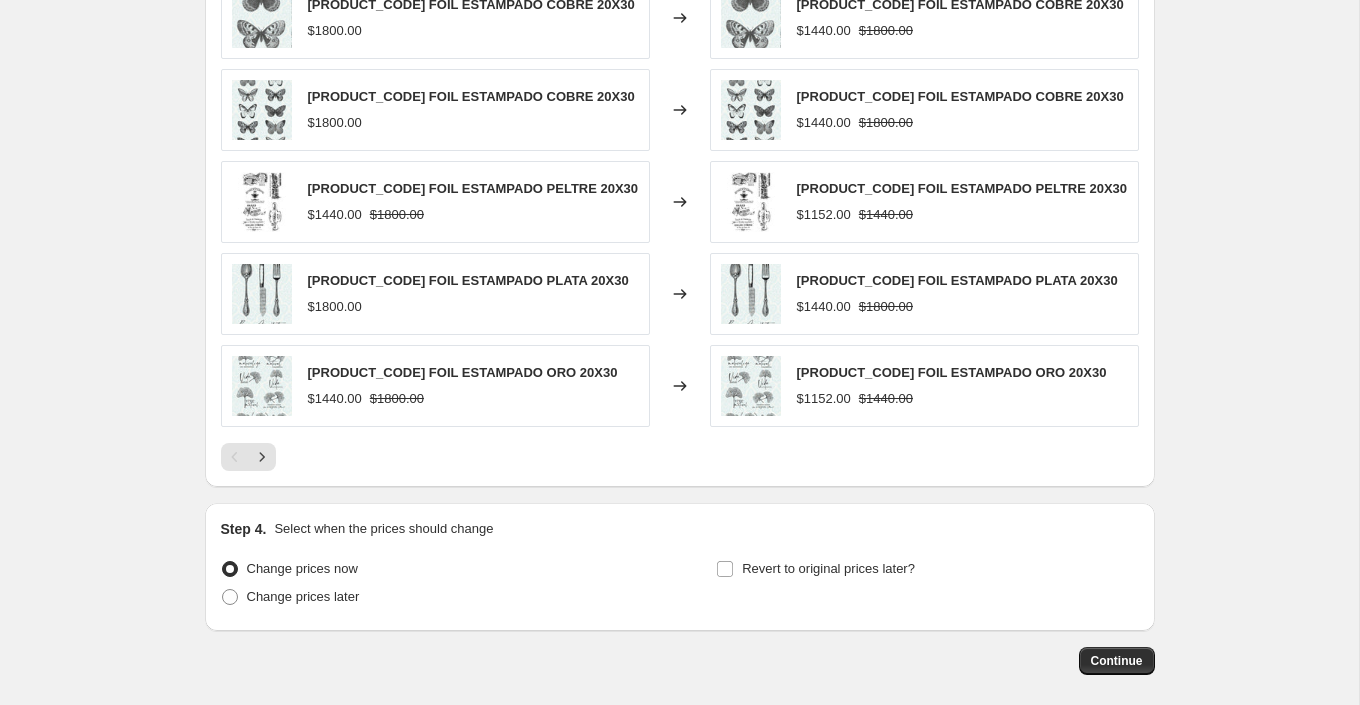 scroll, scrollTop: 1348, scrollLeft: 0, axis: vertical 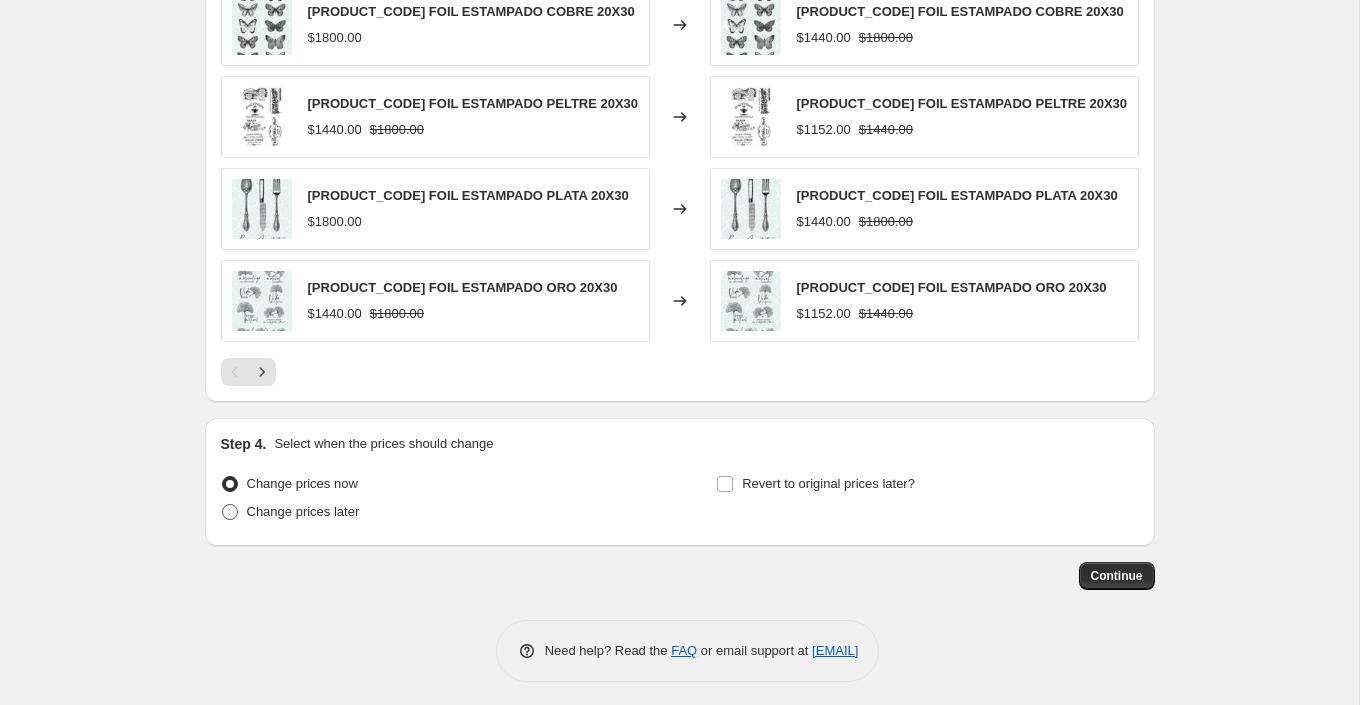 click on "Change prices later" at bounding box center (303, 511) 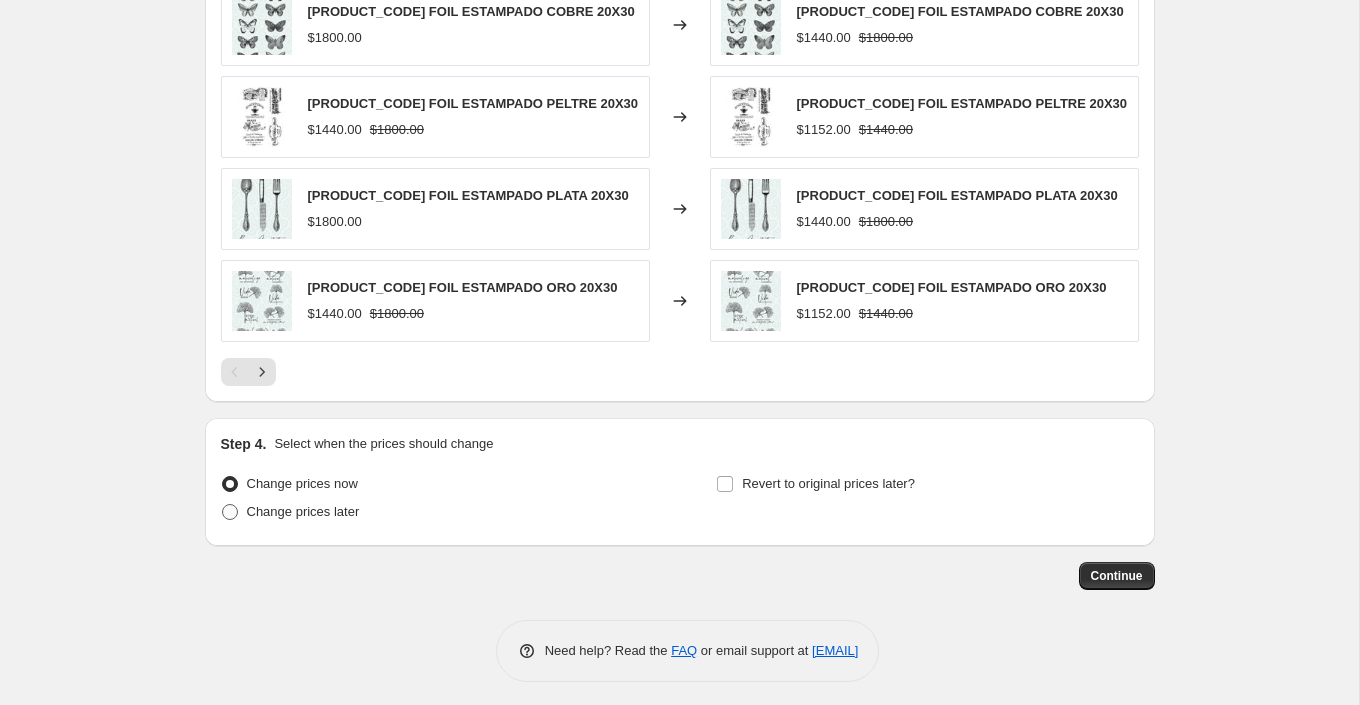 radio on "true" 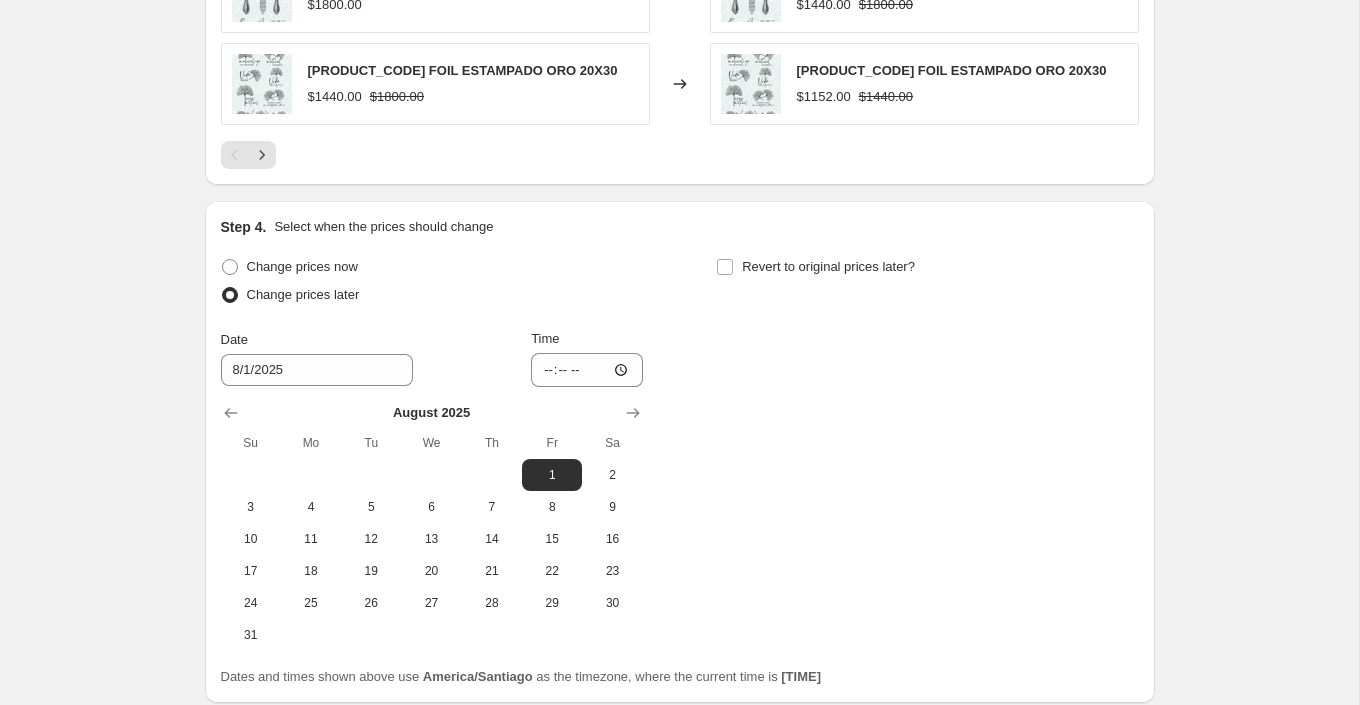 scroll, scrollTop: 1569, scrollLeft: 0, axis: vertical 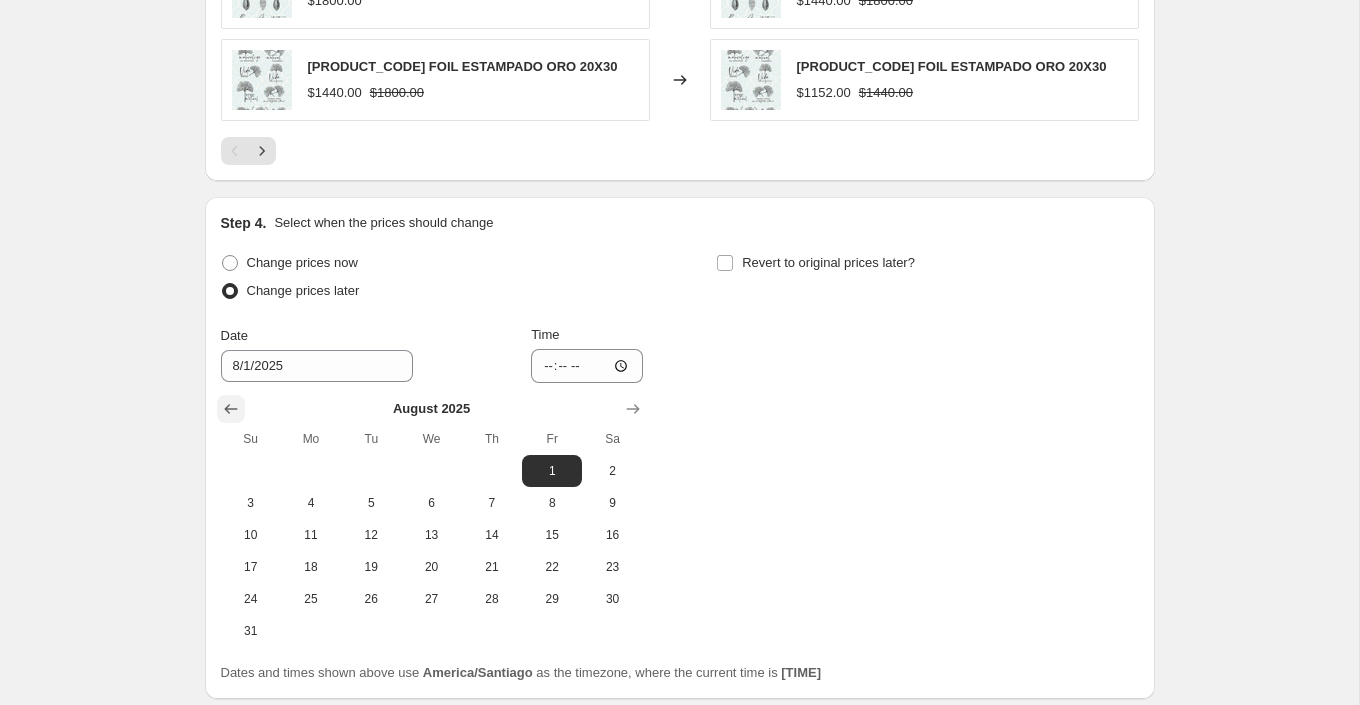 click 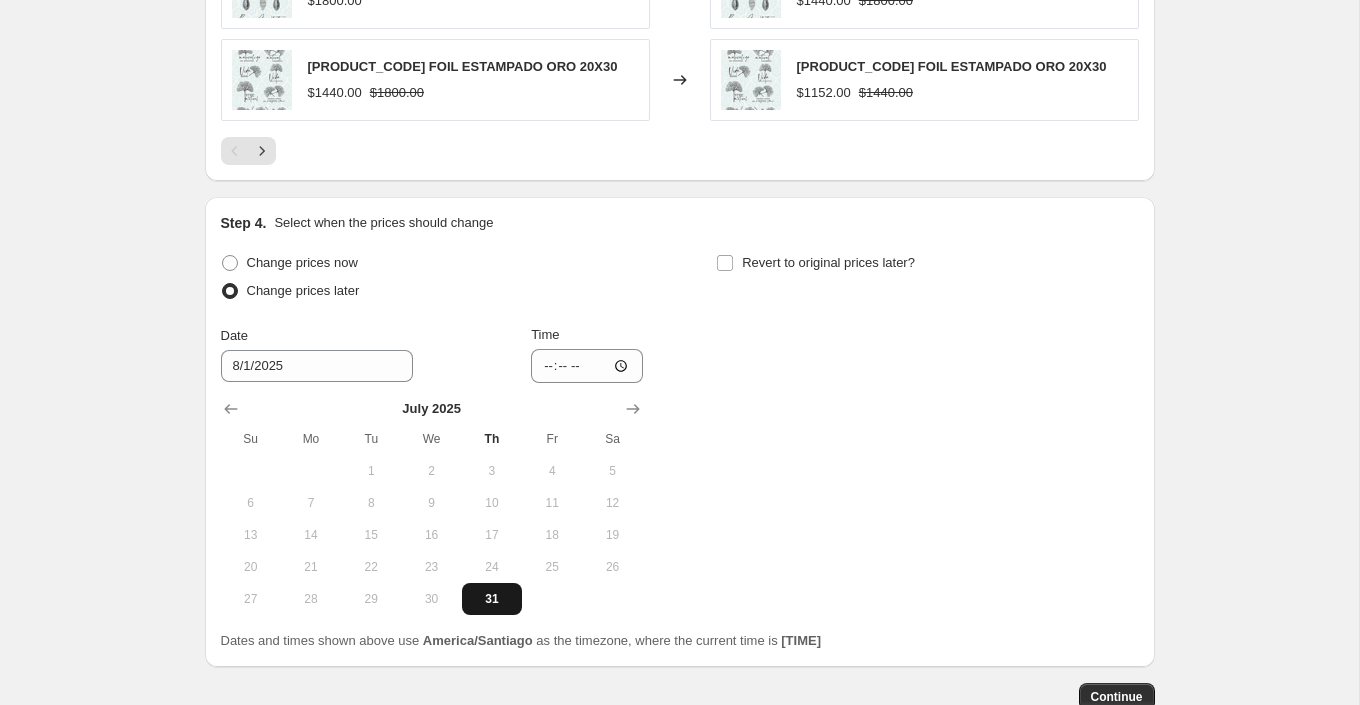 click on "31" at bounding box center [492, 599] 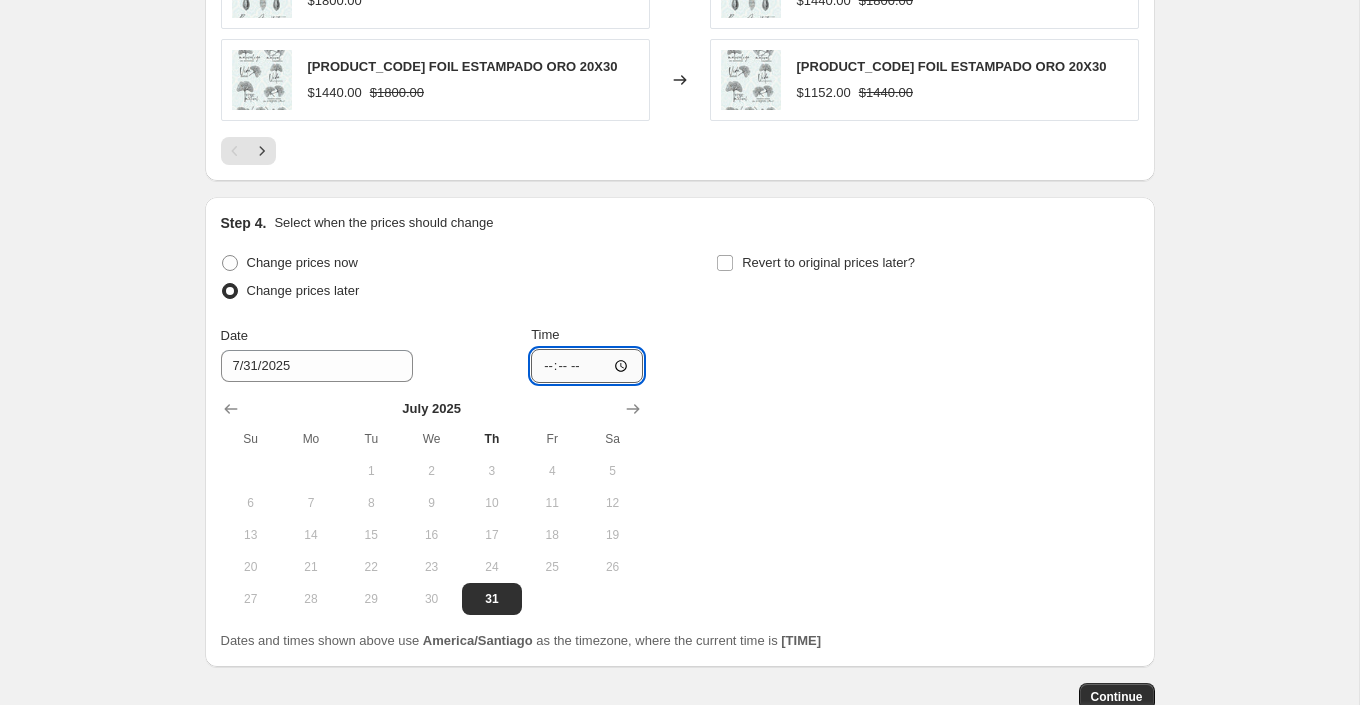click on "21:27" at bounding box center [587, 366] 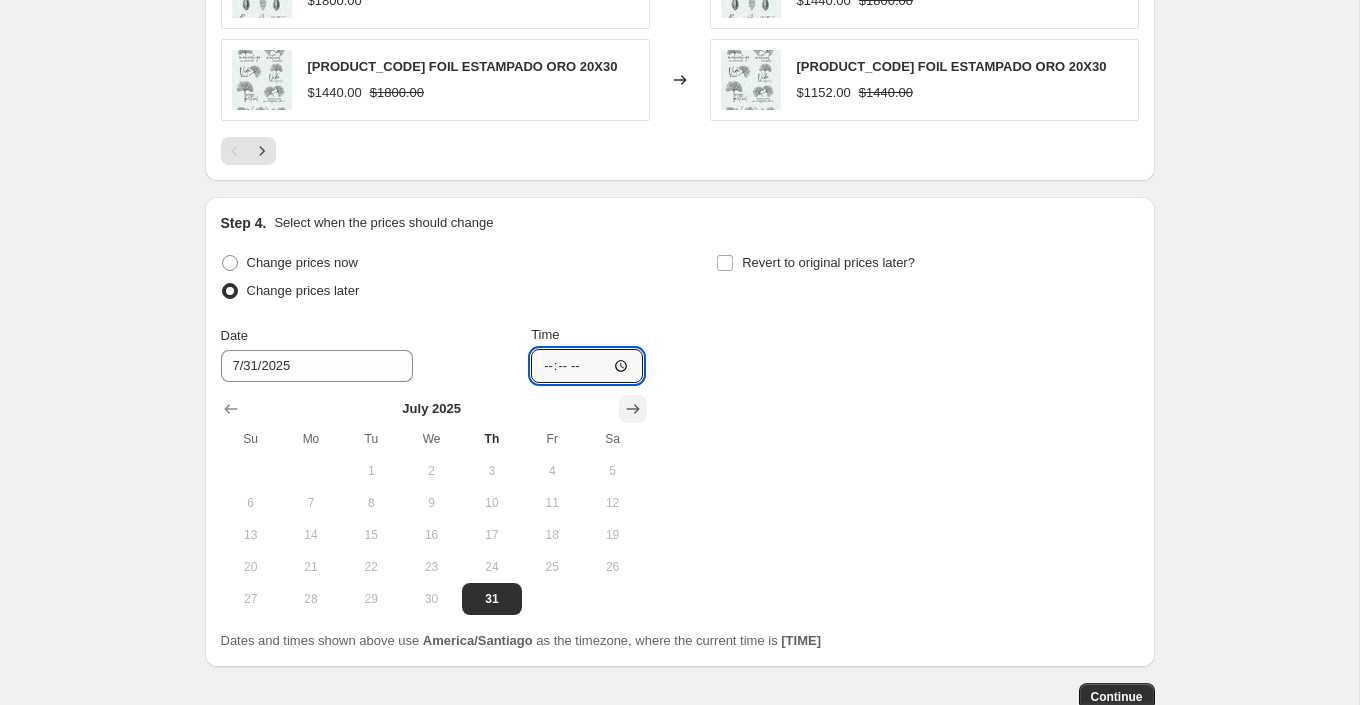 type on "21:35" 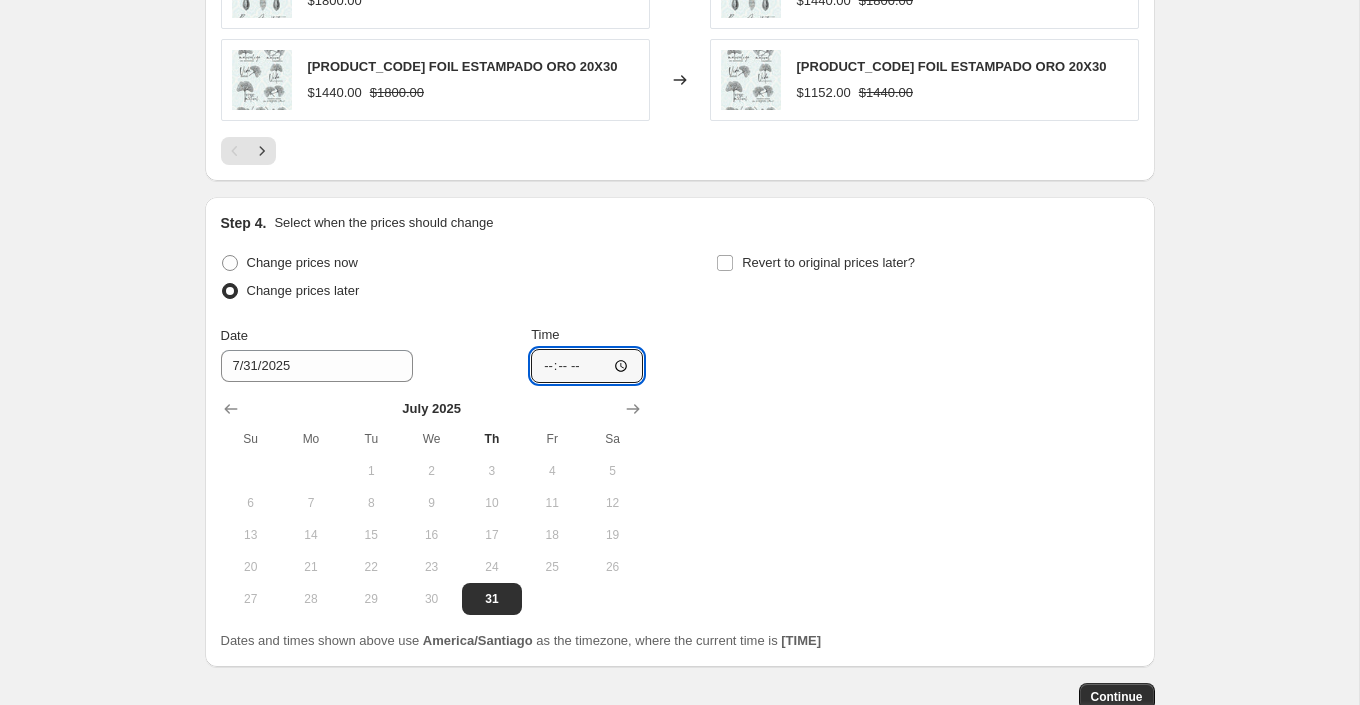 click on "Change prices now Change prices later Date 7/31/2025 Time 21:35 July   2025 Su Mo Tu We Th Fr Sa 1 2 3 4 5 6 7 8 9 10 11 12 13 14 15 16 17 18 19 20 21 22 23 24 25 26 27 28 29 30 31 Revert to original prices later?" at bounding box center [680, 432] 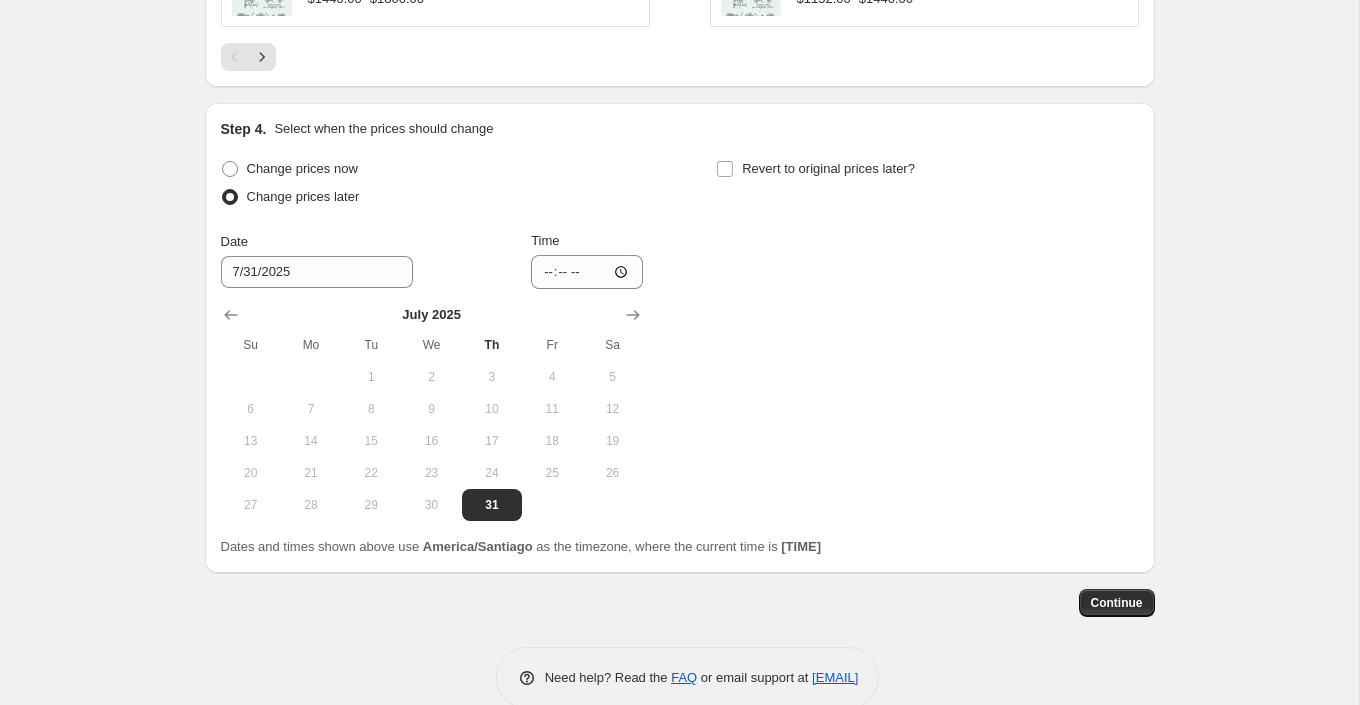 scroll, scrollTop: 1670, scrollLeft: 0, axis: vertical 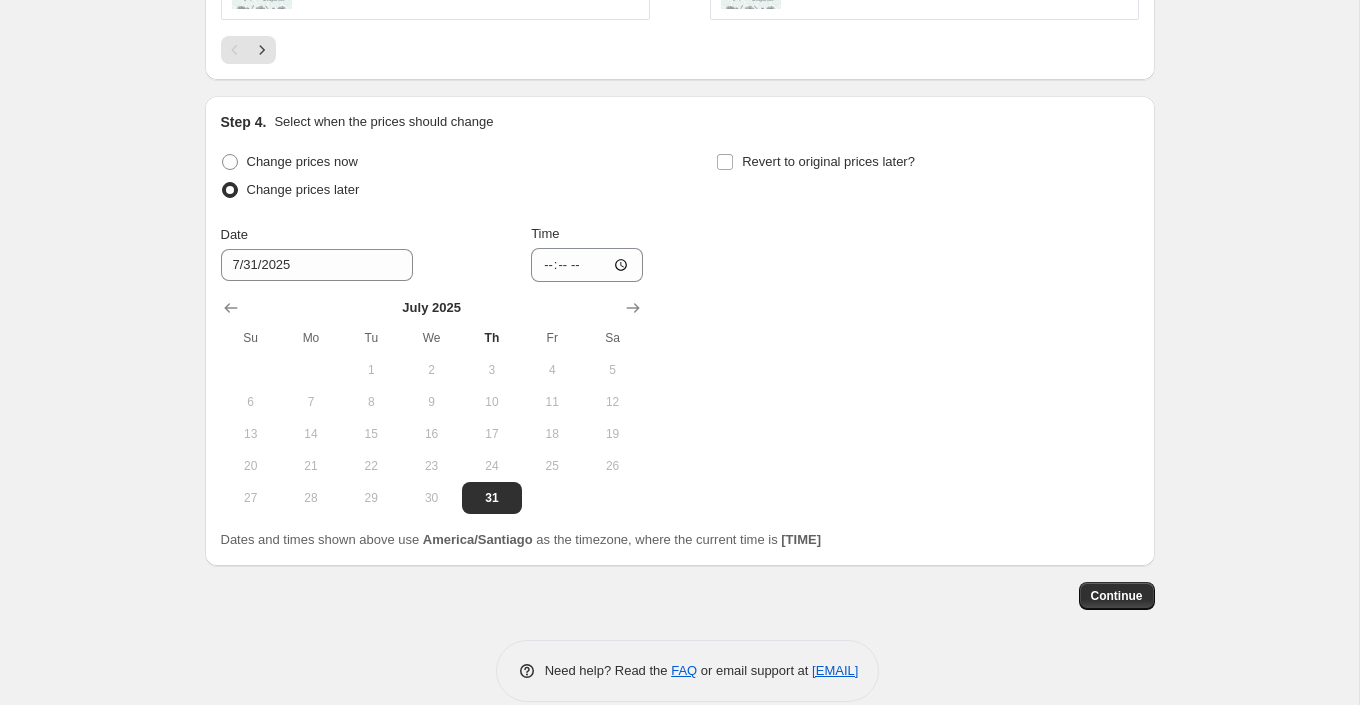 click on "Change prices now Change prices later Date 7/31/2025 Time 21:35 July   2025 Su Mo Tu We Th Fr Sa 1 2 3 4 5 6 7 8 9 10 11 12 13 14 15 16 17 18 19 20 21 22 23 24 25 26 27 28 29 30 31 Revert to original prices later?" at bounding box center [680, 331] 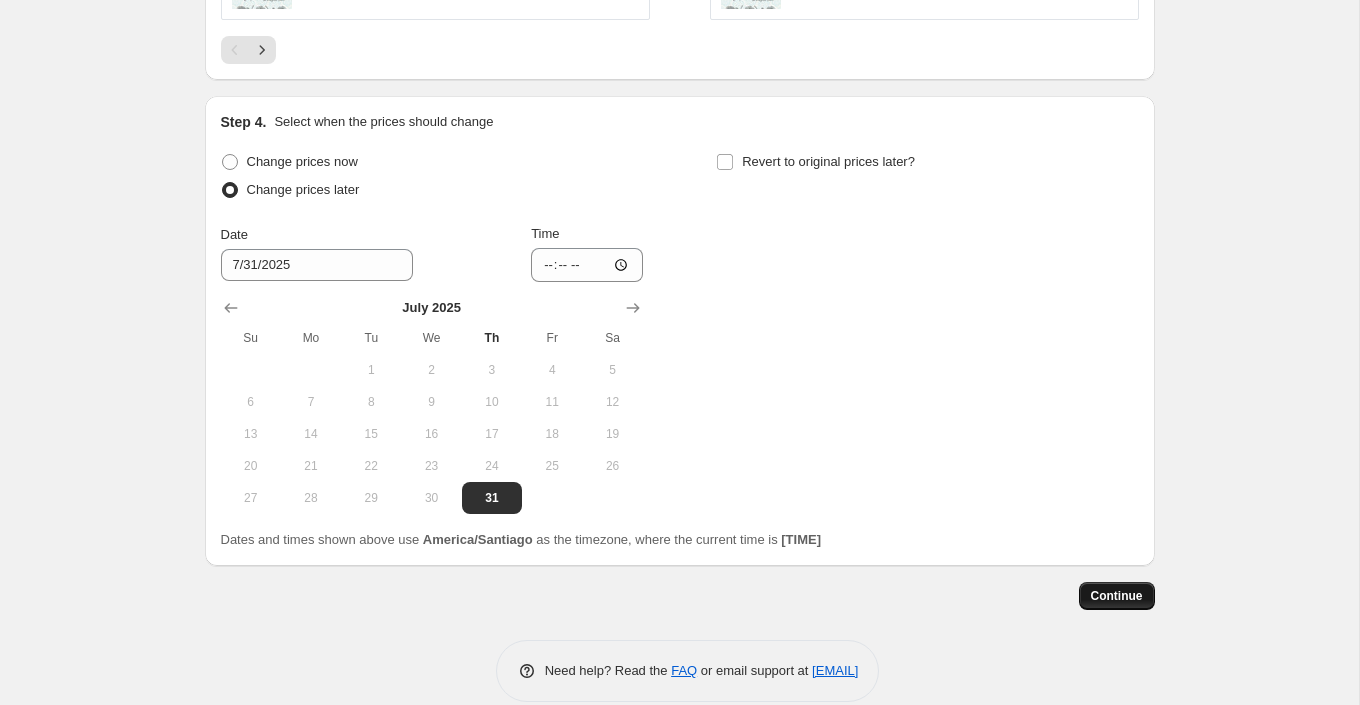 click on "Continue" at bounding box center [1117, 596] 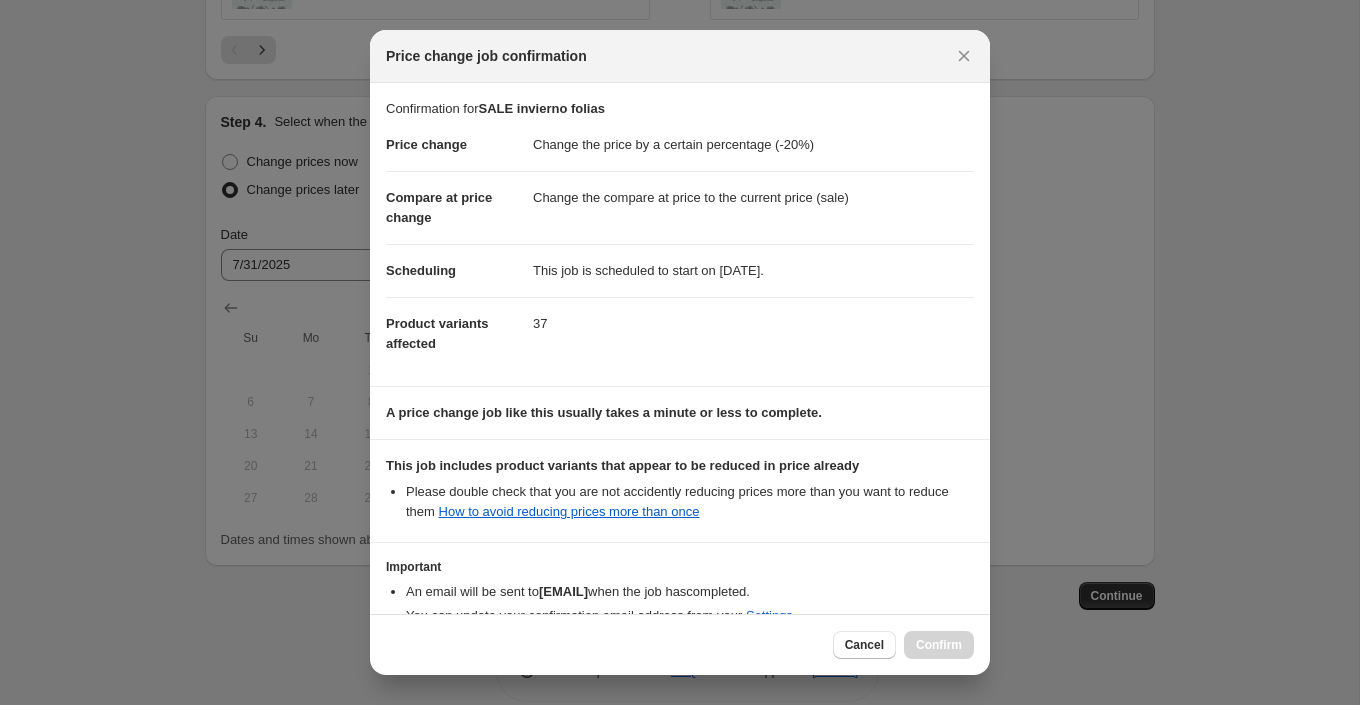 scroll, scrollTop: 109, scrollLeft: 0, axis: vertical 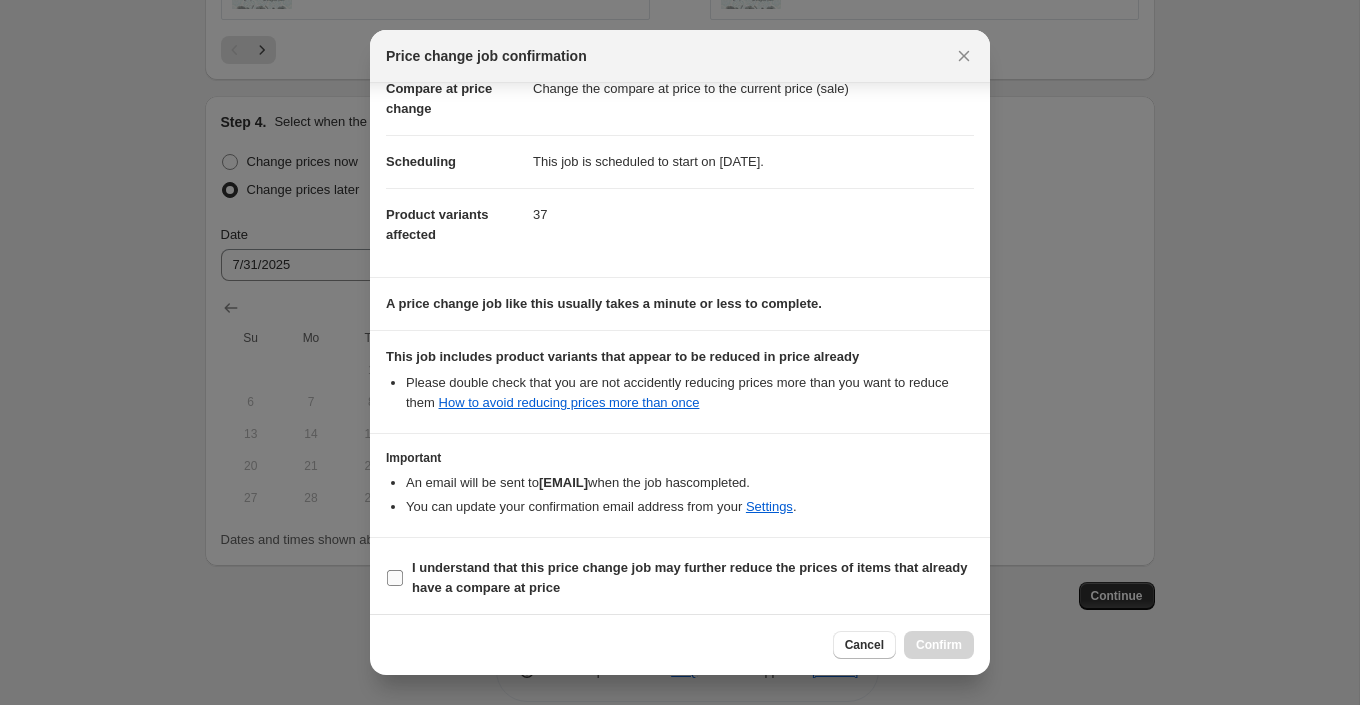 click on "I understand that this price change job may further reduce the prices of items that already have a compare at price" at bounding box center [395, 578] 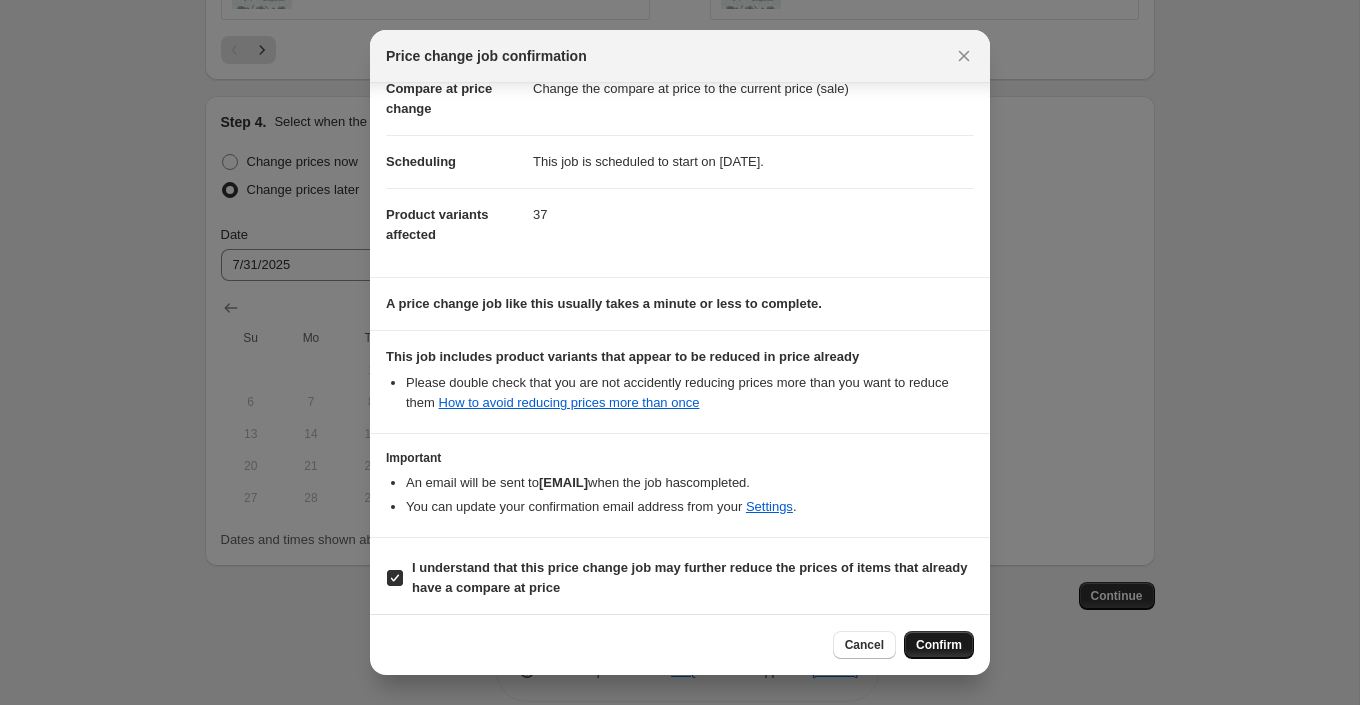 click on "Confirm" at bounding box center (939, 645) 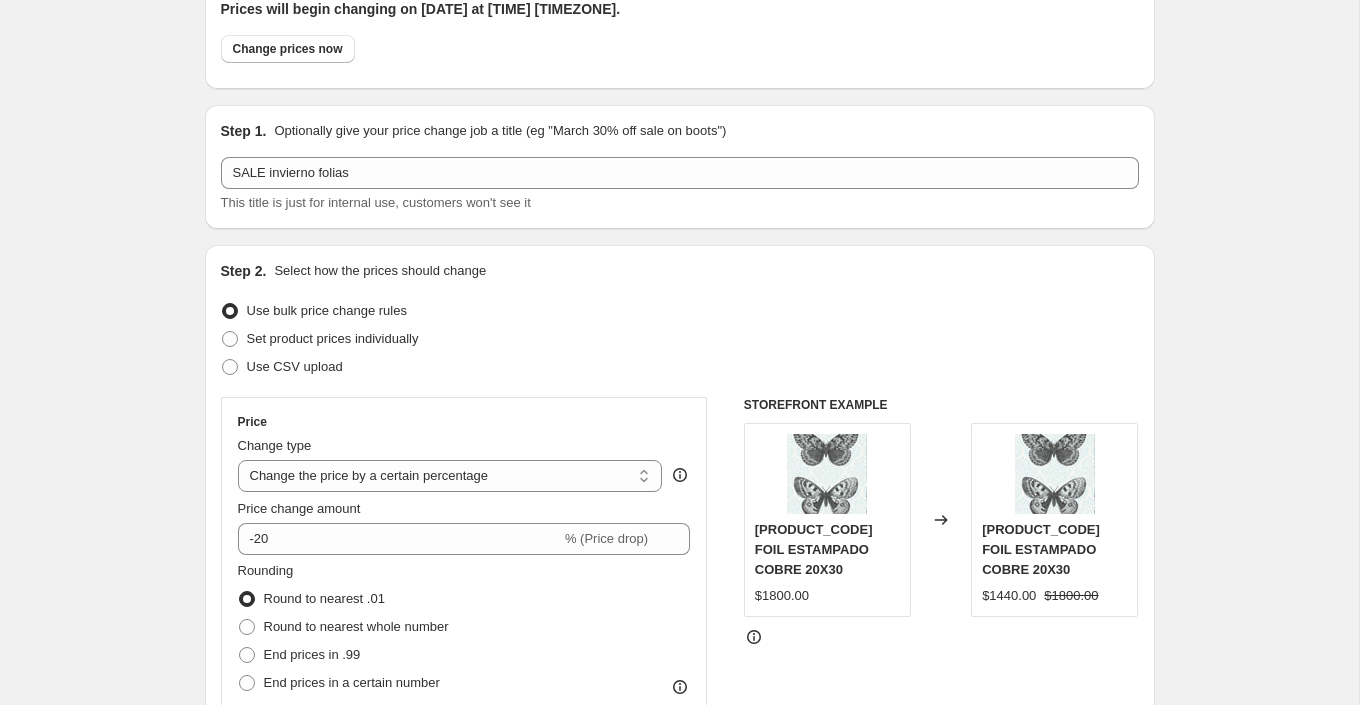 scroll, scrollTop: 0, scrollLeft: 0, axis: both 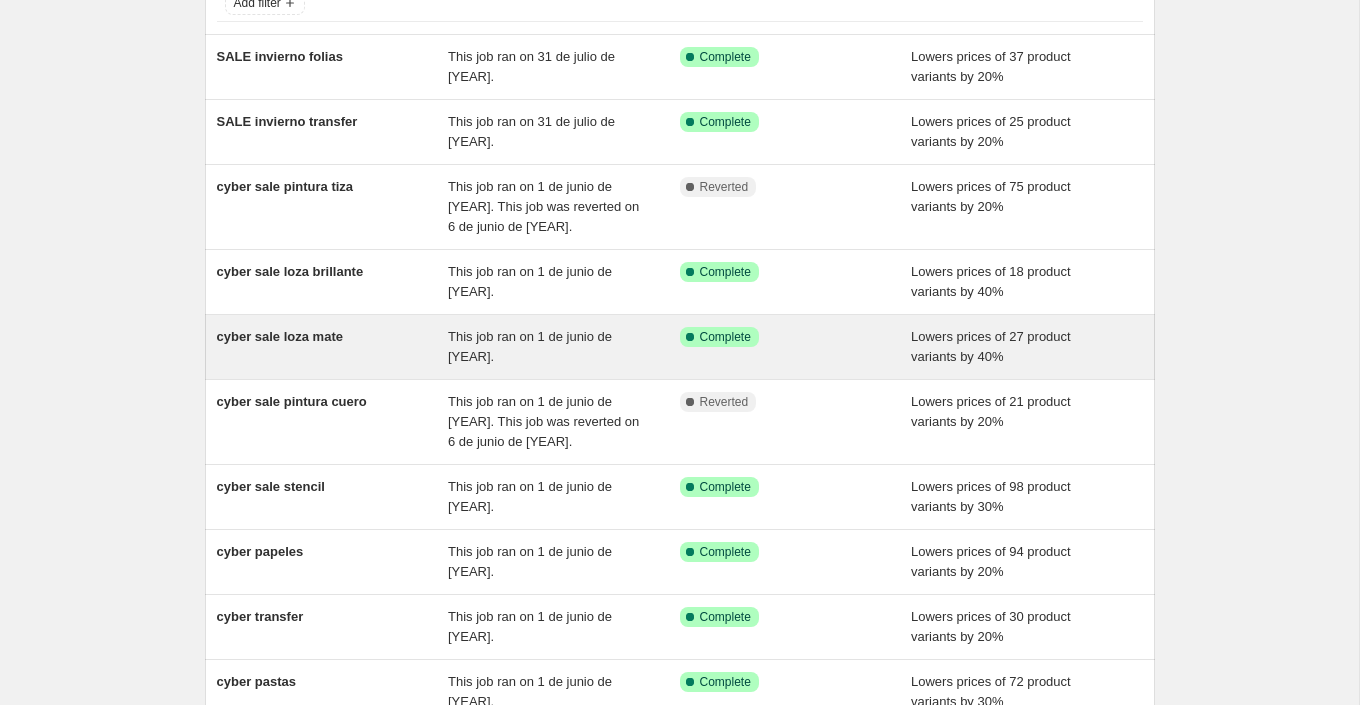 click on "cyber sale loza mate" at bounding box center [280, 336] 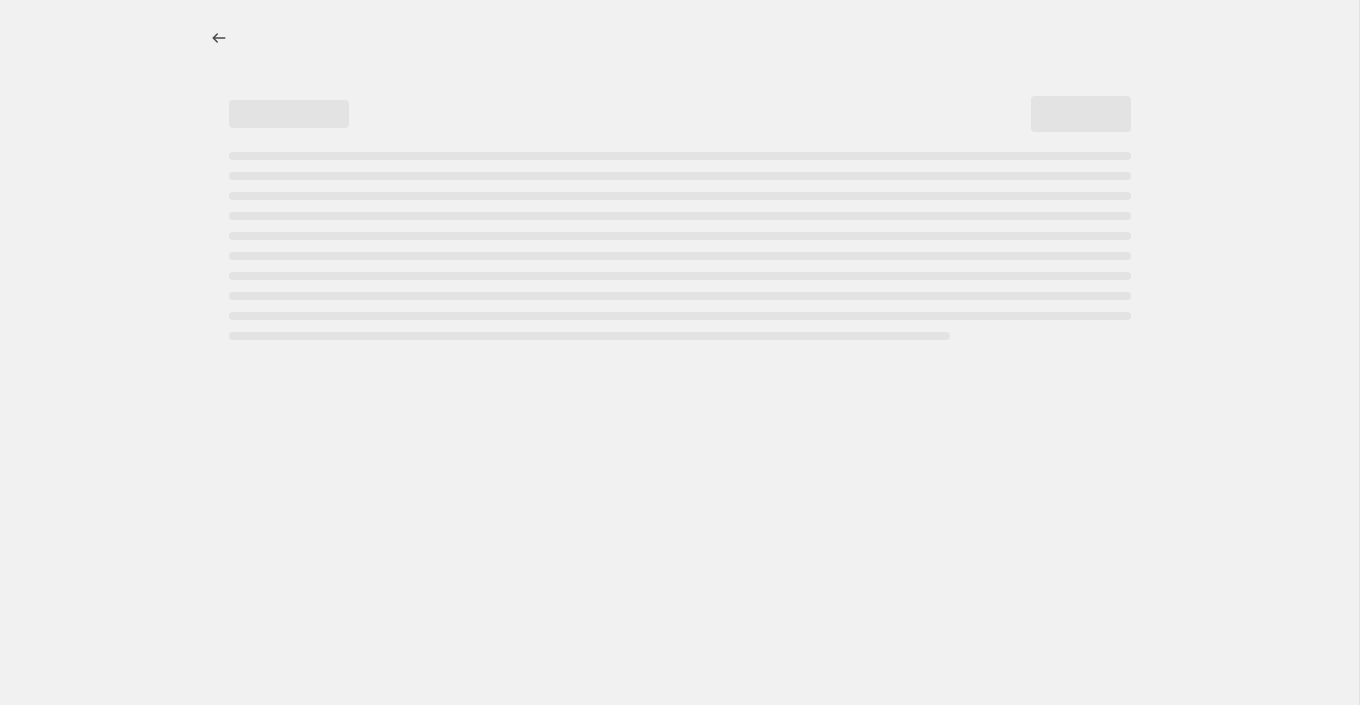 select on "percentage" 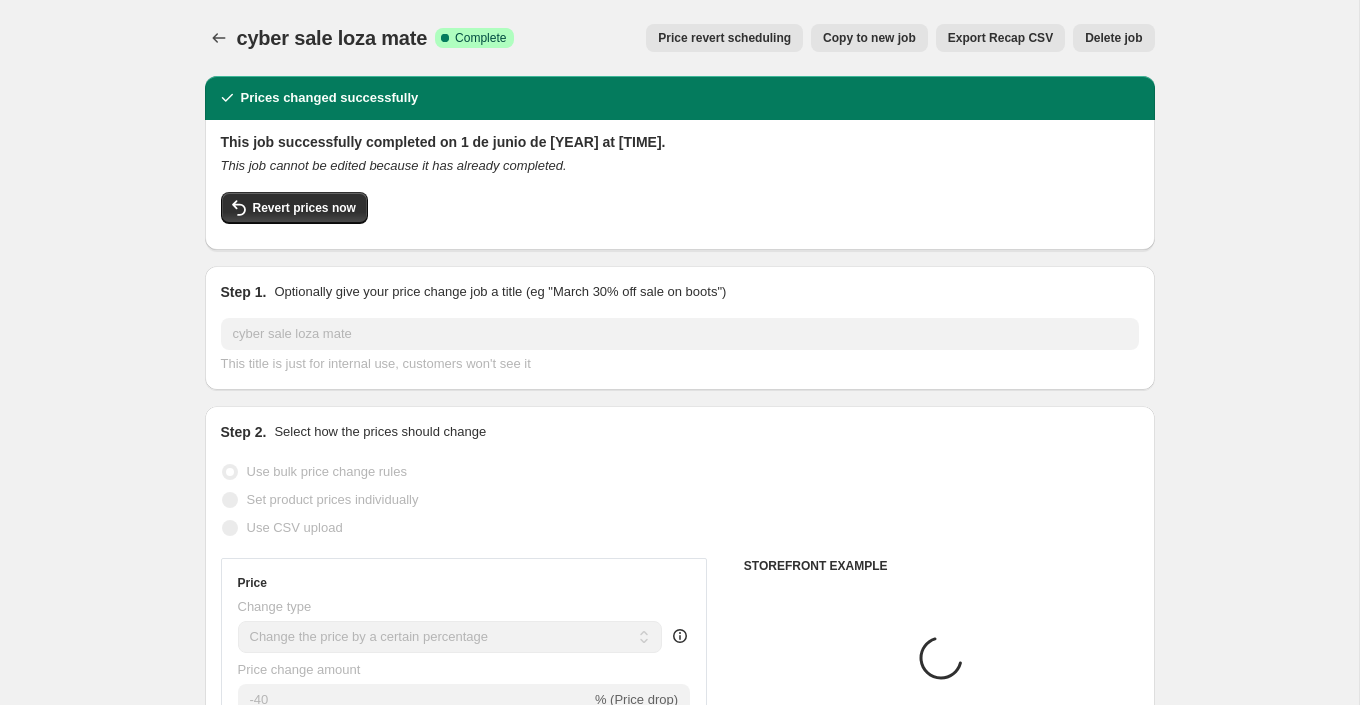select on "collection" 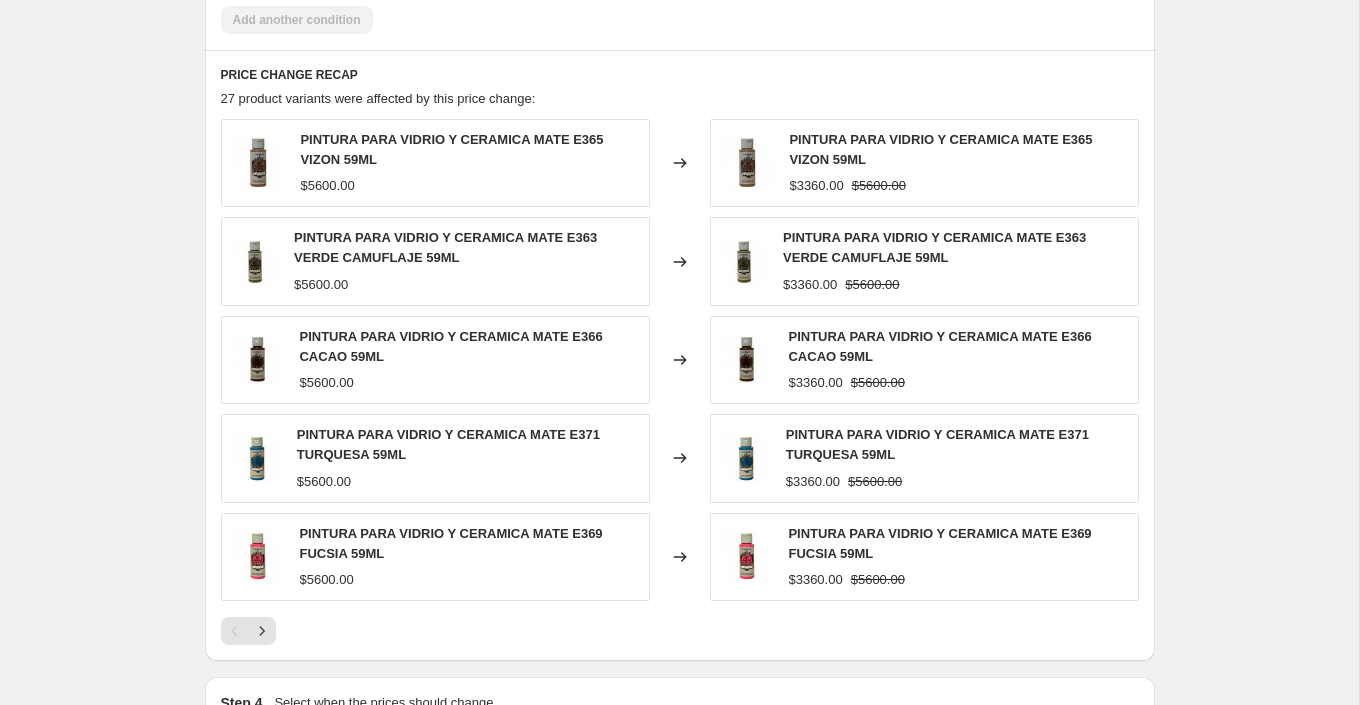 scroll, scrollTop: 1481, scrollLeft: 0, axis: vertical 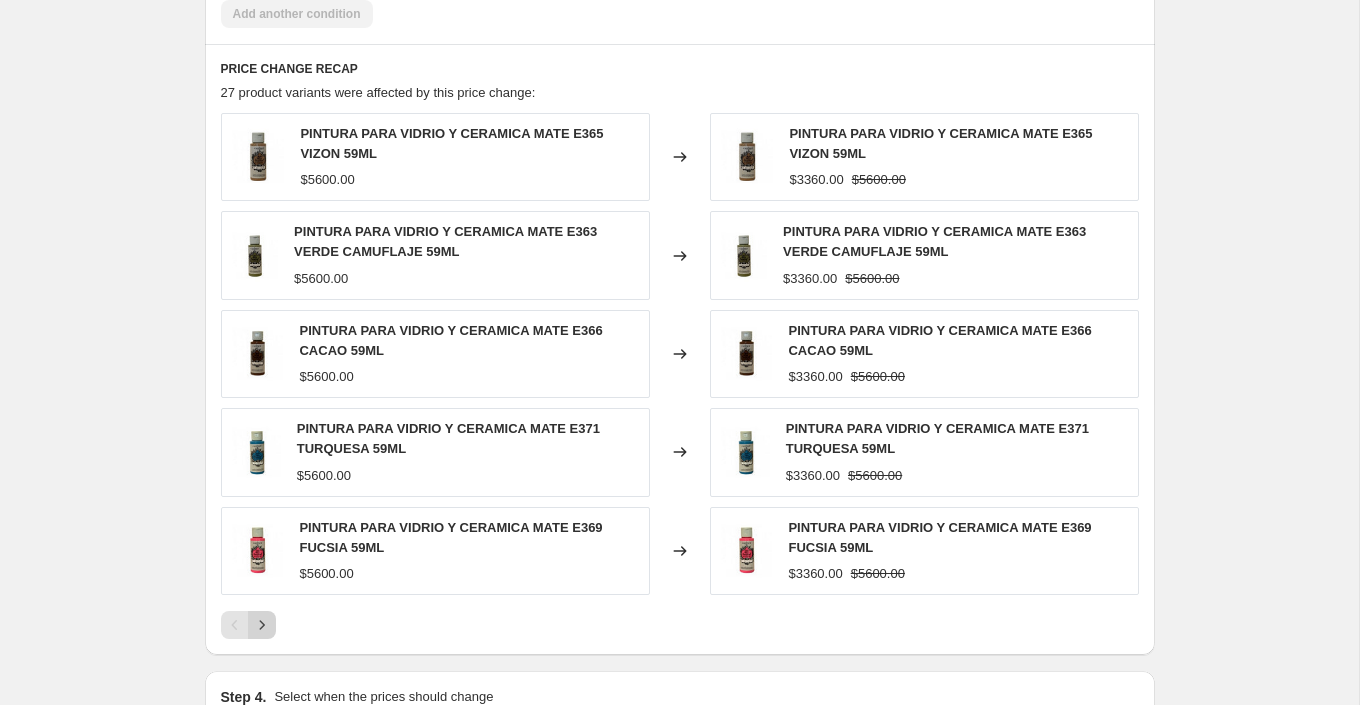 click 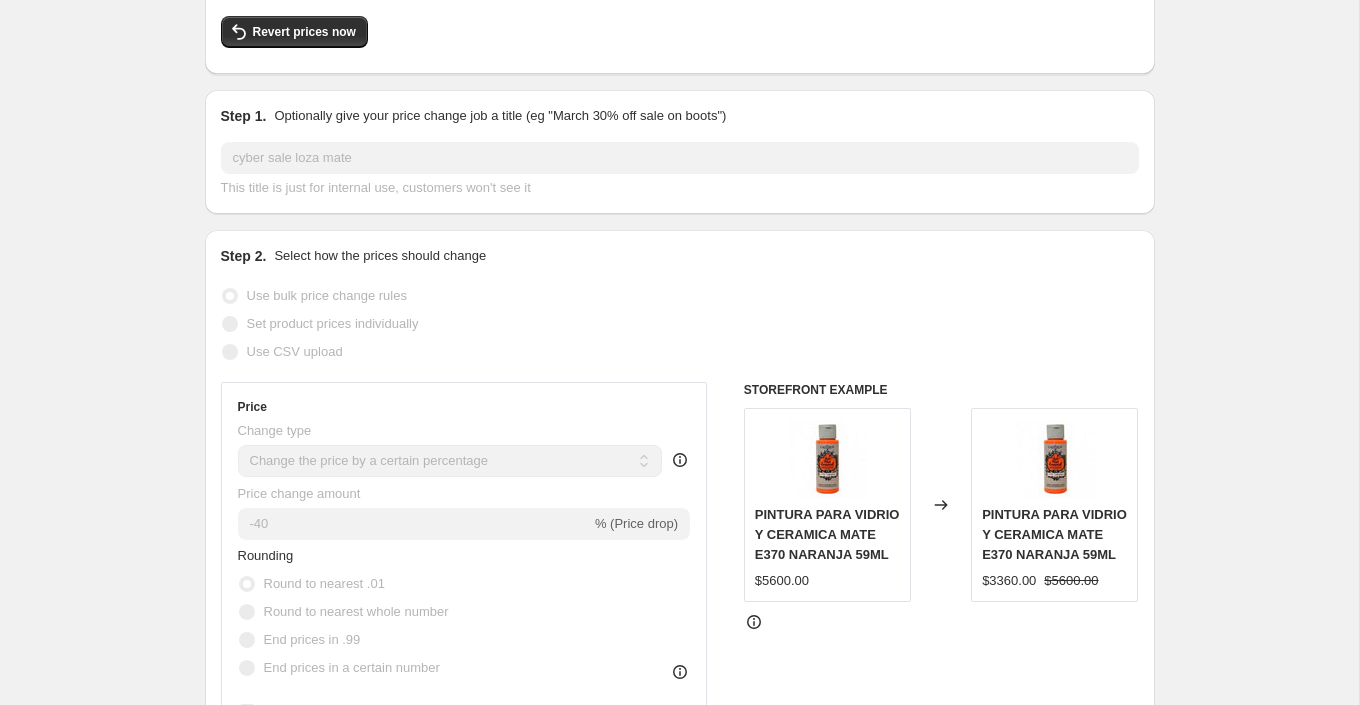 scroll, scrollTop: 0, scrollLeft: 0, axis: both 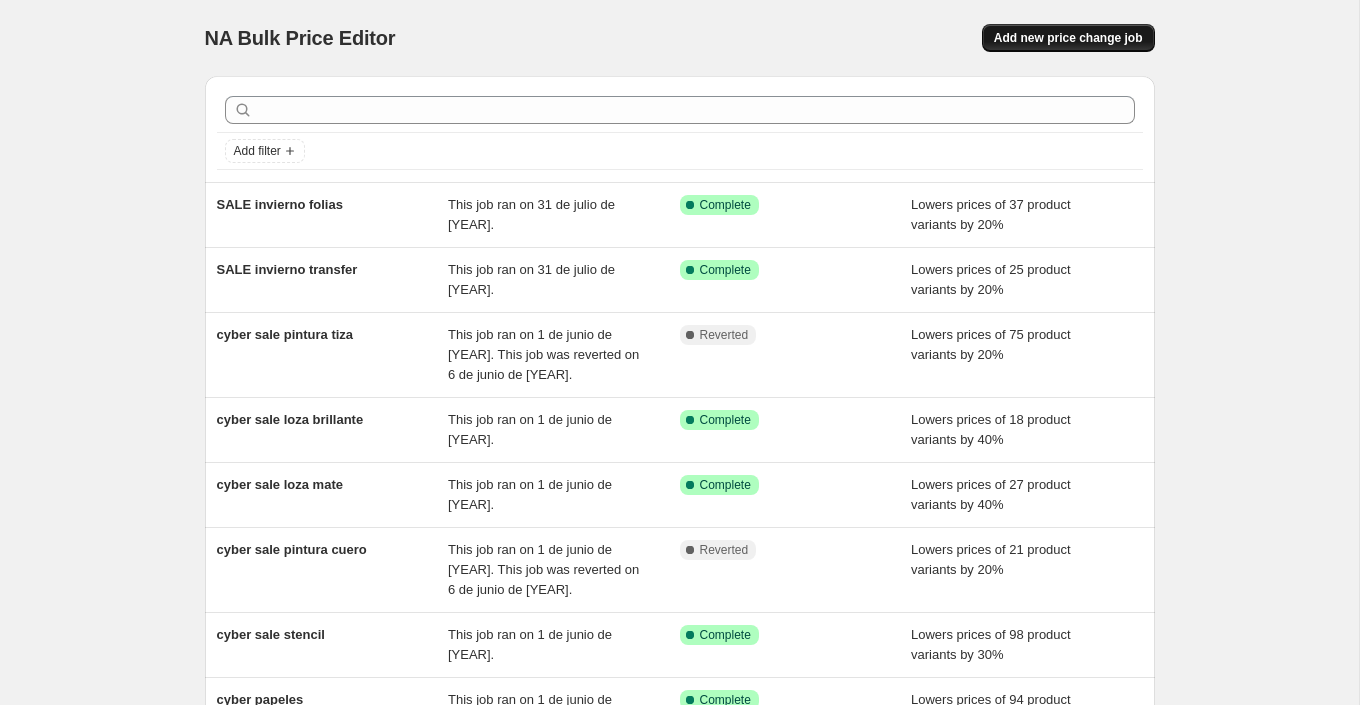 click on "Add new price change job" at bounding box center [1068, 38] 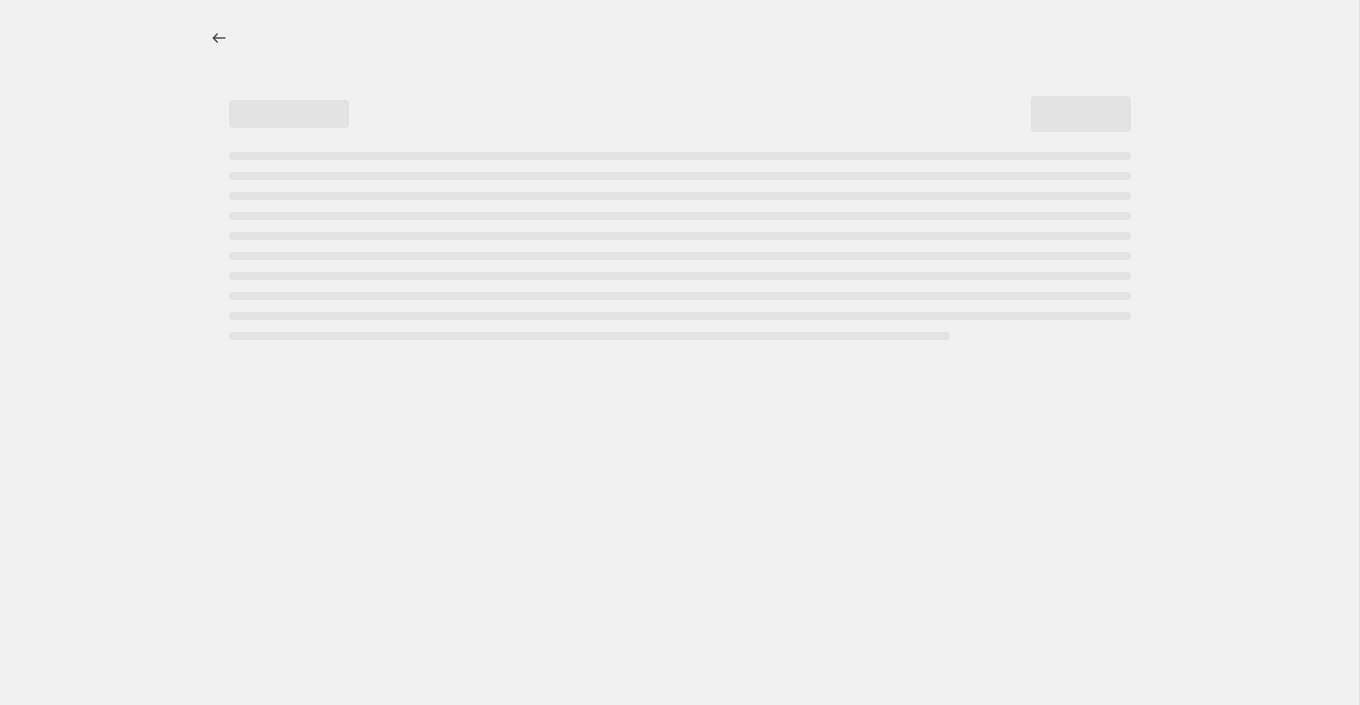 select on "percentage" 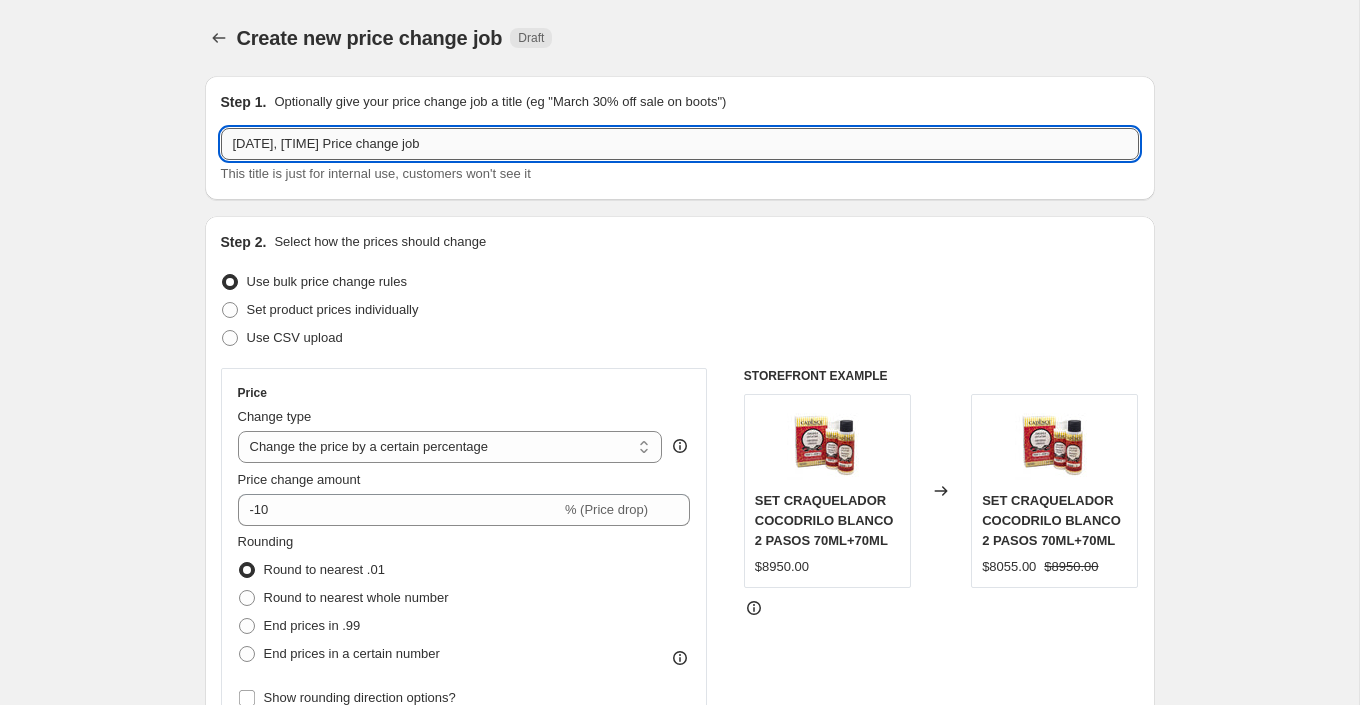 click on "[DATE], [TIME] Price change job" at bounding box center [680, 144] 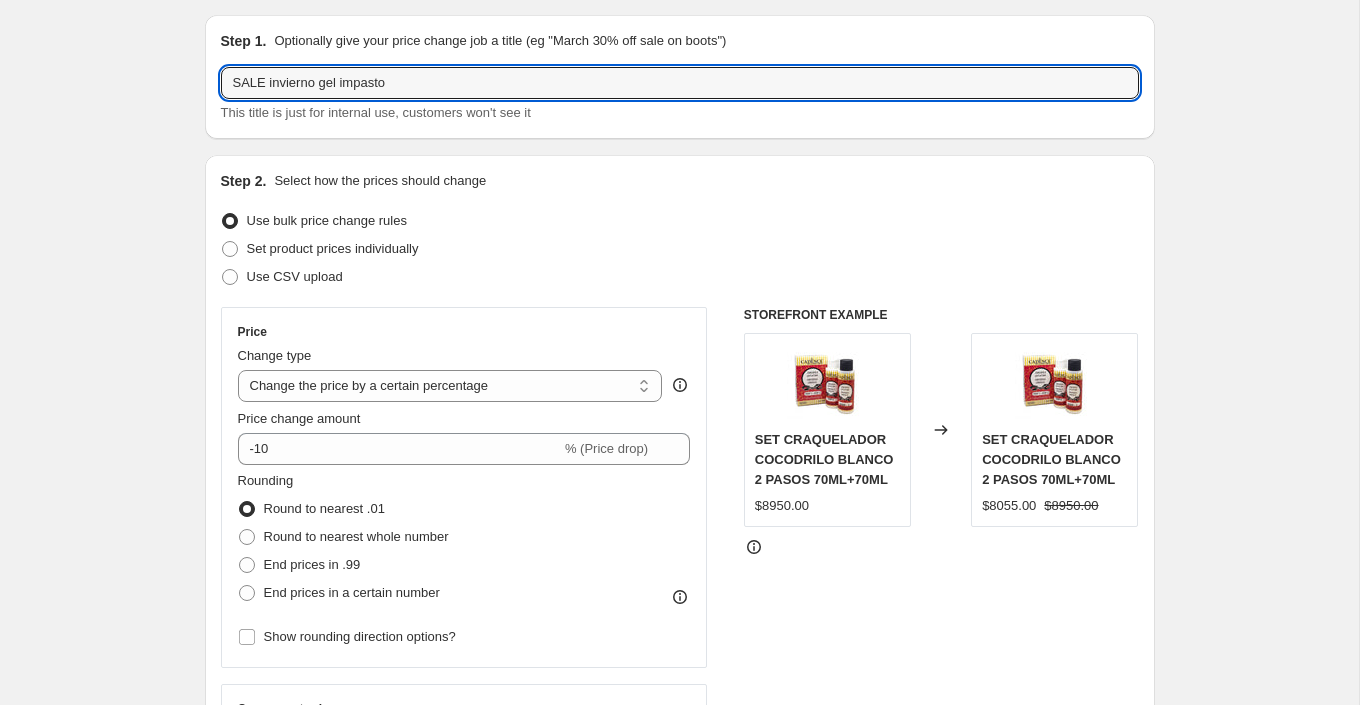 scroll, scrollTop: 67, scrollLeft: 0, axis: vertical 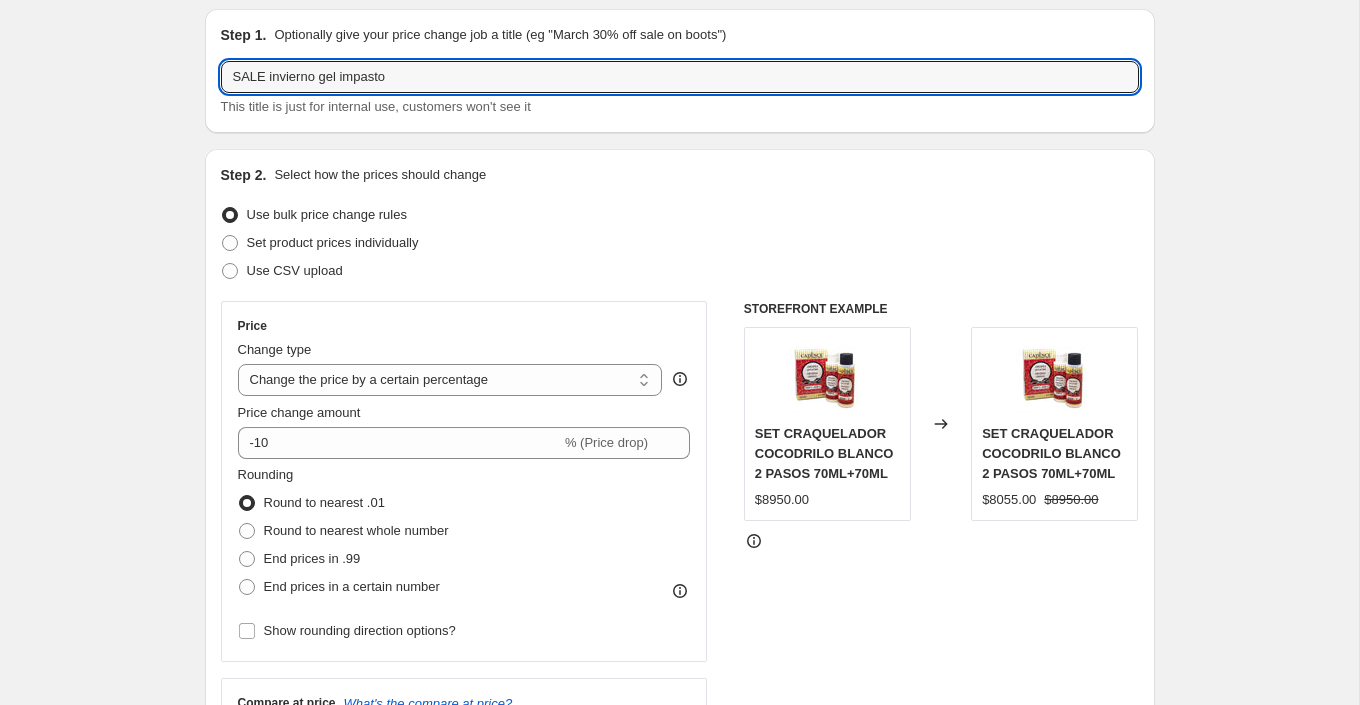 type on "SALE invierno gel impasto" 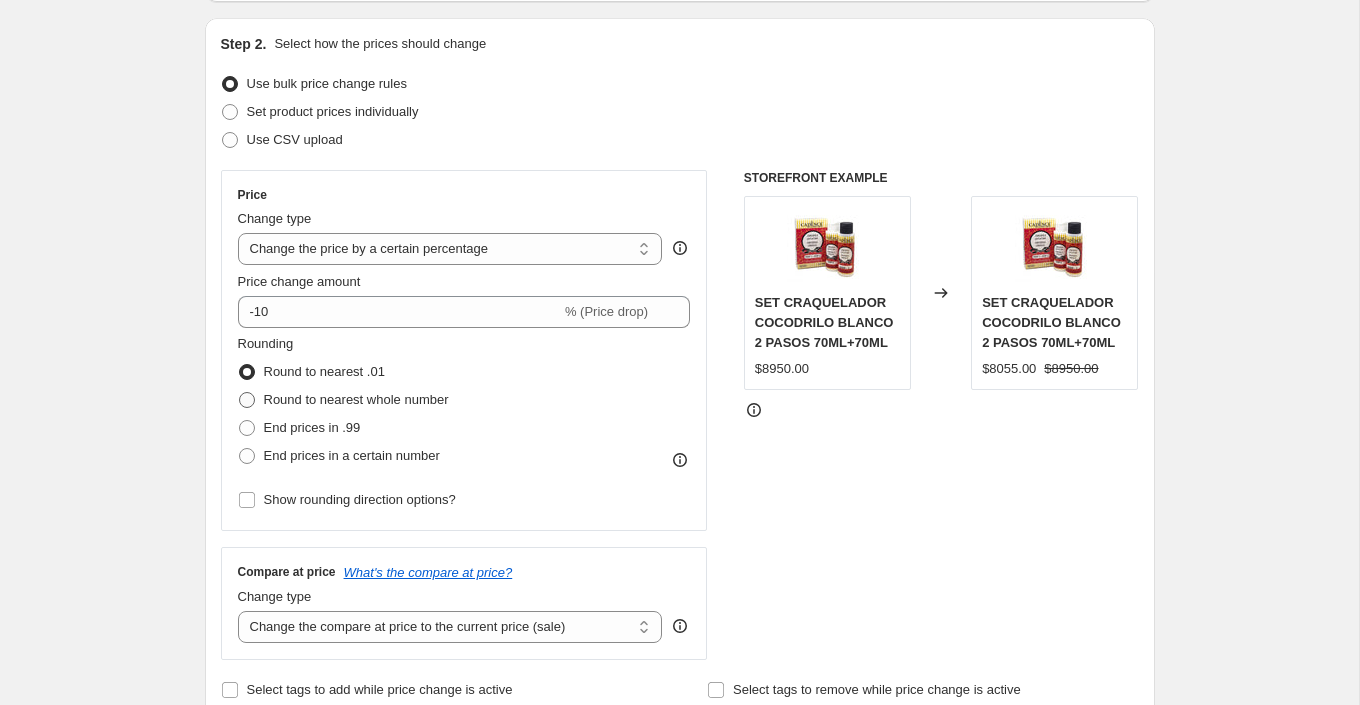 scroll, scrollTop: 208, scrollLeft: 0, axis: vertical 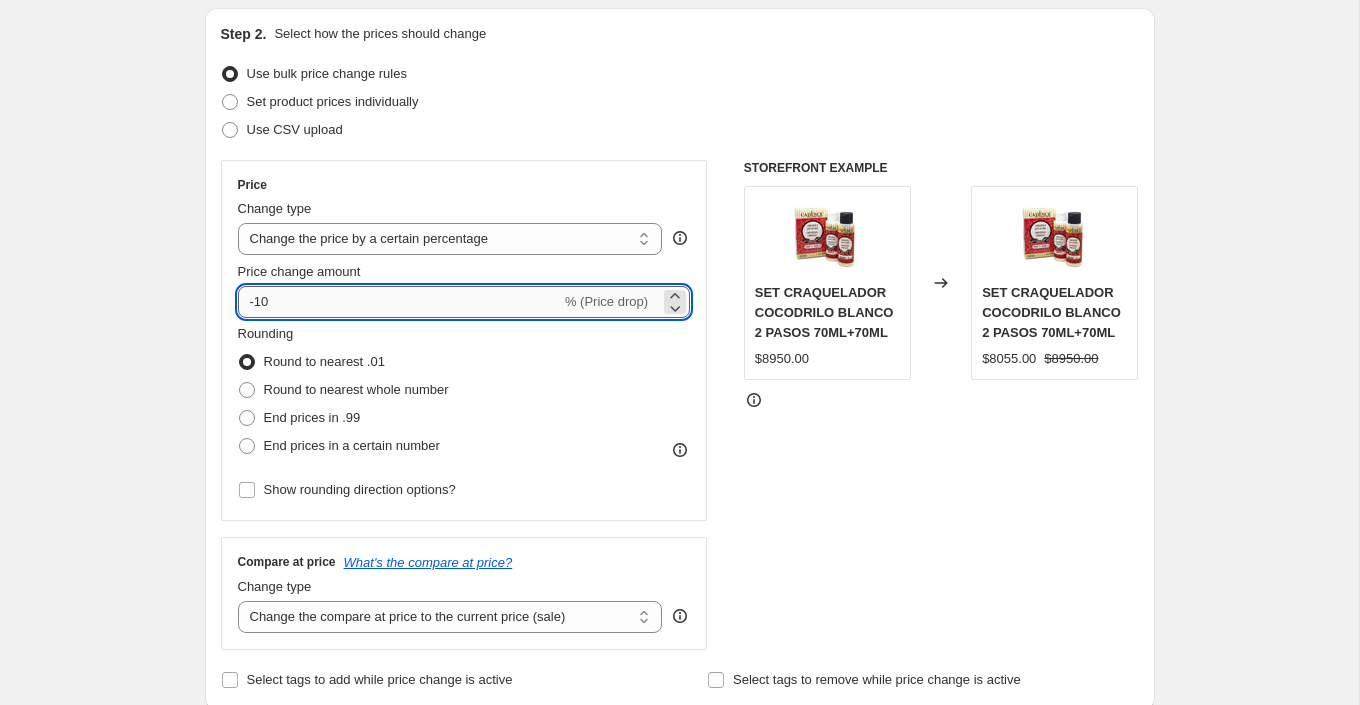 click on "-10" at bounding box center (399, 302) 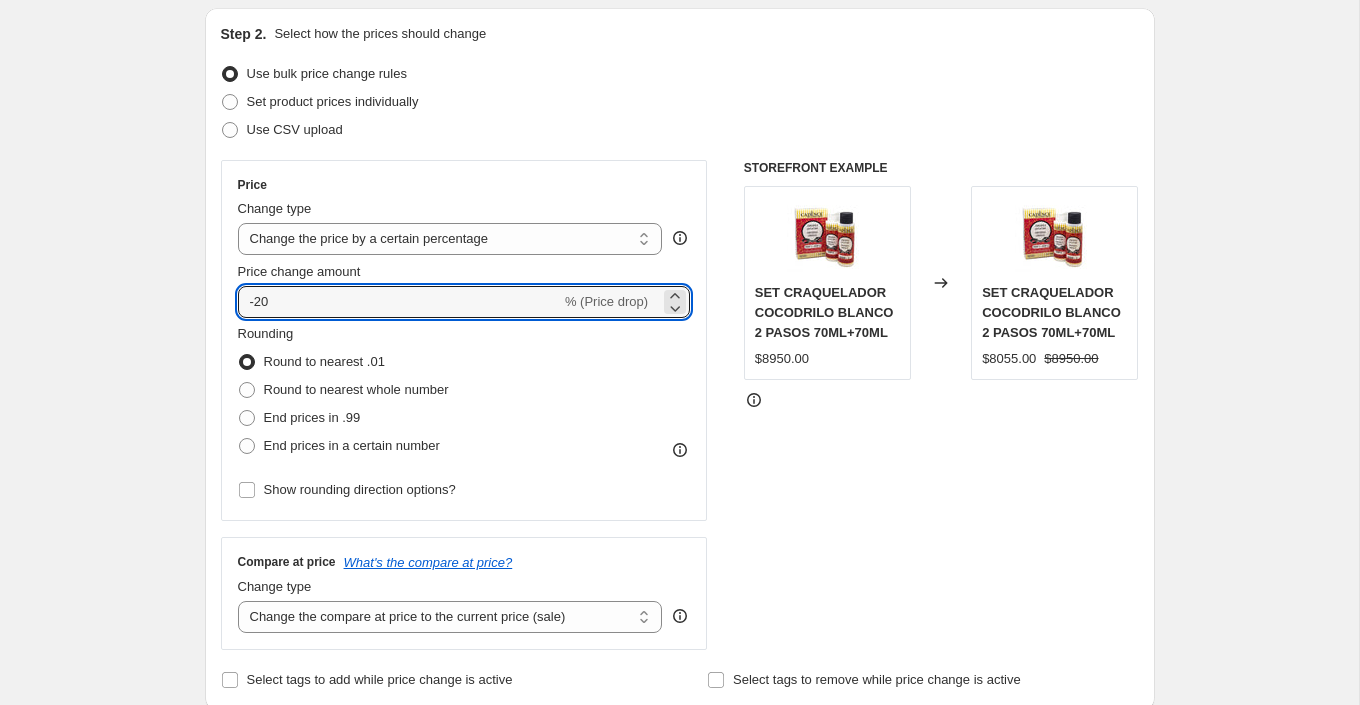 type on "-20" 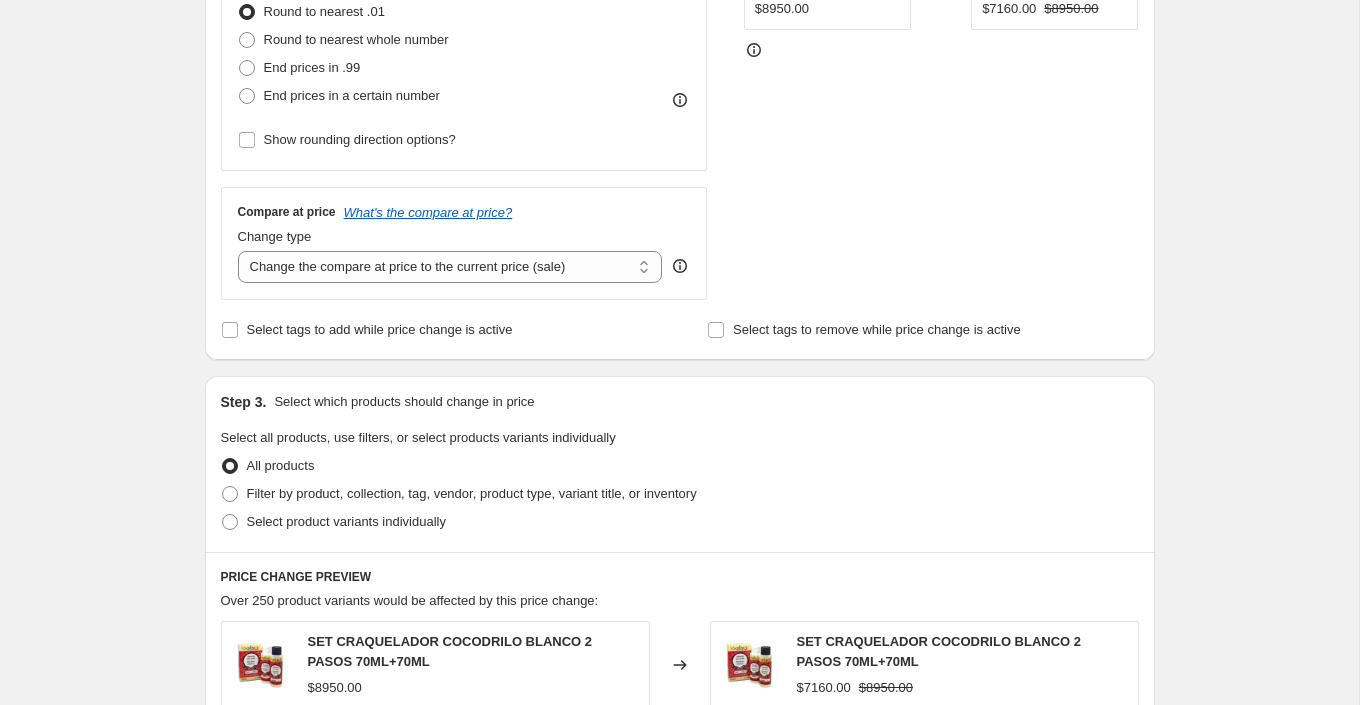 scroll, scrollTop: 578, scrollLeft: 0, axis: vertical 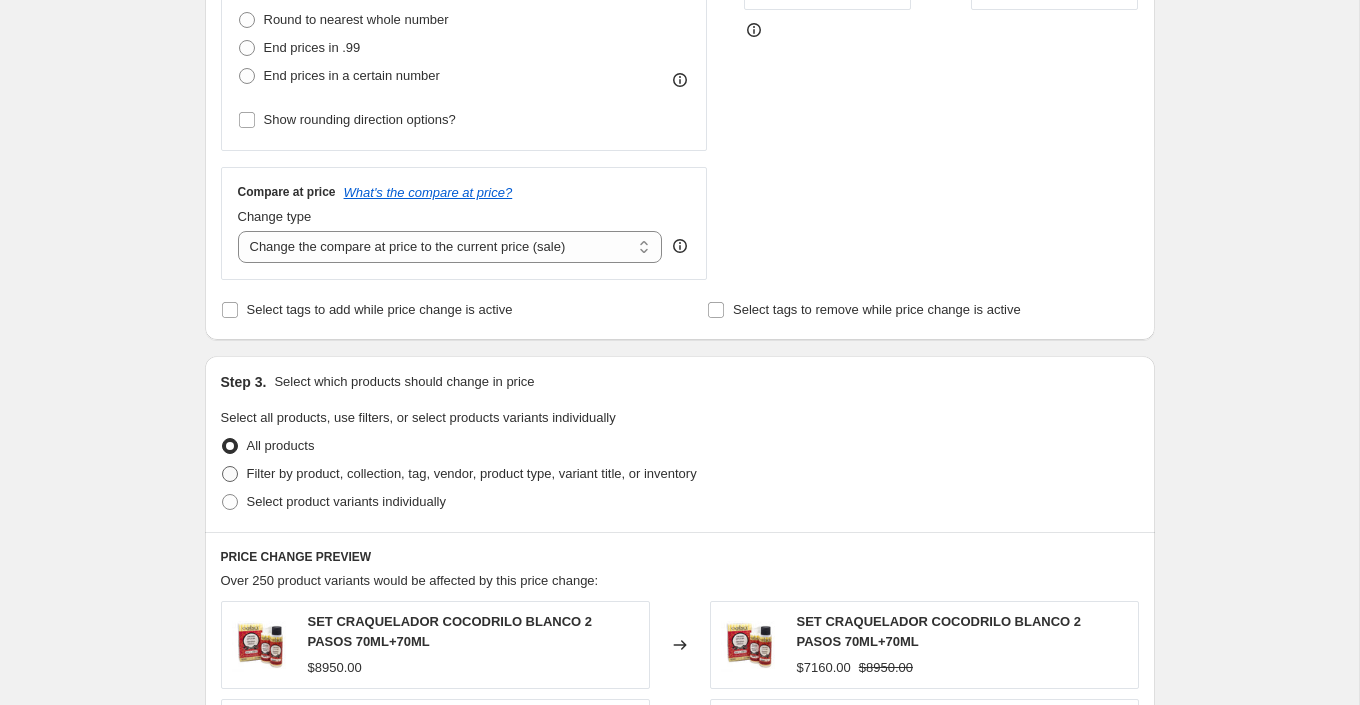 click on "Filter by product, collection, tag, vendor, product type, variant title, or inventory" at bounding box center (472, 473) 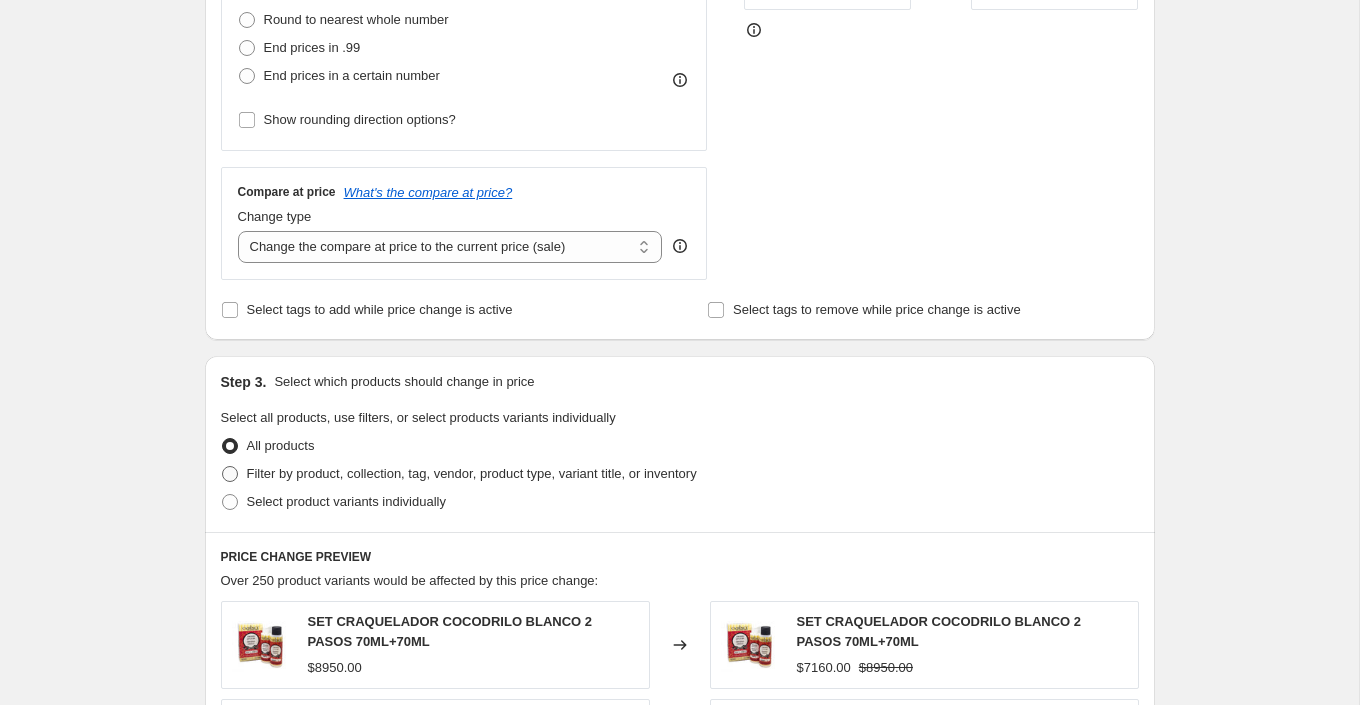radio on "true" 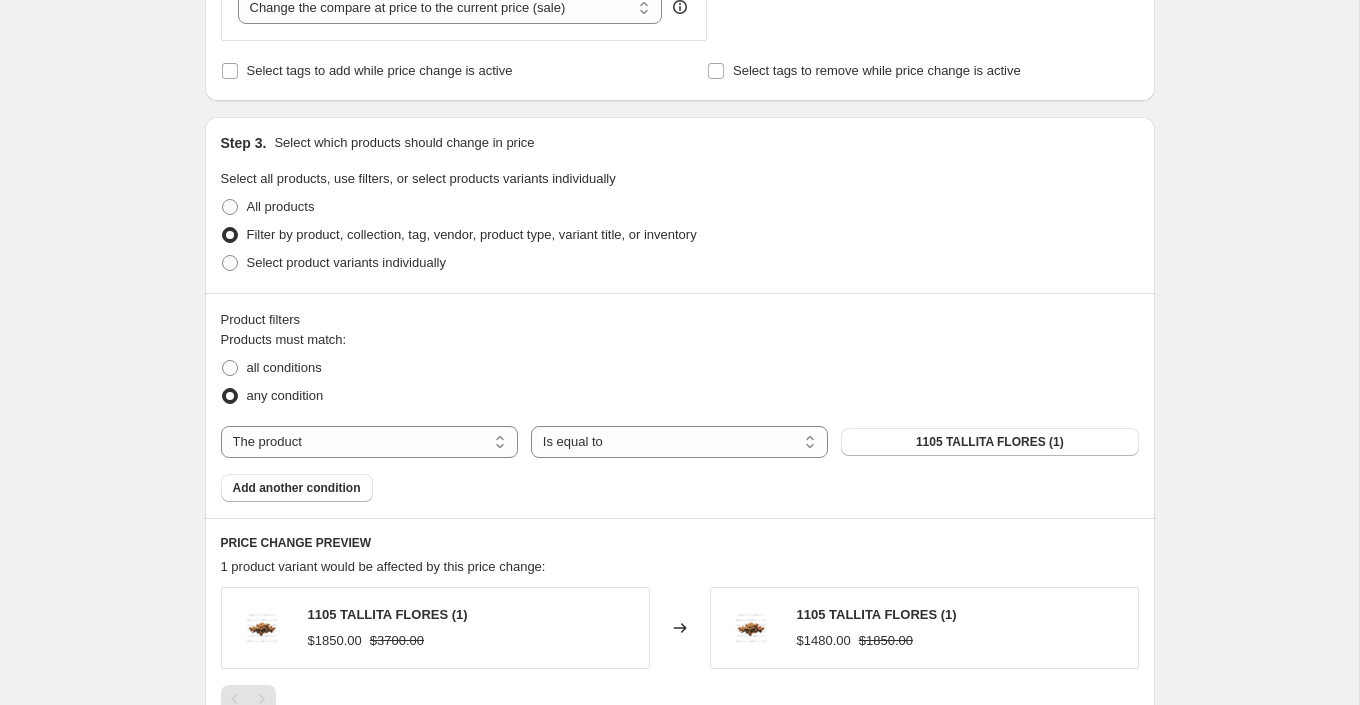 scroll, scrollTop: 825, scrollLeft: 0, axis: vertical 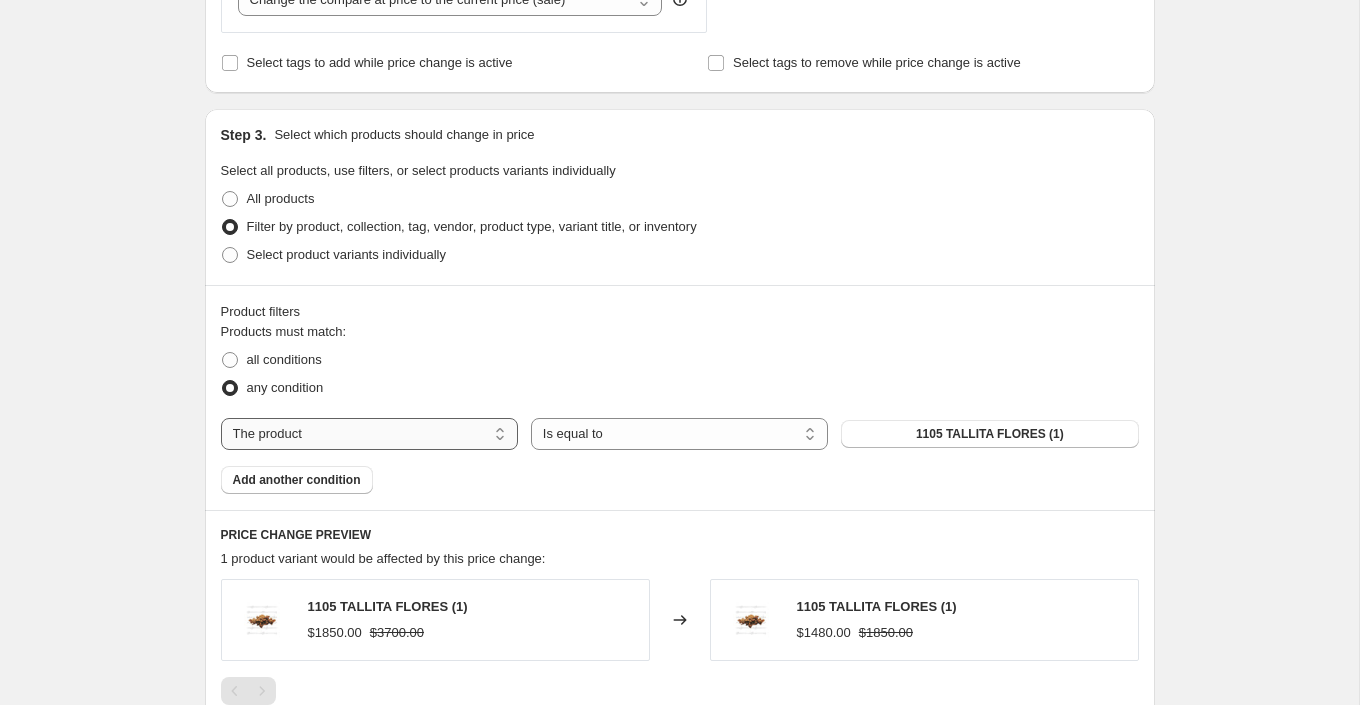 click on "The product The product's collection The product's tag The product's vendor The product's type The product's status The variant's title Inventory quantity" at bounding box center [369, 434] 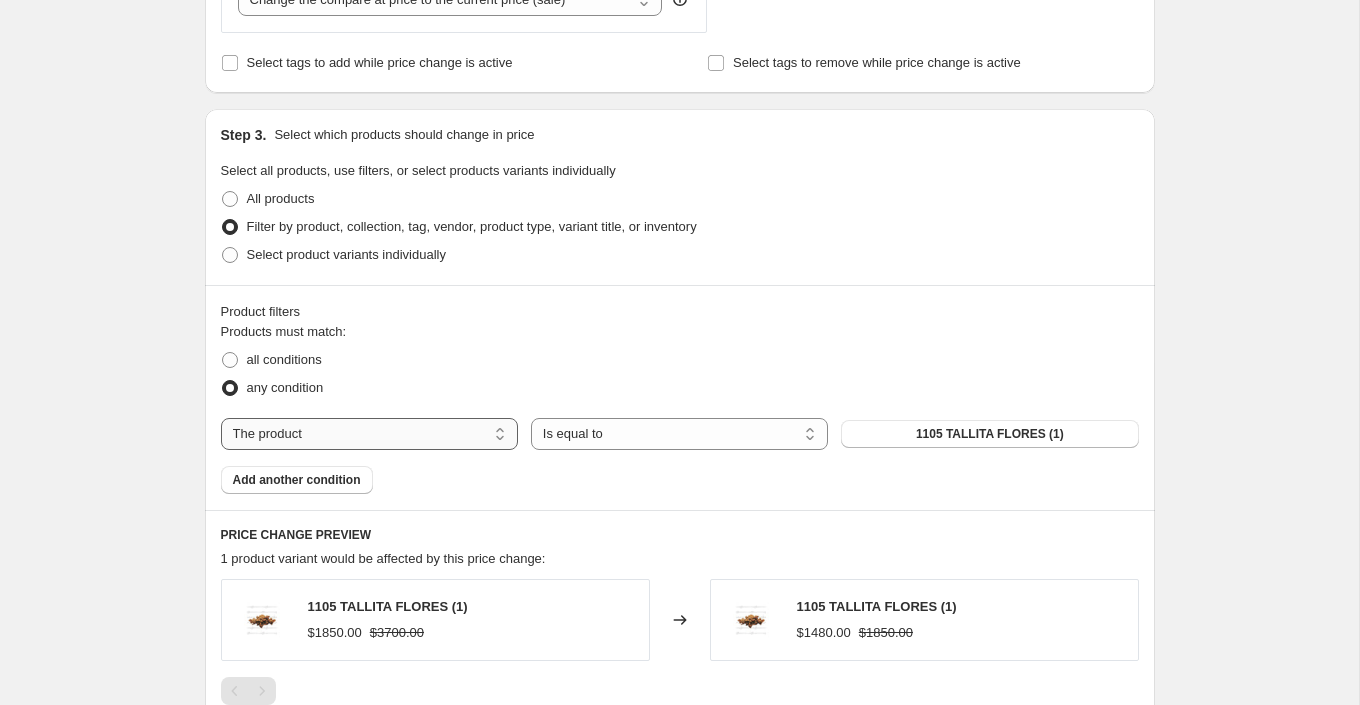 select on "collection" 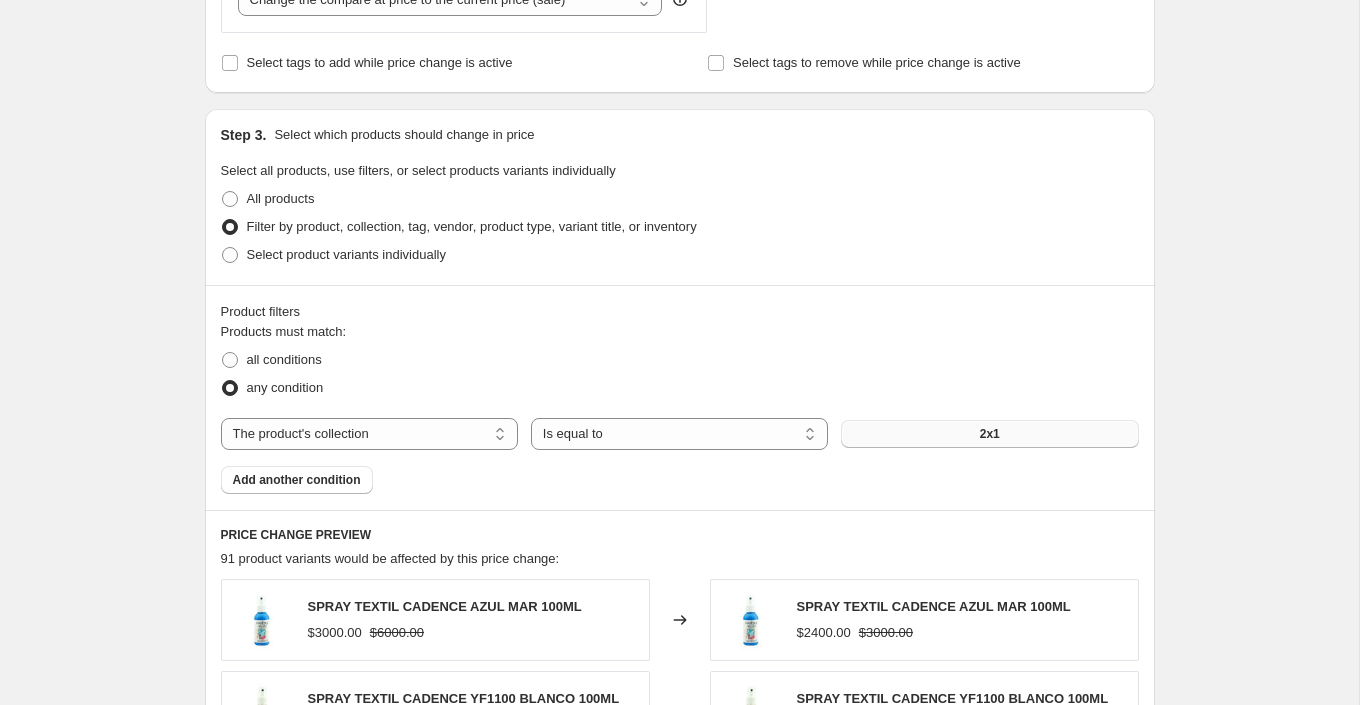 click on "2x1" at bounding box center (990, 434) 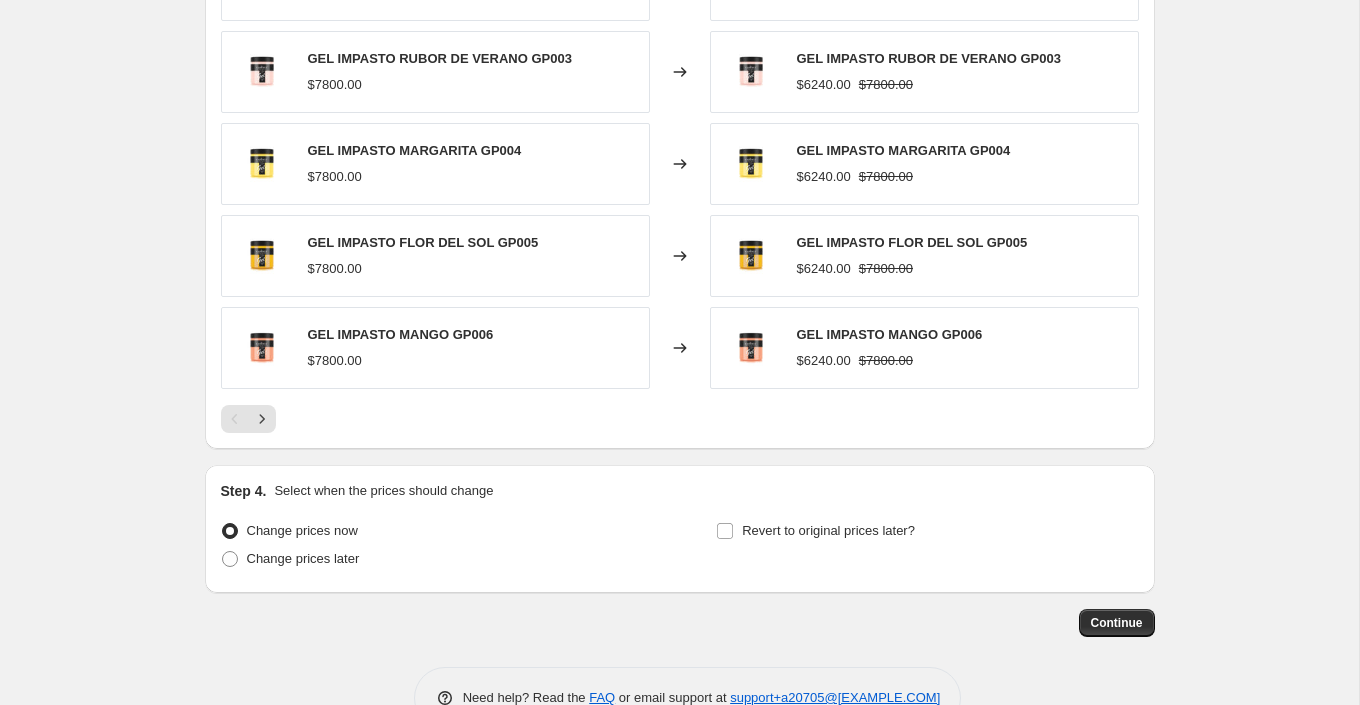 scroll, scrollTop: 1510, scrollLeft: 0, axis: vertical 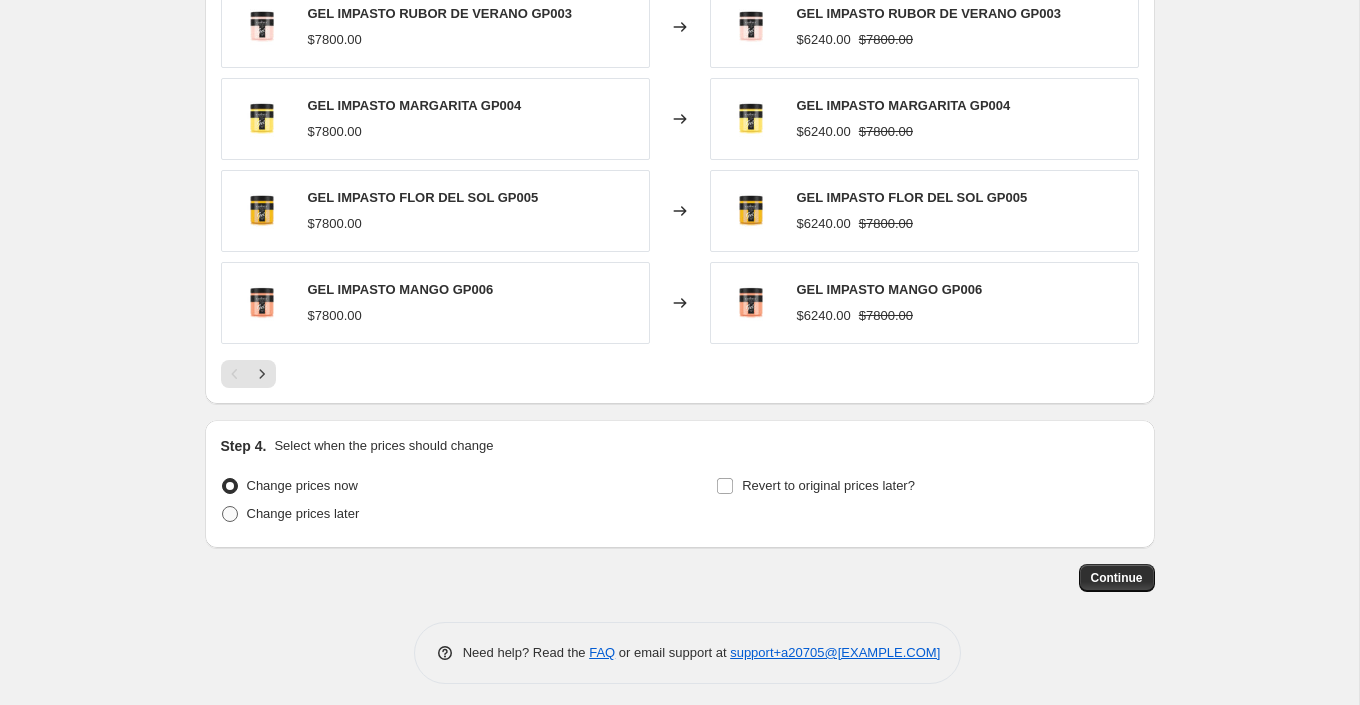 click on "Change prices later" at bounding box center [303, 514] 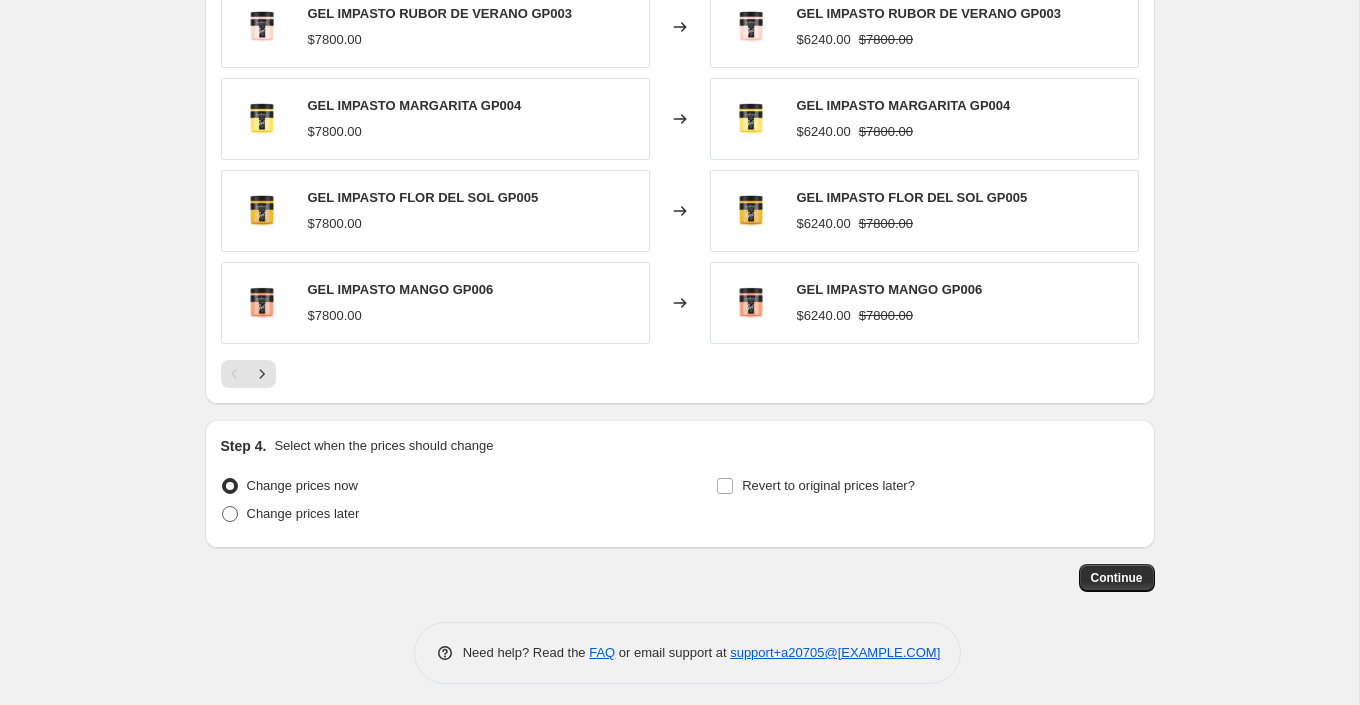 radio on "true" 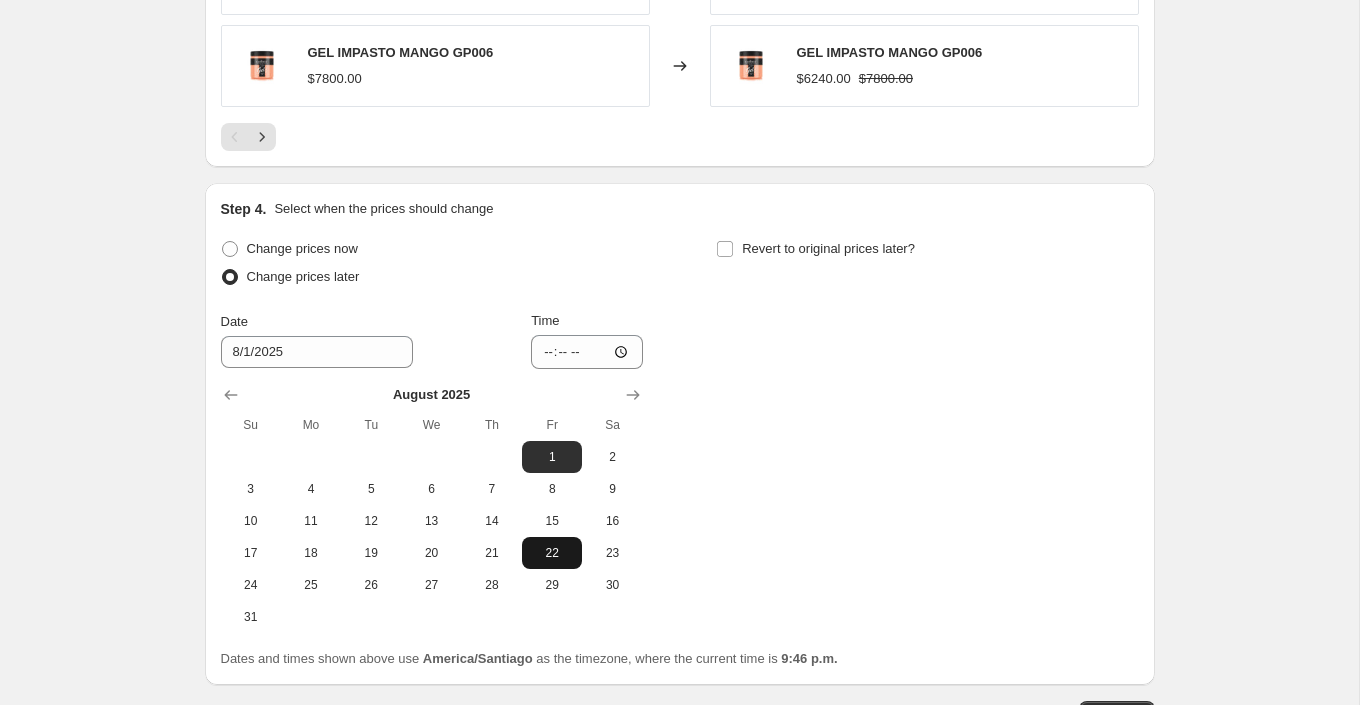 scroll, scrollTop: 1761, scrollLeft: 0, axis: vertical 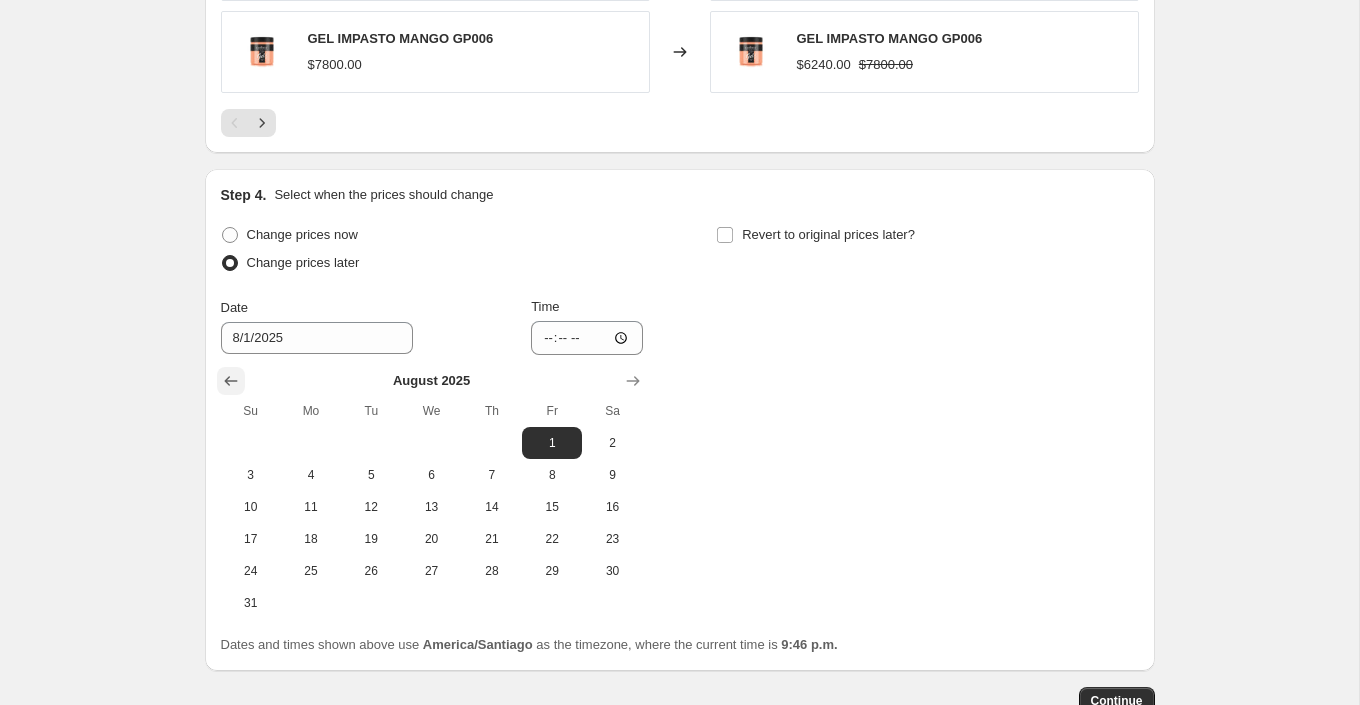 click 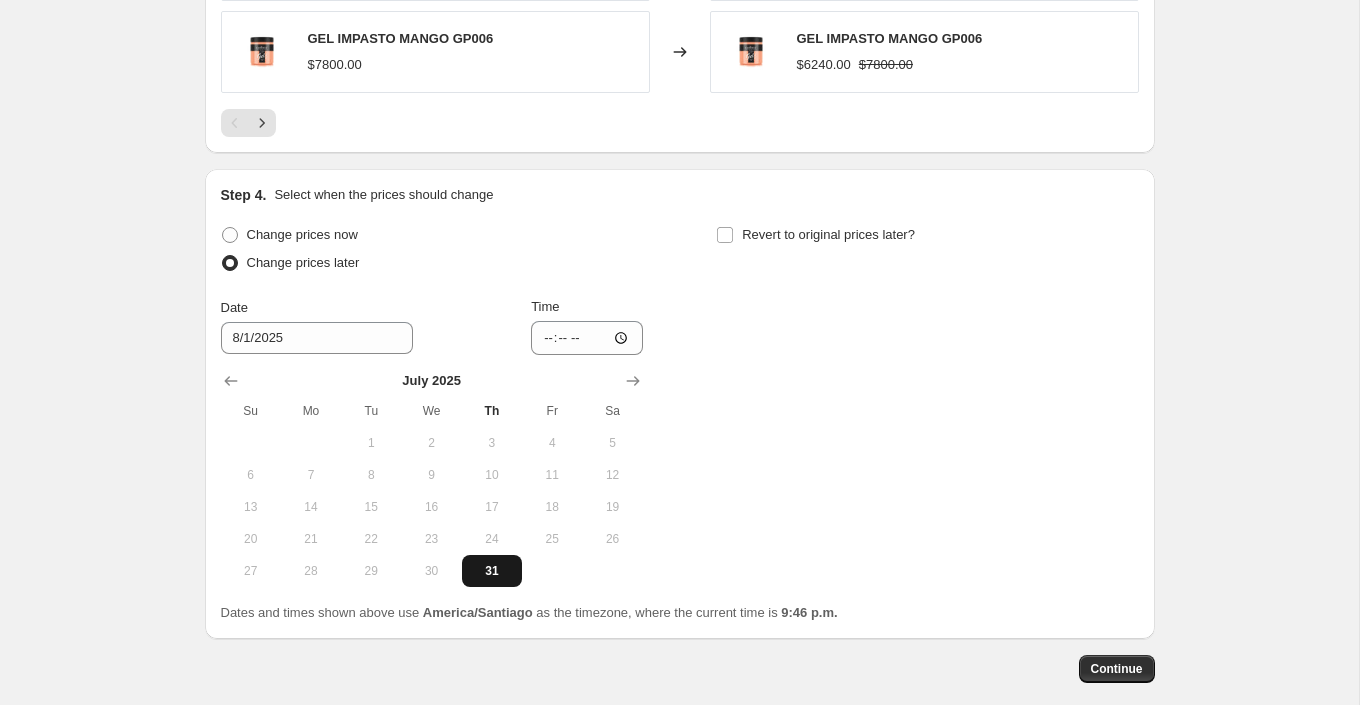 click on "31" at bounding box center [492, 571] 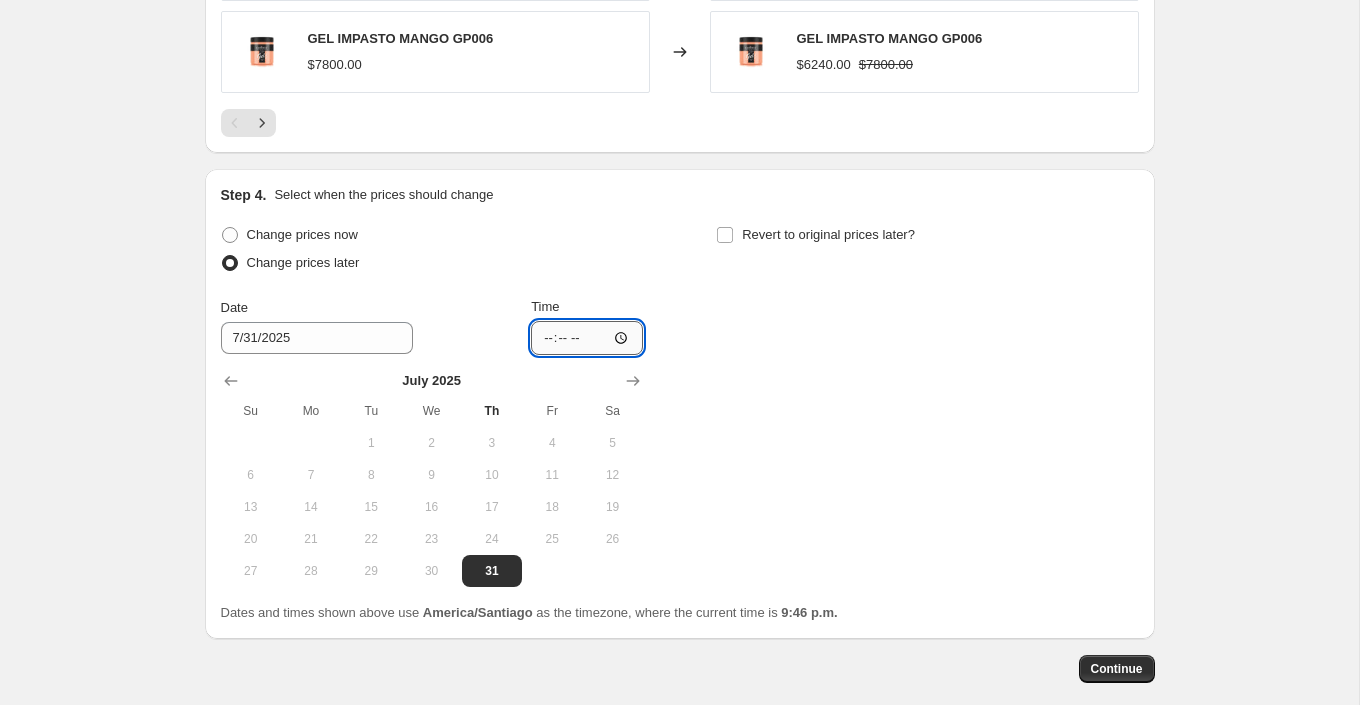 click on "[TIME]" at bounding box center (587, 338) 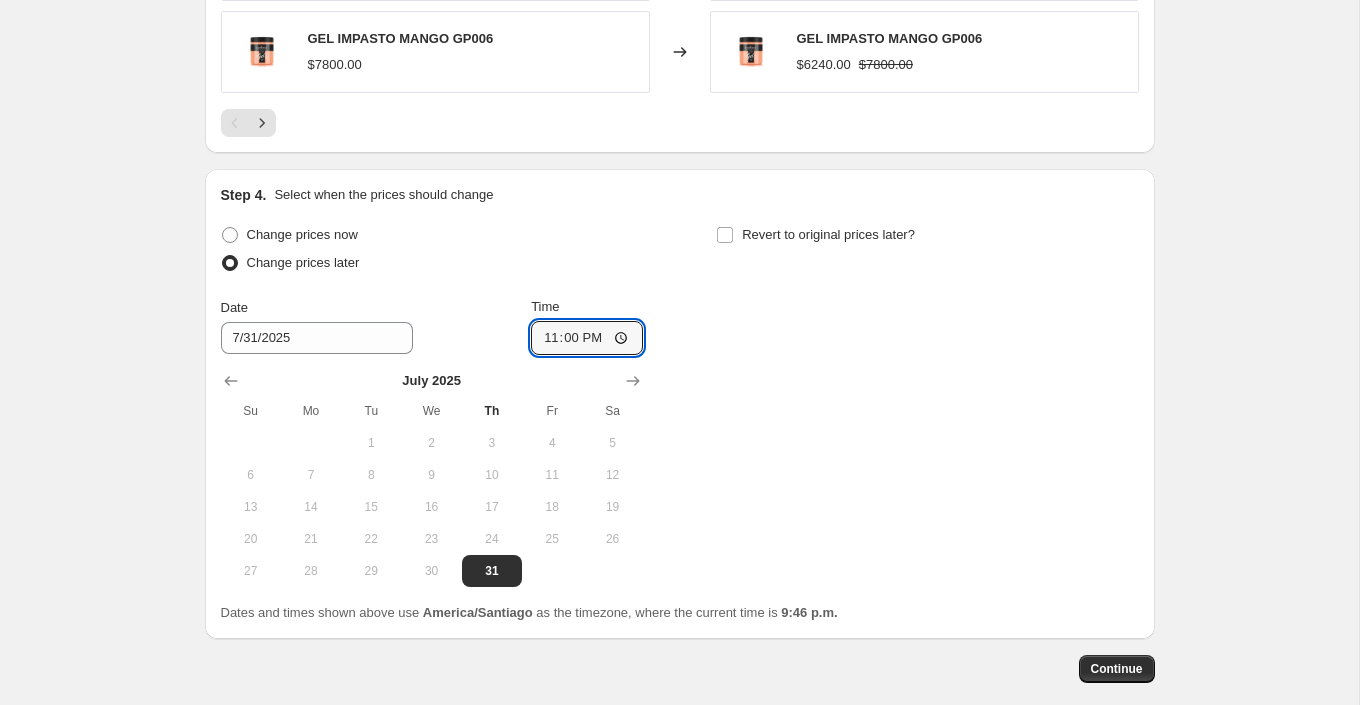 click on "Change prices now Change prices later Date 7/31/2025 Time [TIME] July   2025 Su Mo Tu We Th Fr Sa 1 2 3 4 5 6 7 8 9 10 11 12 13 14 15 16 17 18 19 20 21 22 23 24 25 26 27 28 29 30 31 Revert to original prices later?" at bounding box center [680, 404] 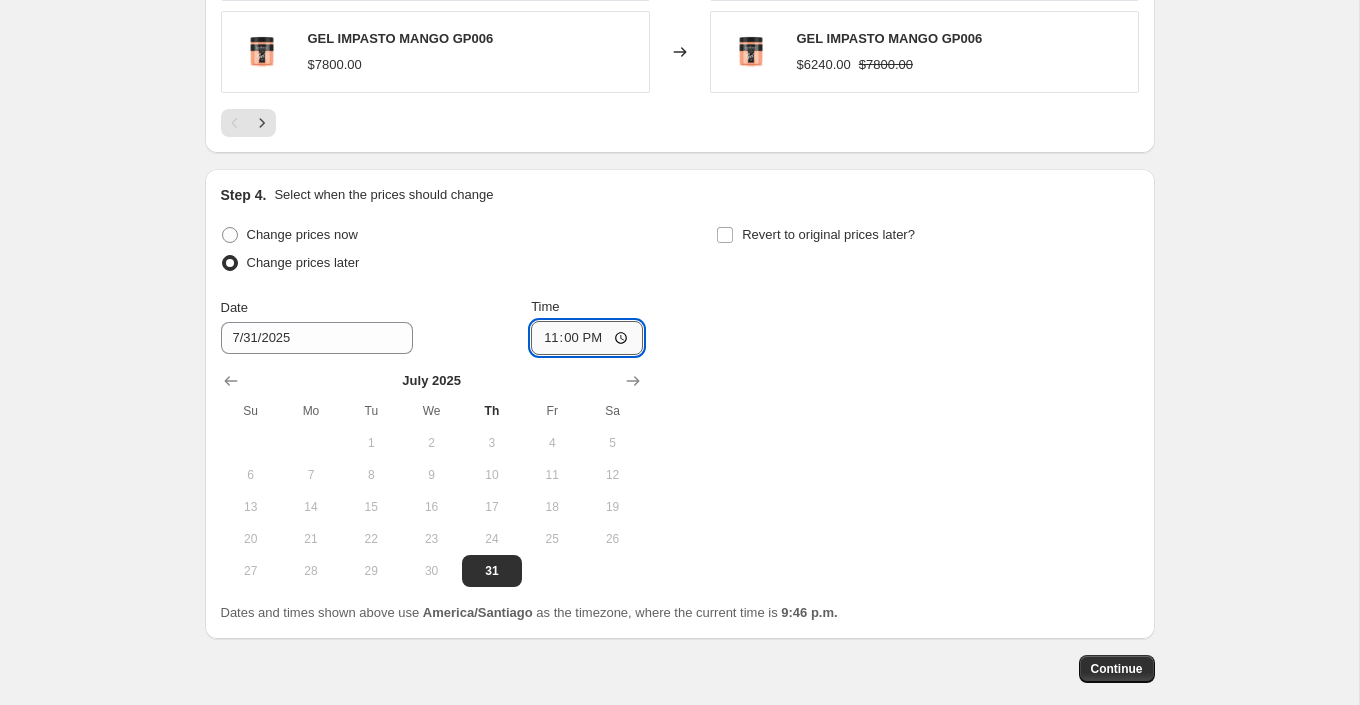 click on "23:00" at bounding box center (587, 338) 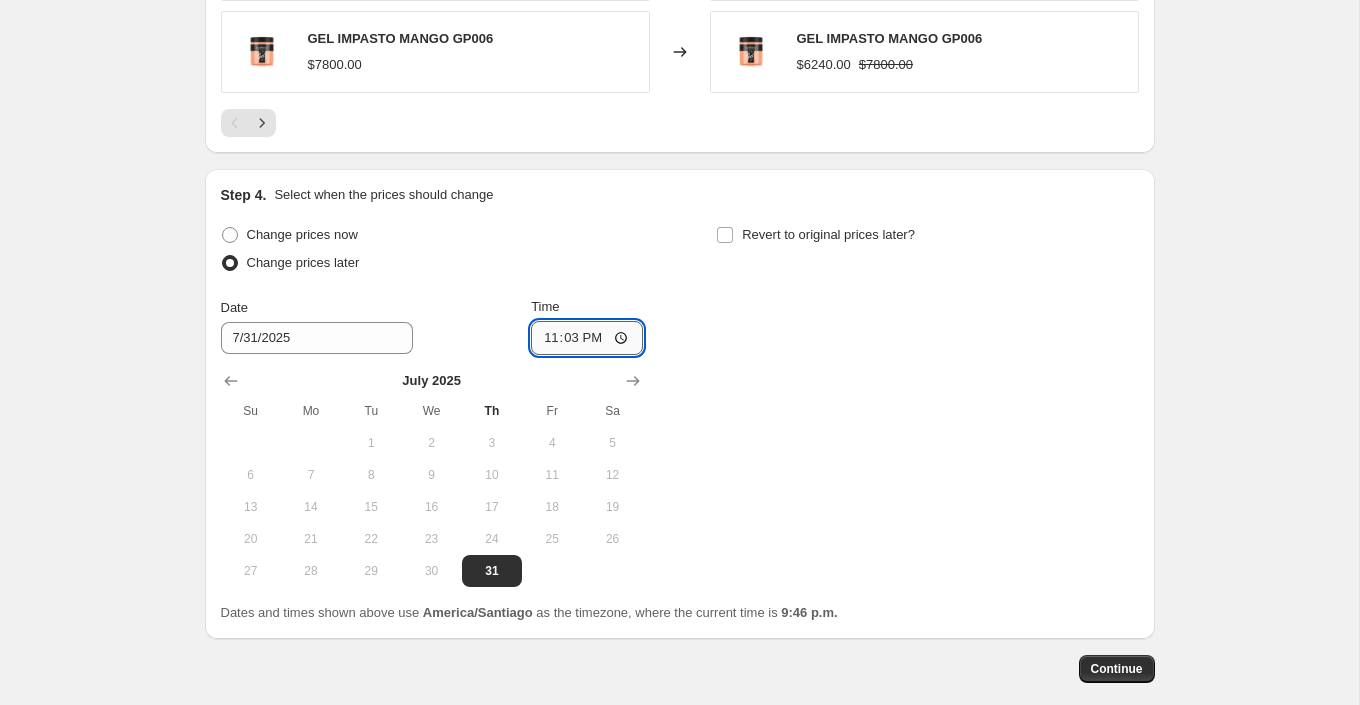 type on "[TIME]" 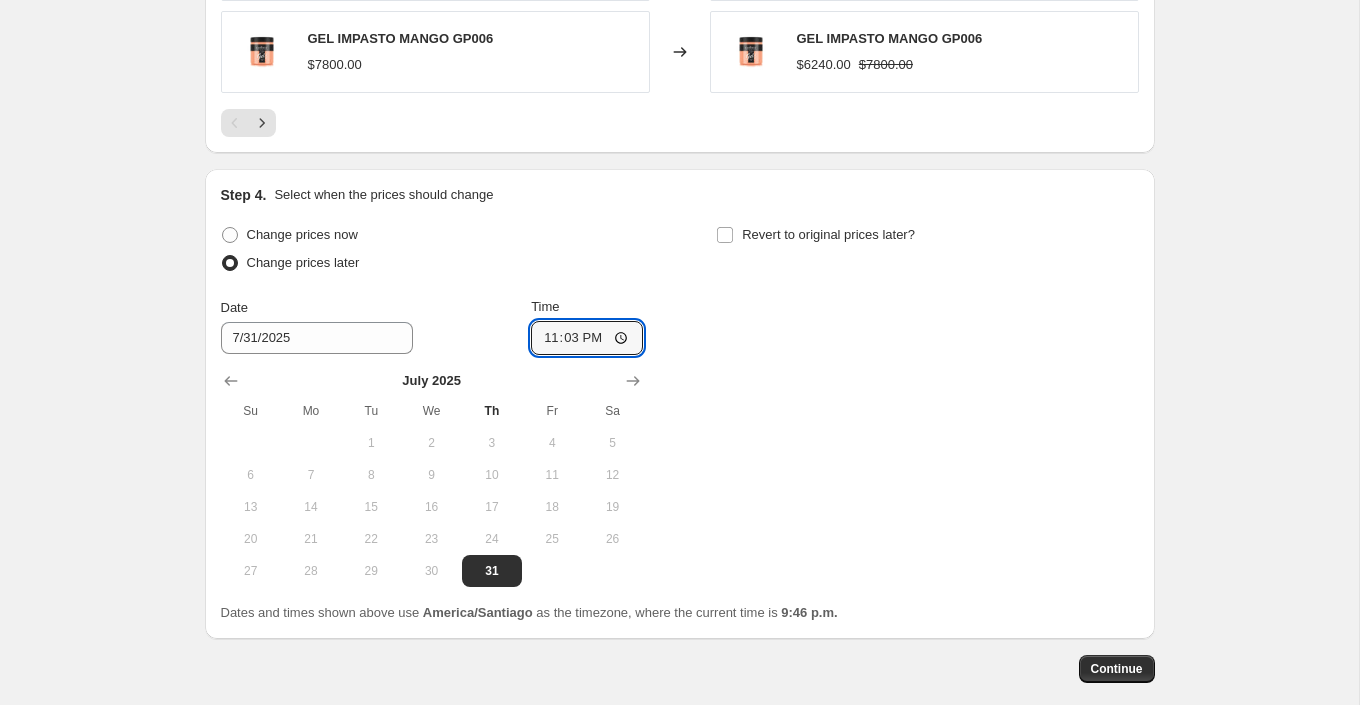 click on "Change prices now Change prices later Date 7/31/2025 Time [TIME] July   2025 Su Mo Tu We Th Fr Sa 1 2 3 4 5 6 7 8 9 10 11 12 13 14 15 16 17 18 19 20 21 22 23 24 25 26 27 28 29 30 31 Revert to original prices later?" at bounding box center (680, 404) 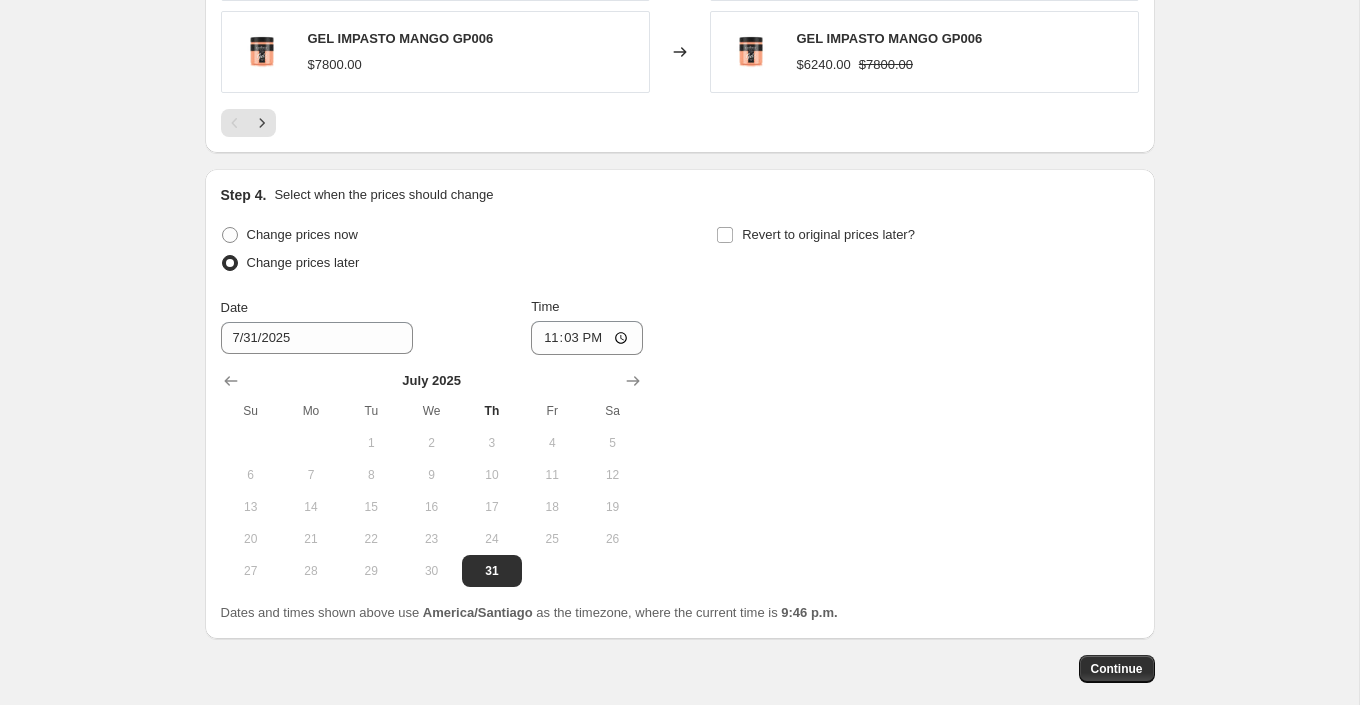 click on "Change prices now Change prices later Date 7/31/2025 Time [TIME] July   2025 Su Mo Tu We Th Fr Sa 1 2 3 4 5 6 7 8 9 10 11 12 13 14 15 16 17 18 19 20 21 22 23 24 25 26 27 28 29 30 31 Revert to original prices later?" at bounding box center (680, 404) 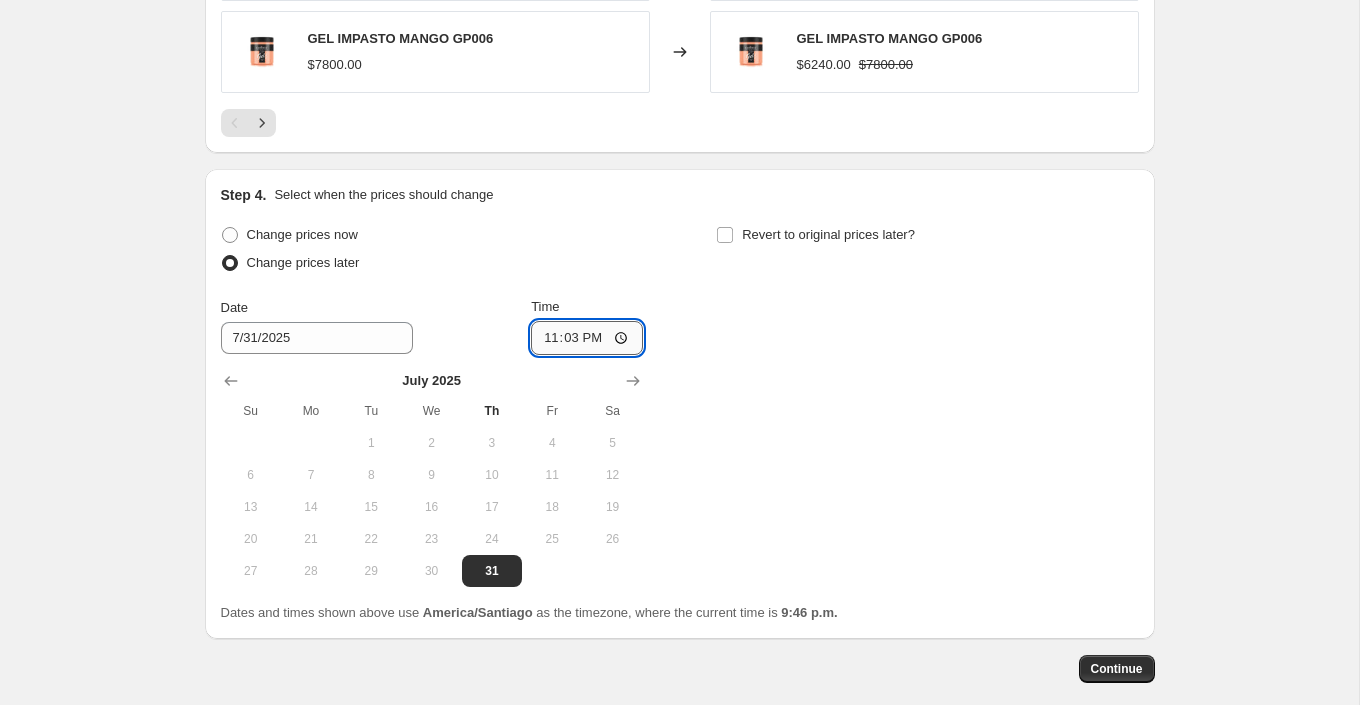 click on "[TIME]" at bounding box center (587, 338) 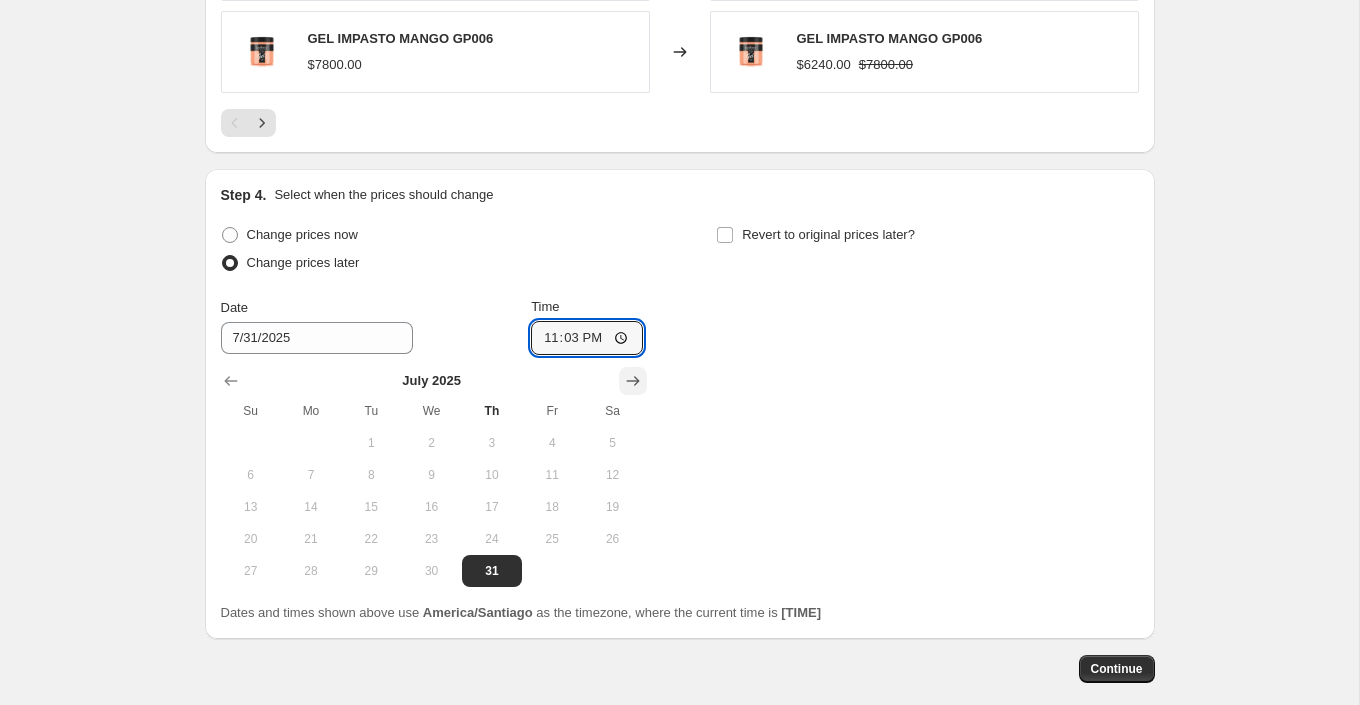 click 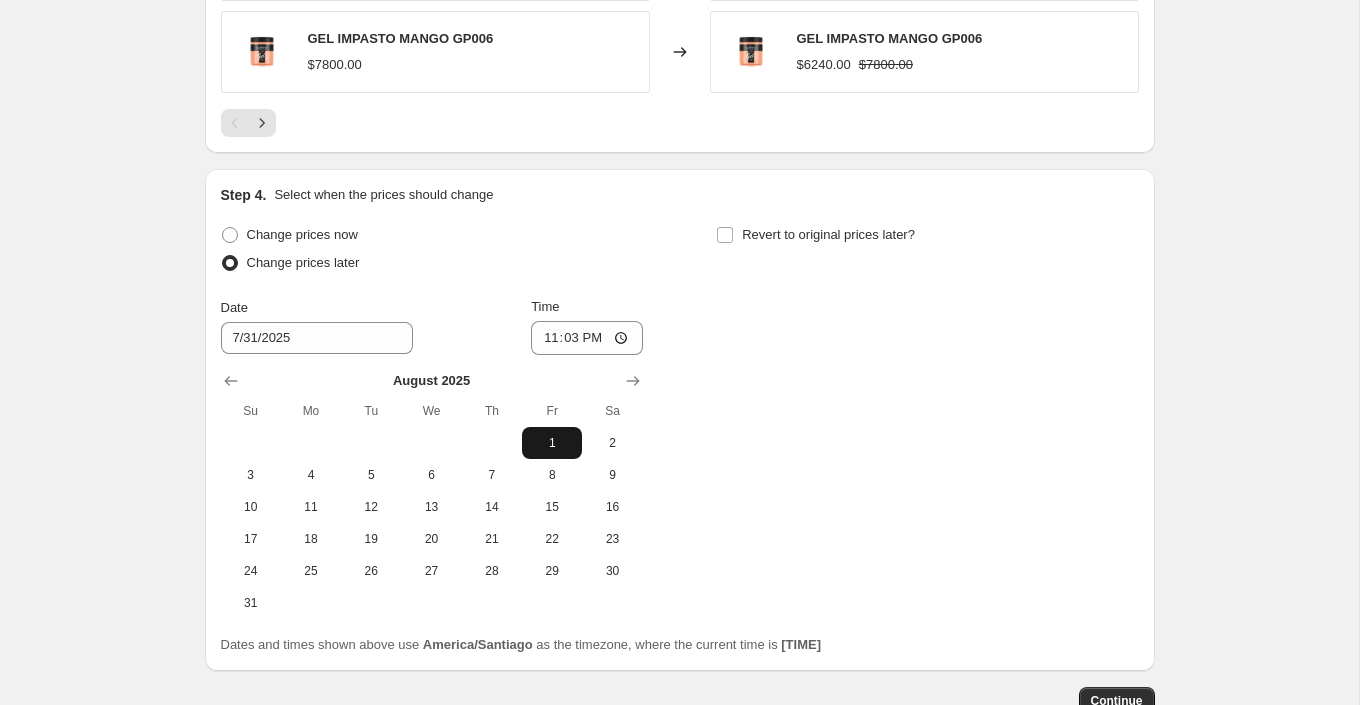 click on "1" at bounding box center [552, 443] 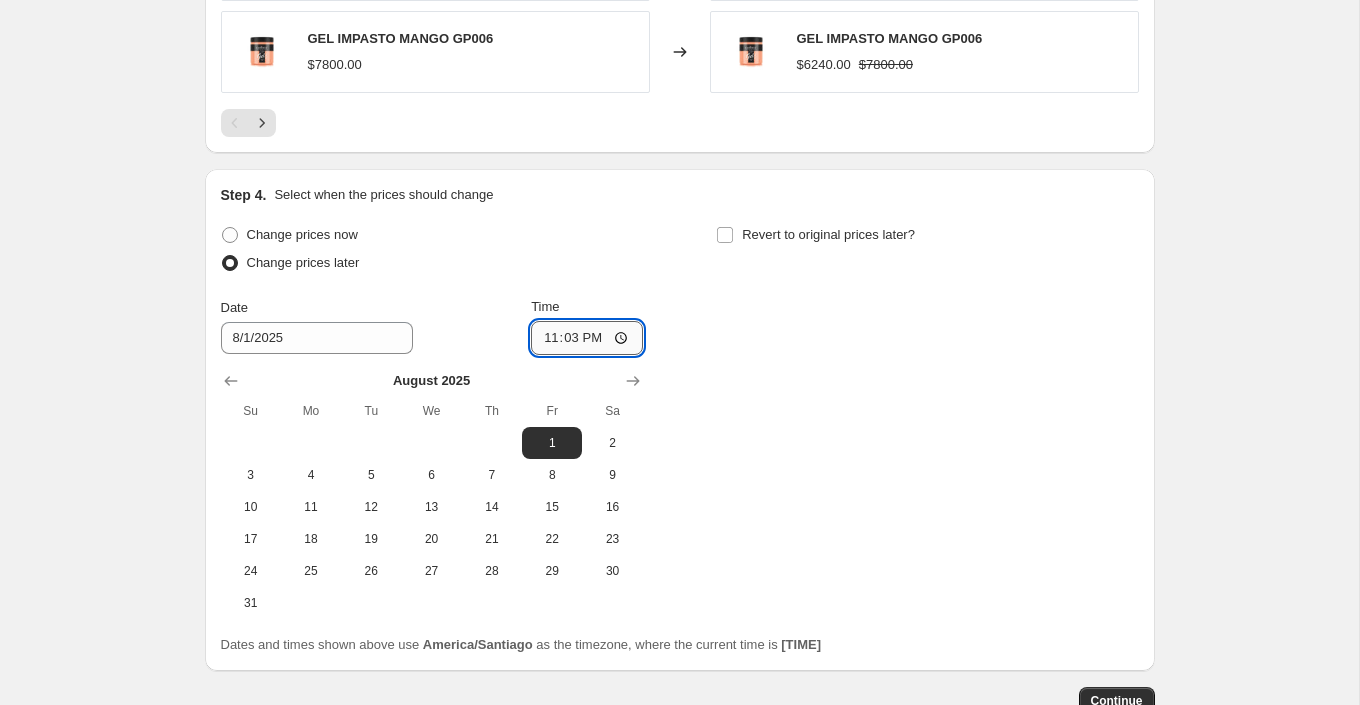 click on "[TIME]" at bounding box center (587, 338) 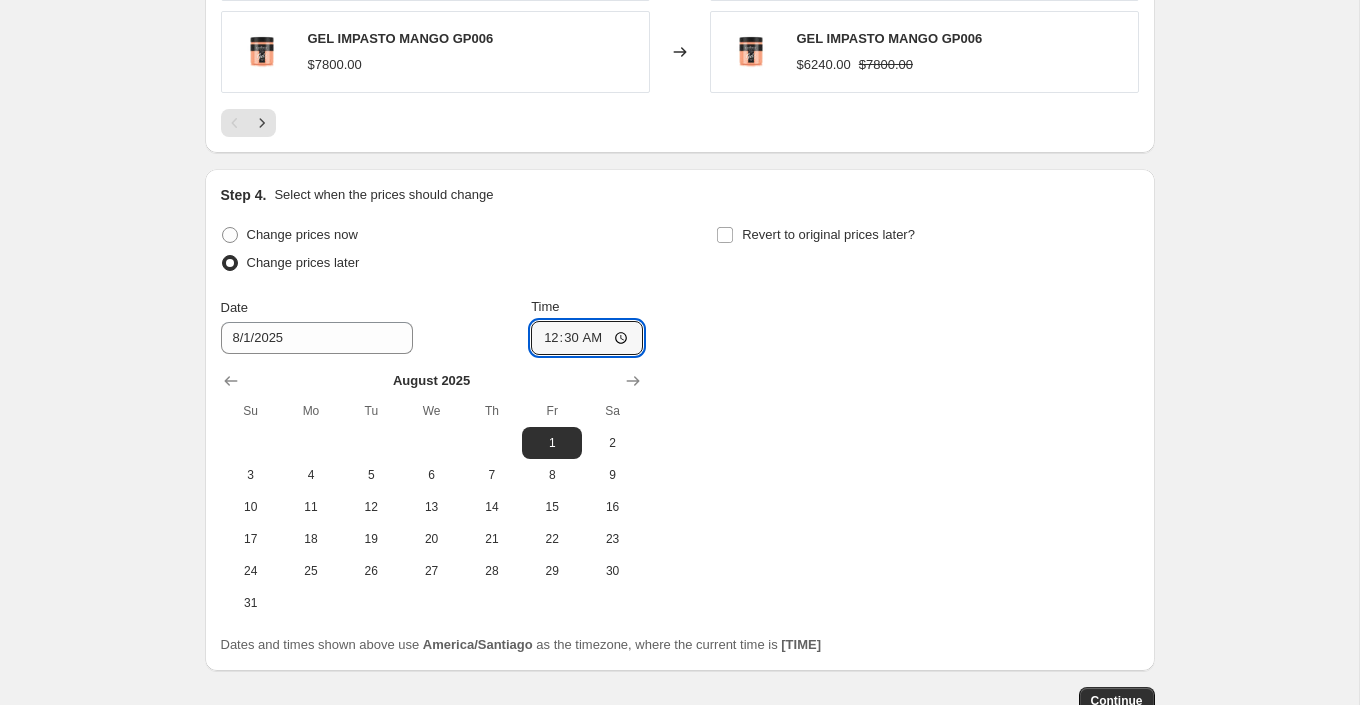 type on "00:00" 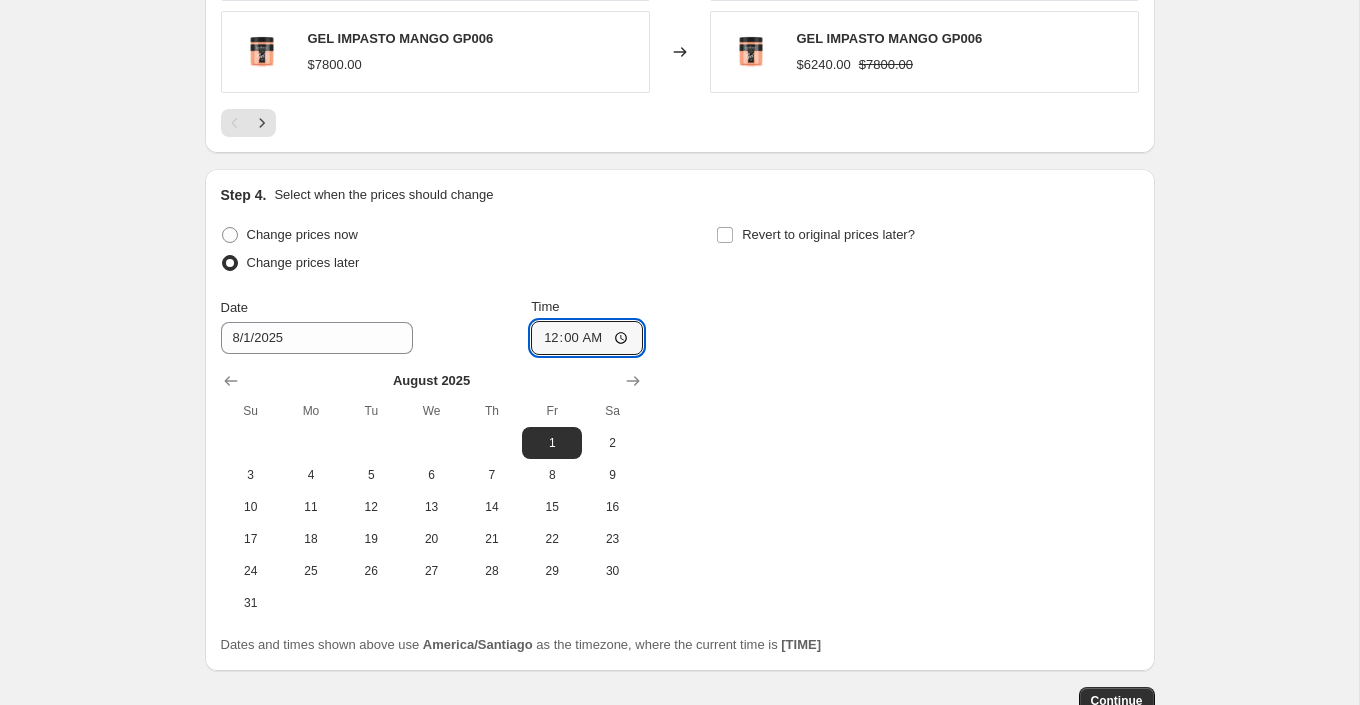 click on "Change prices now Change prices later Date 8/1/2025 Time [TIME] August   2025 Su Mo Tu We Th Fr Sa 1 2 3 4 5 6 7 8 9 10 11 12 13 14 15 16 17 18 19 20 21 22 23 24 25 26 27 28 29 30 31 Revert to original prices later?" at bounding box center (680, 420) 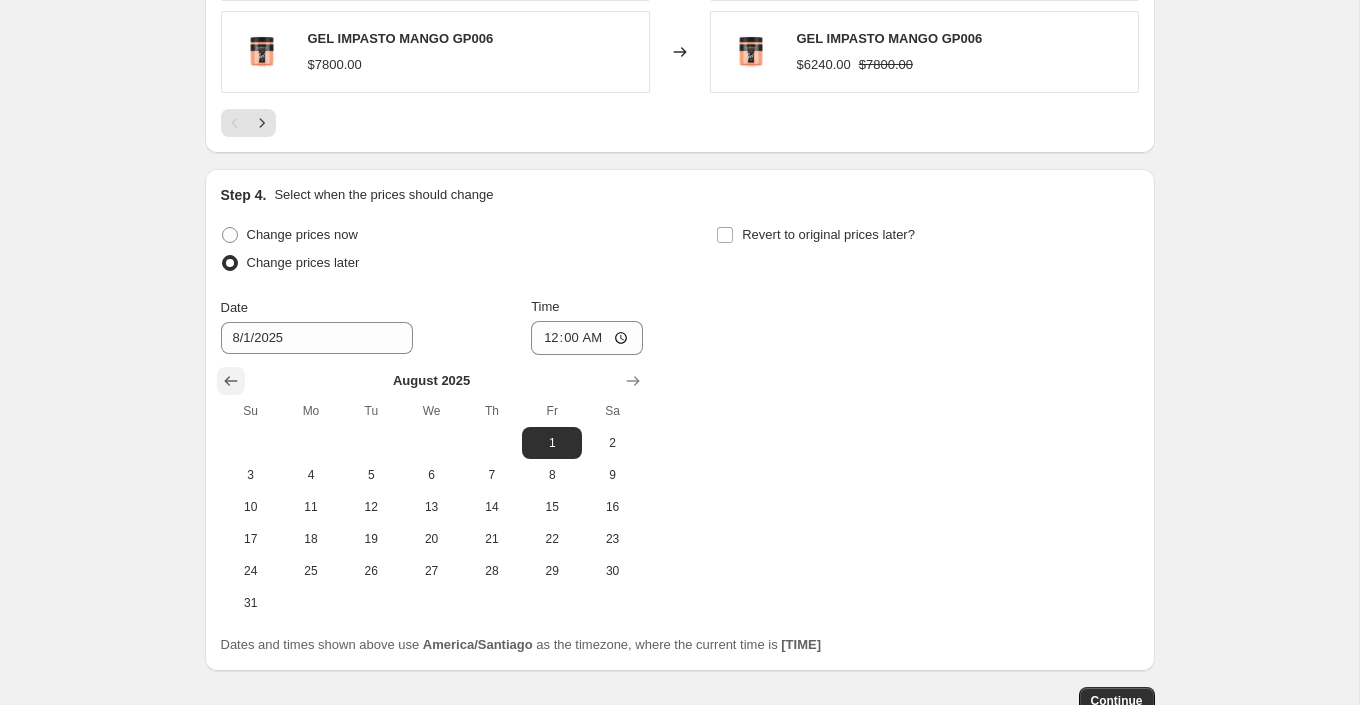 click 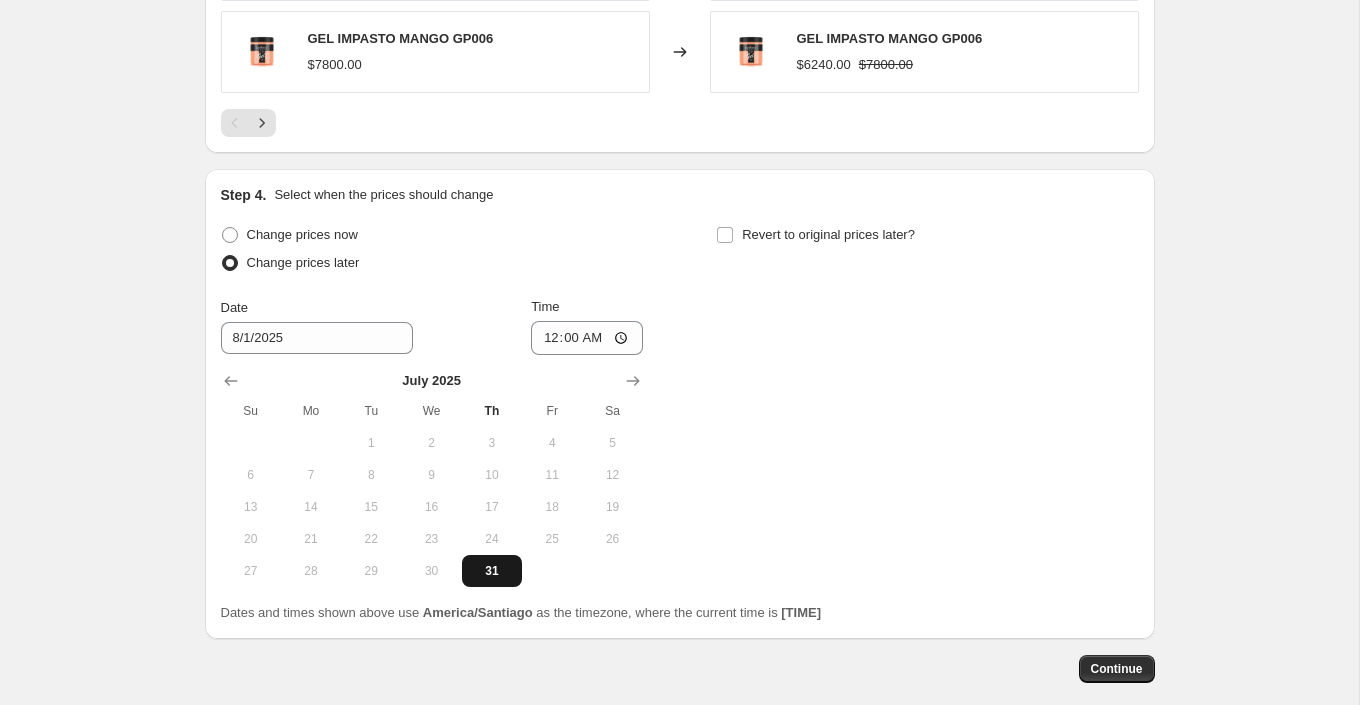 click on "31" at bounding box center (492, 571) 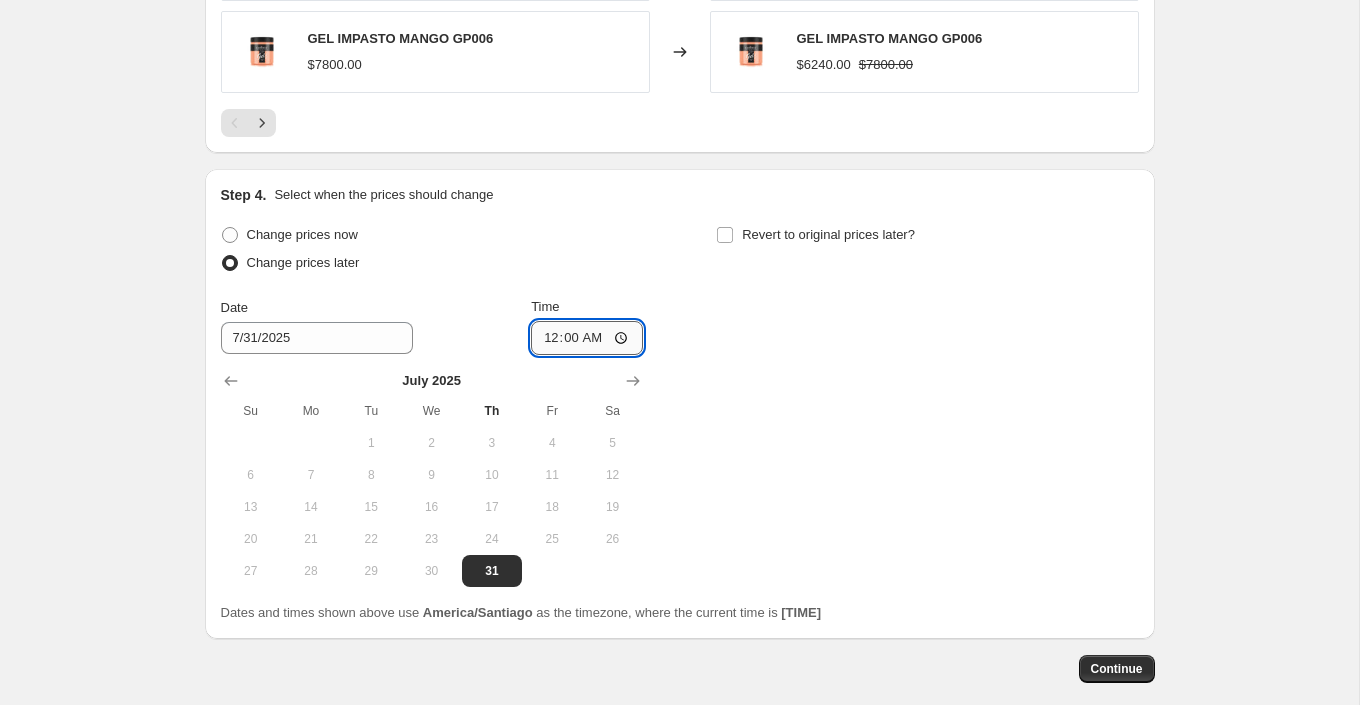 click on "00:00" at bounding box center [587, 338] 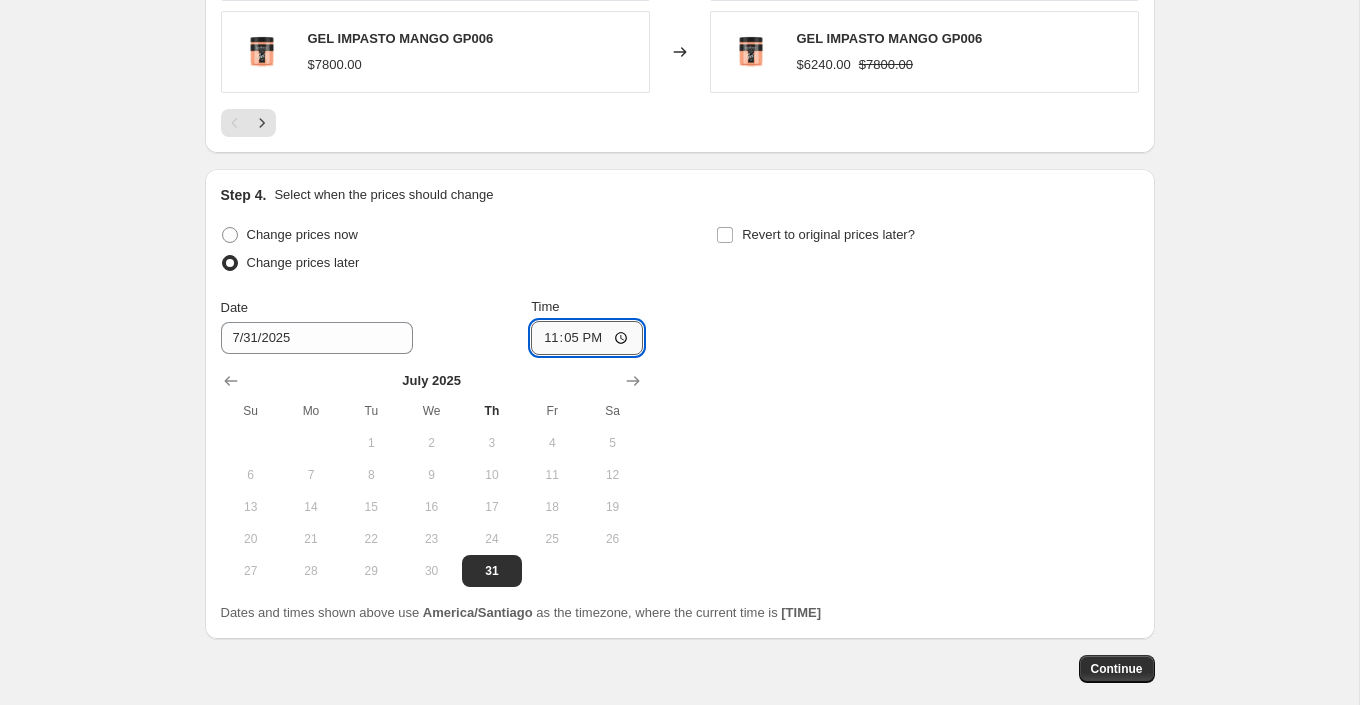 type on "23:59" 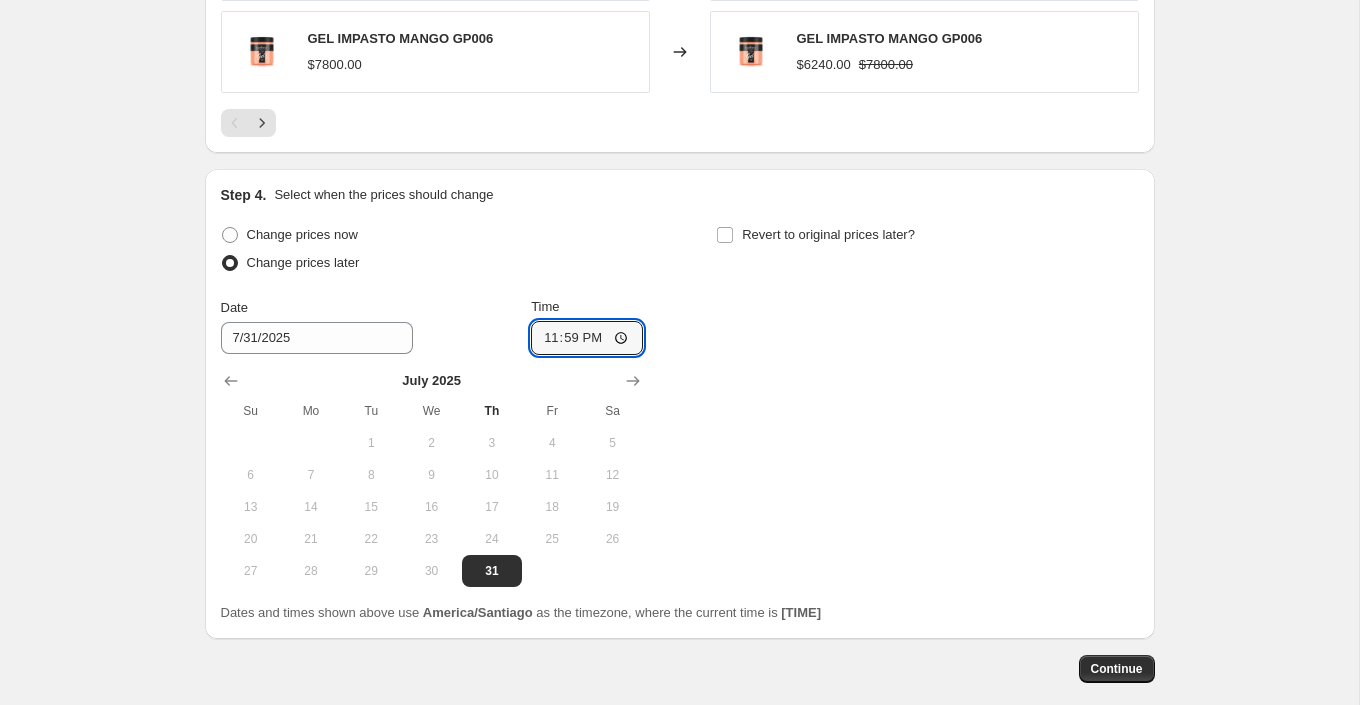click on "Change prices now Change prices later Date 7/31/2025 Time [TIME] July   2025 Su Mo Tu We Fr Sa 1 2 3 4 5 6 7 8 9 10 11 12 13 14 15 16 17 18 19 20 21 22 23 24 25 26 27 28 29 30 31 Revert to original prices later?" at bounding box center [680, 404] 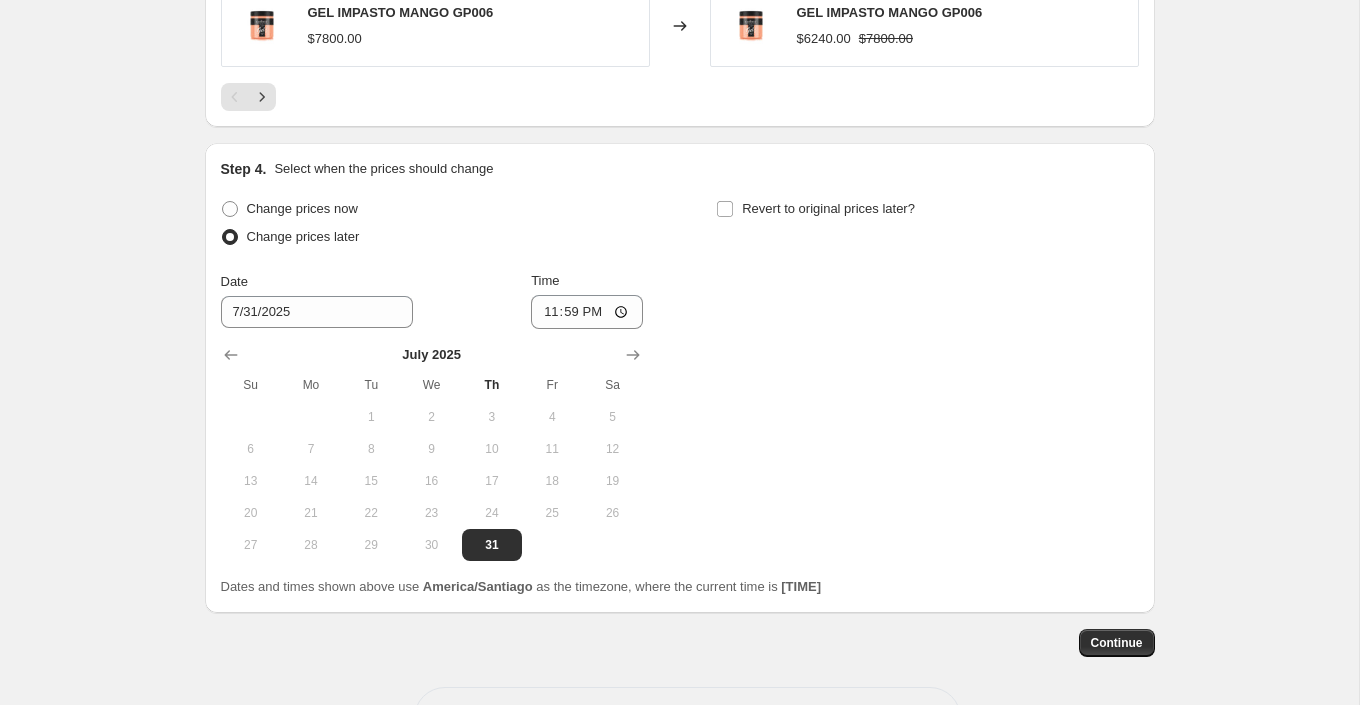 scroll, scrollTop: 1805, scrollLeft: 0, axis: vertical 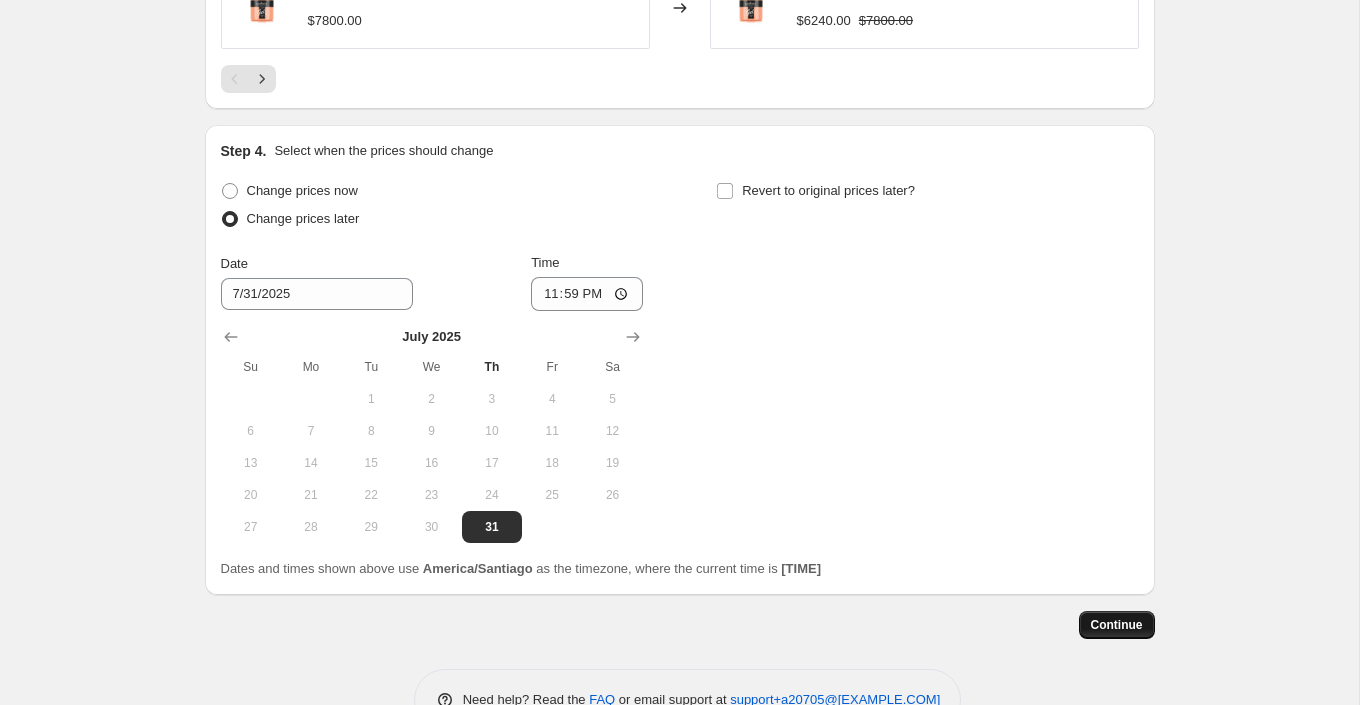 click on "Continue" at bounding box center [1117, 625] 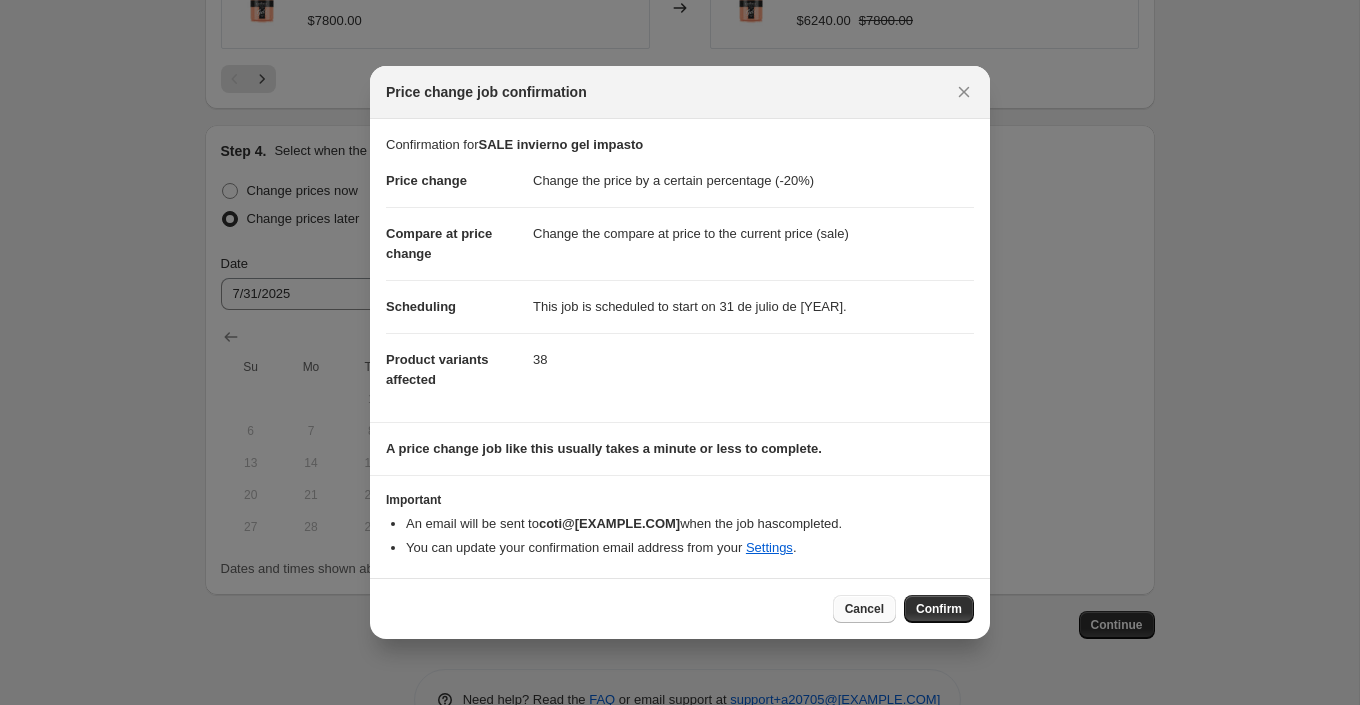 click on "Cancel" at bounding box center [864, 609] 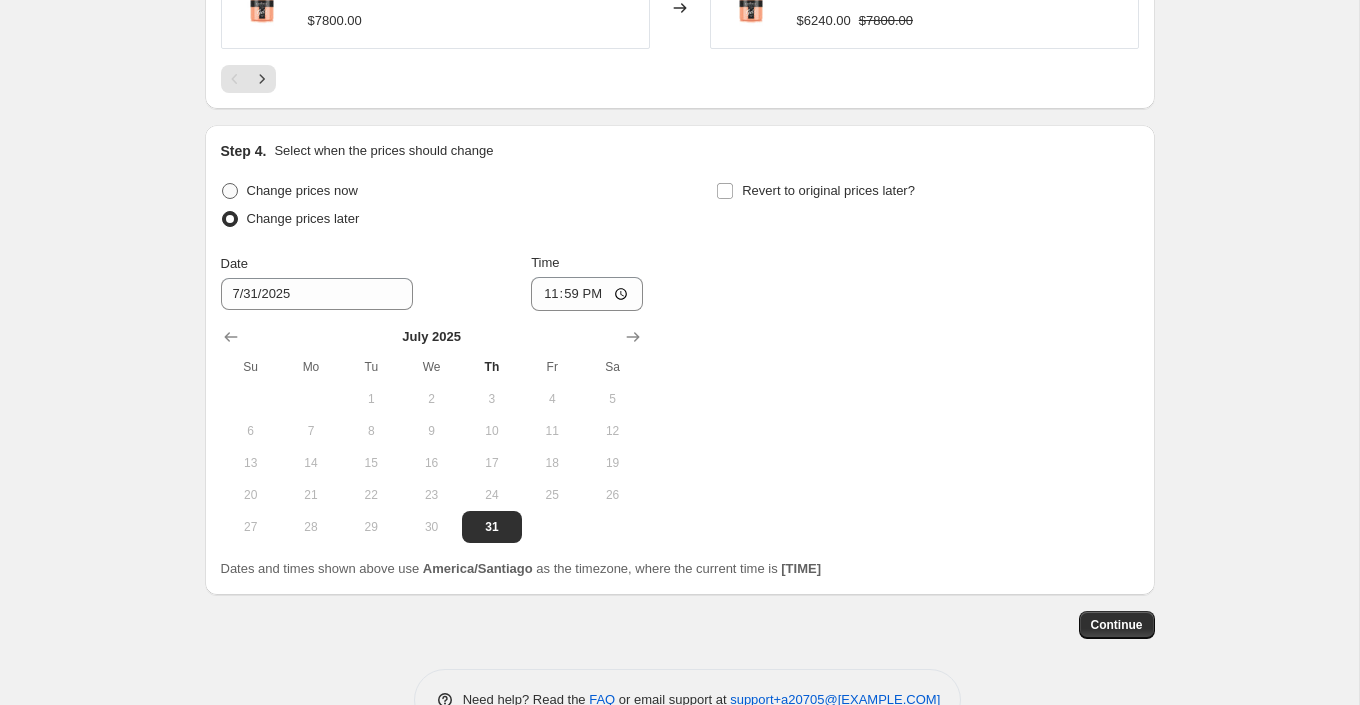 click at bounding box center (230, 191) 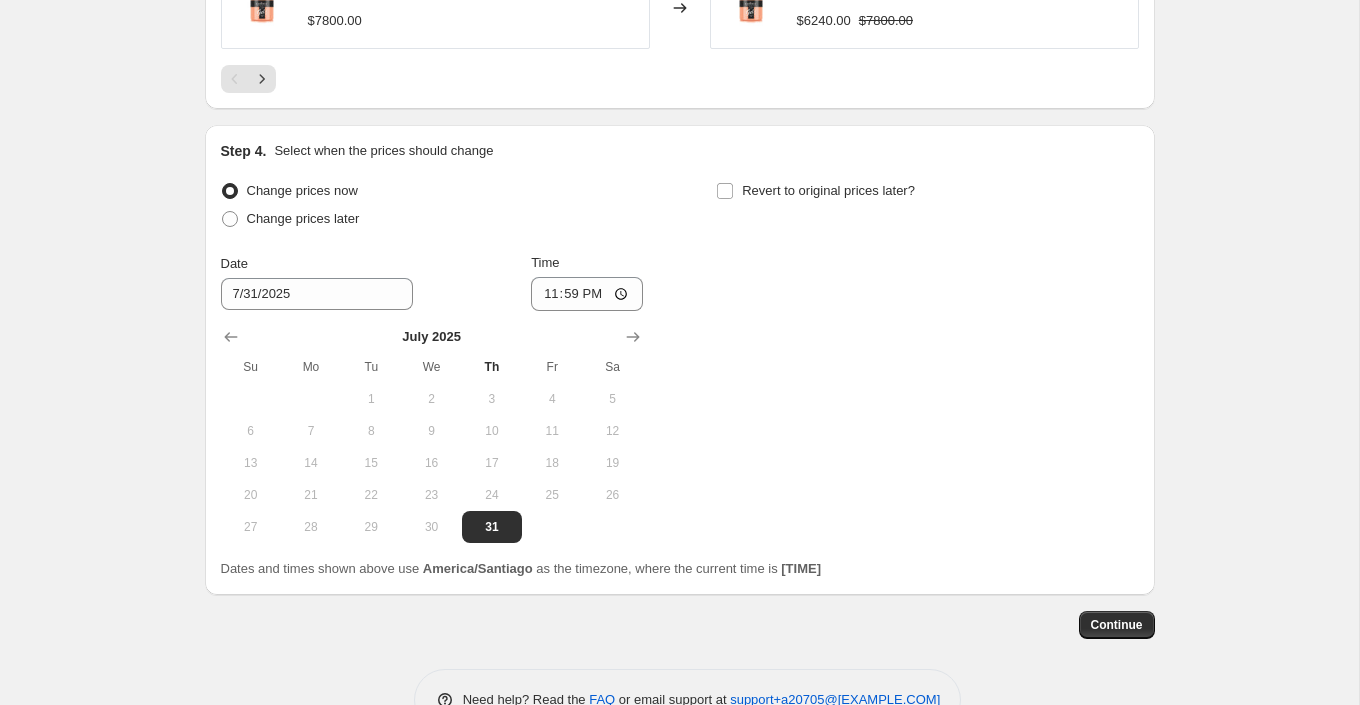scroll, scrollTop: 1511, scrollLeft: 0, axis: vertical 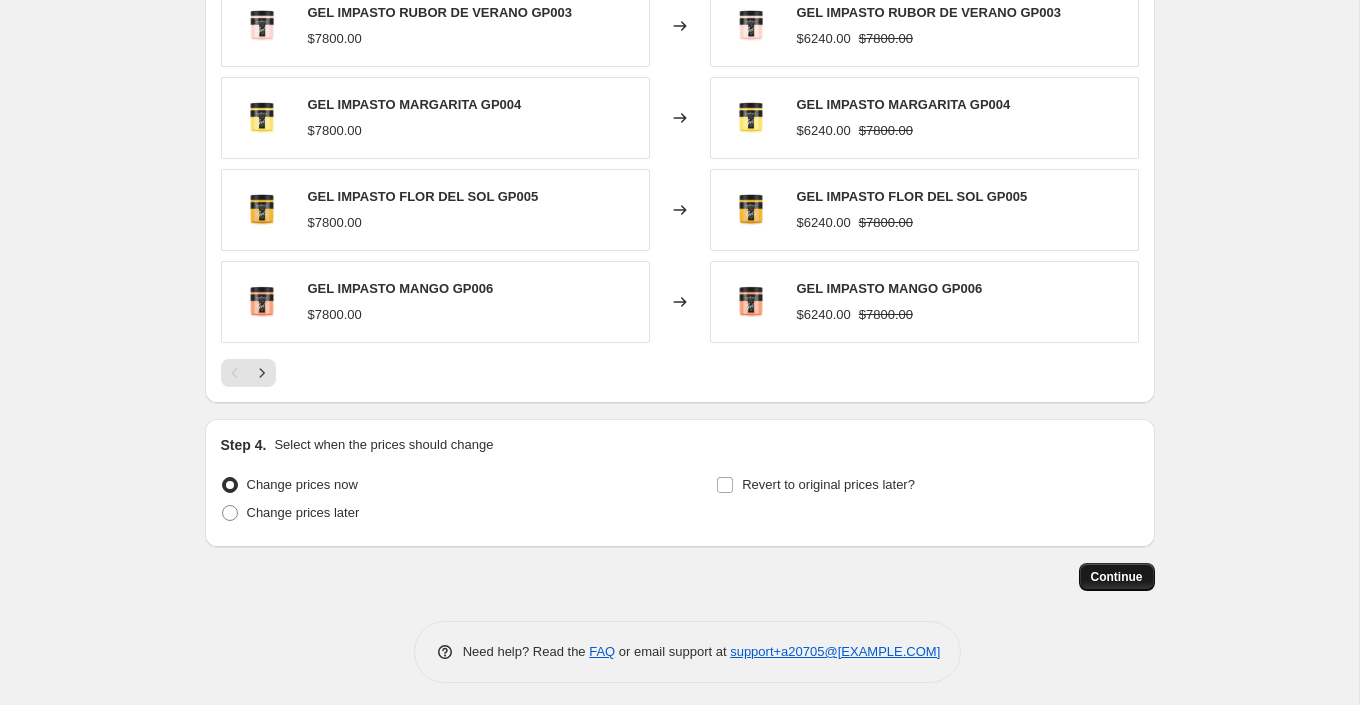 click on "Continue" at bounding box center [1117, 577] 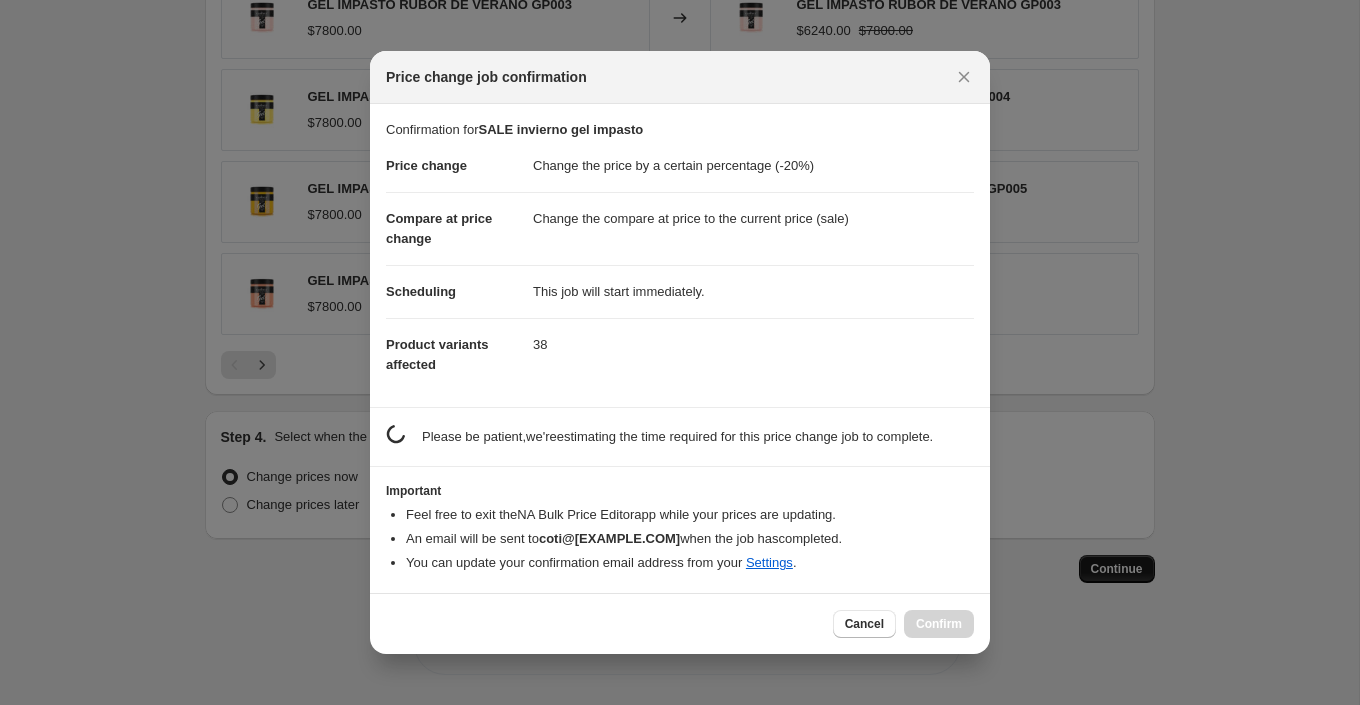 scroll, scrollTop: 0, scrollLeft: 0, axis: both 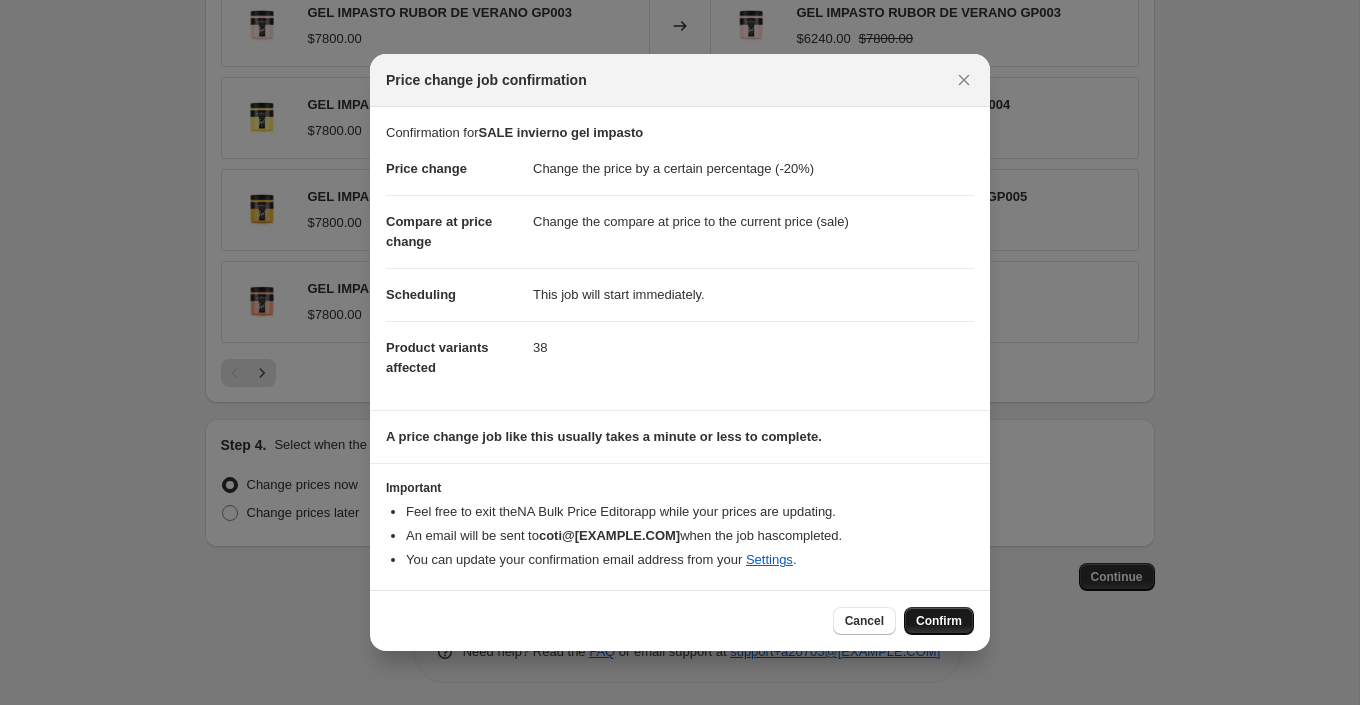 click on "Confirm" at bounding box center [939, 621] 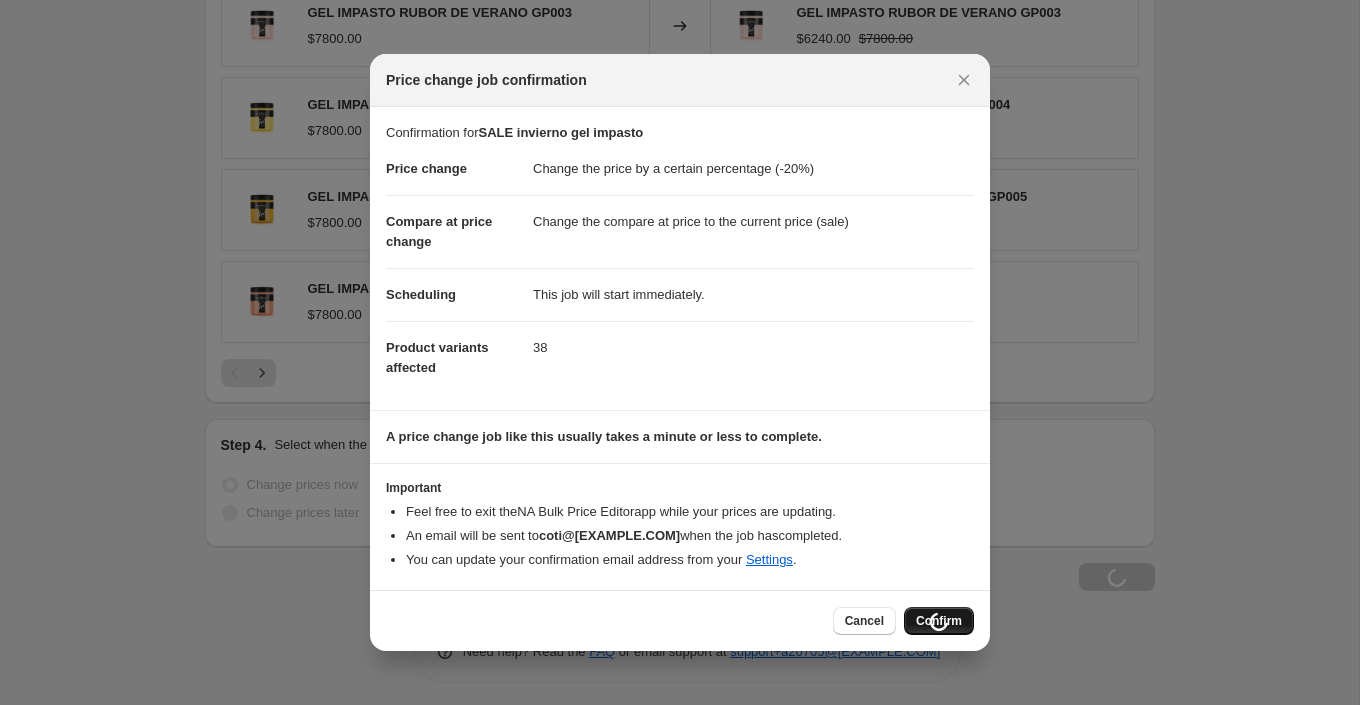 scroll, scrollTop: 1580, scrollLeft: 0, axis: vertical 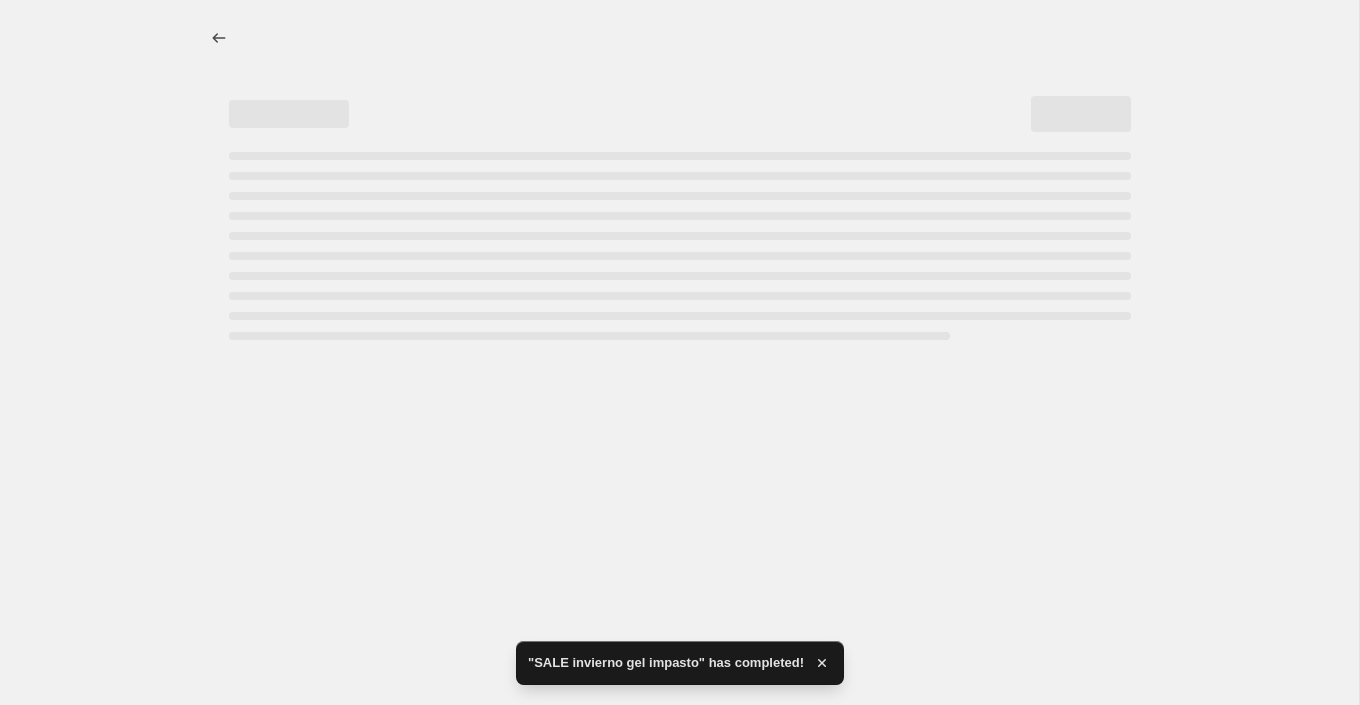select on "percentage" 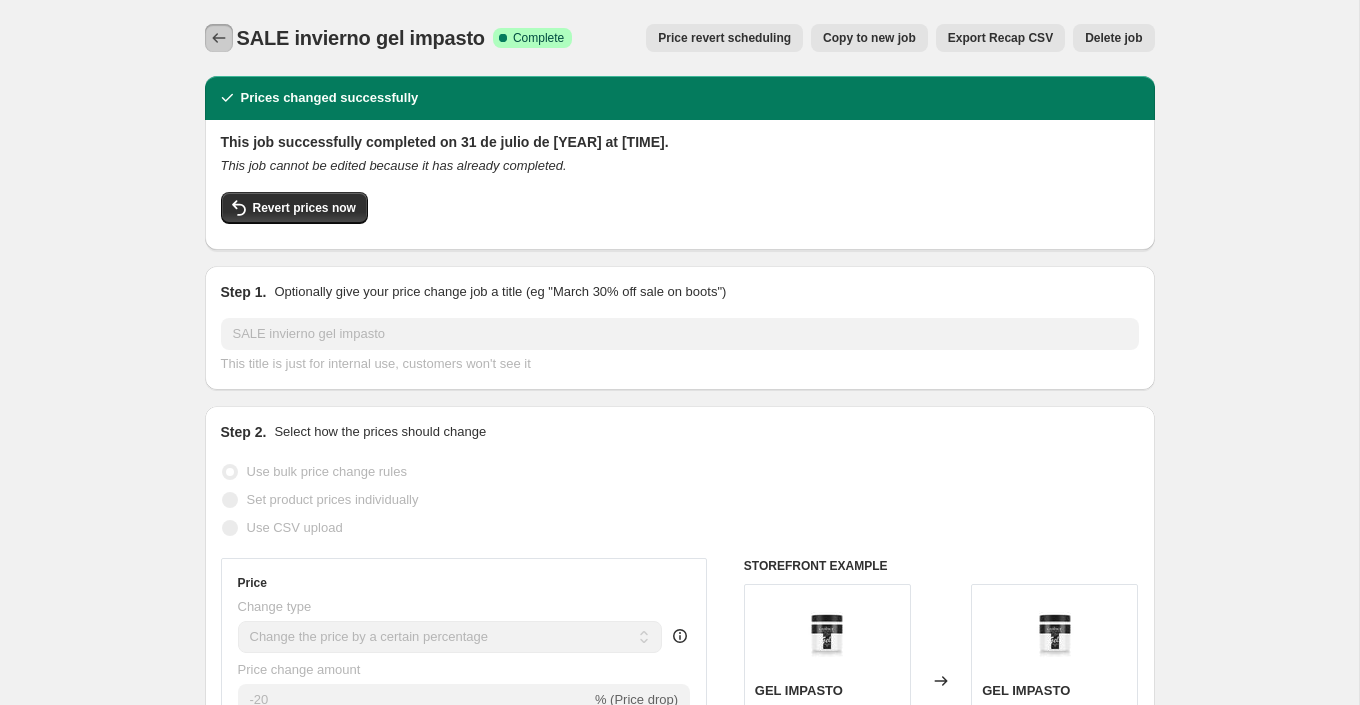 click 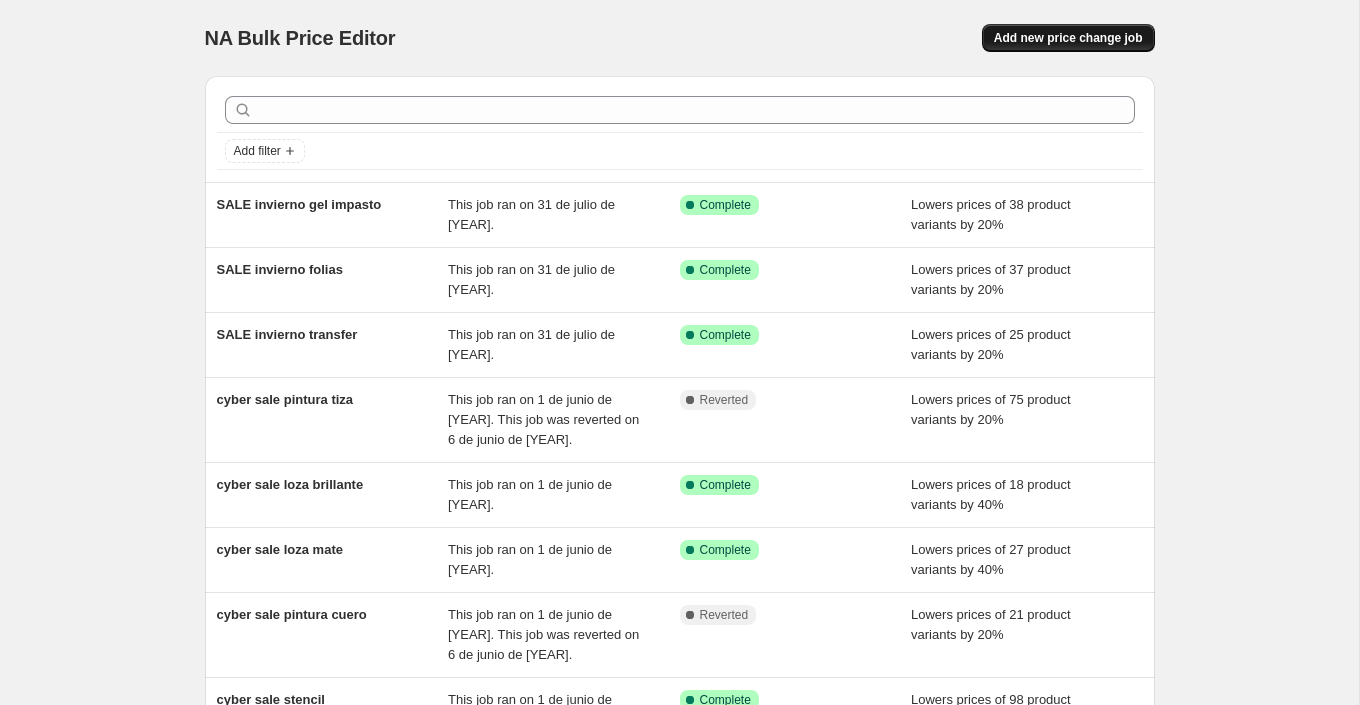 click on "Add new price change job" at bounding box center [1068, 38] 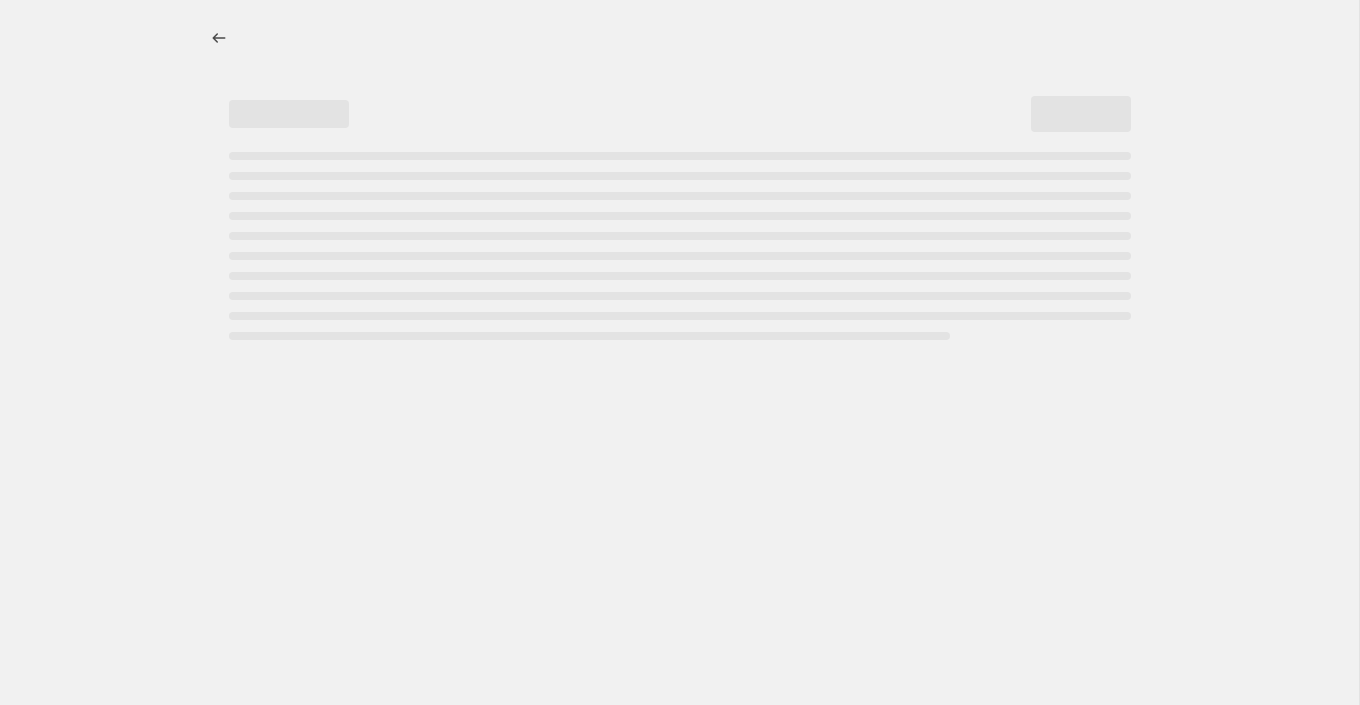 select on "percentage" 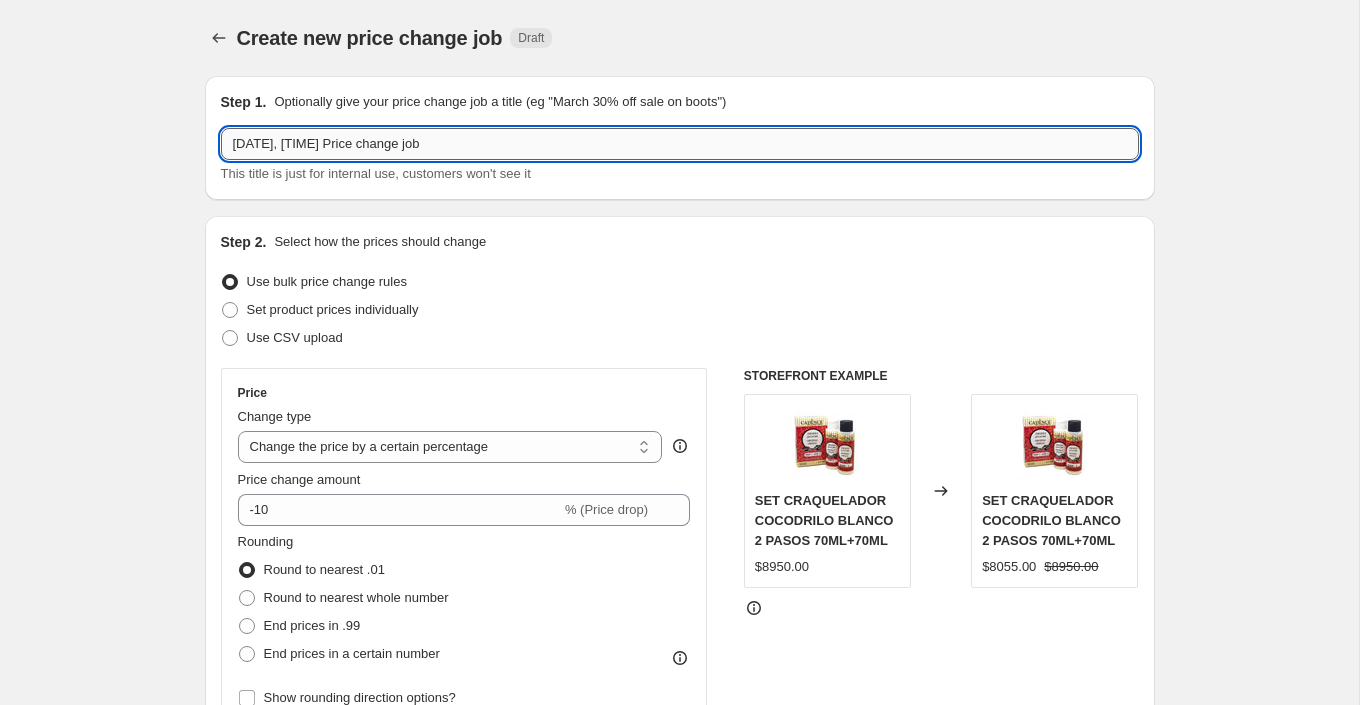 click on "[DATE], [TIME] Price change job" at bounding box center [680, 144] 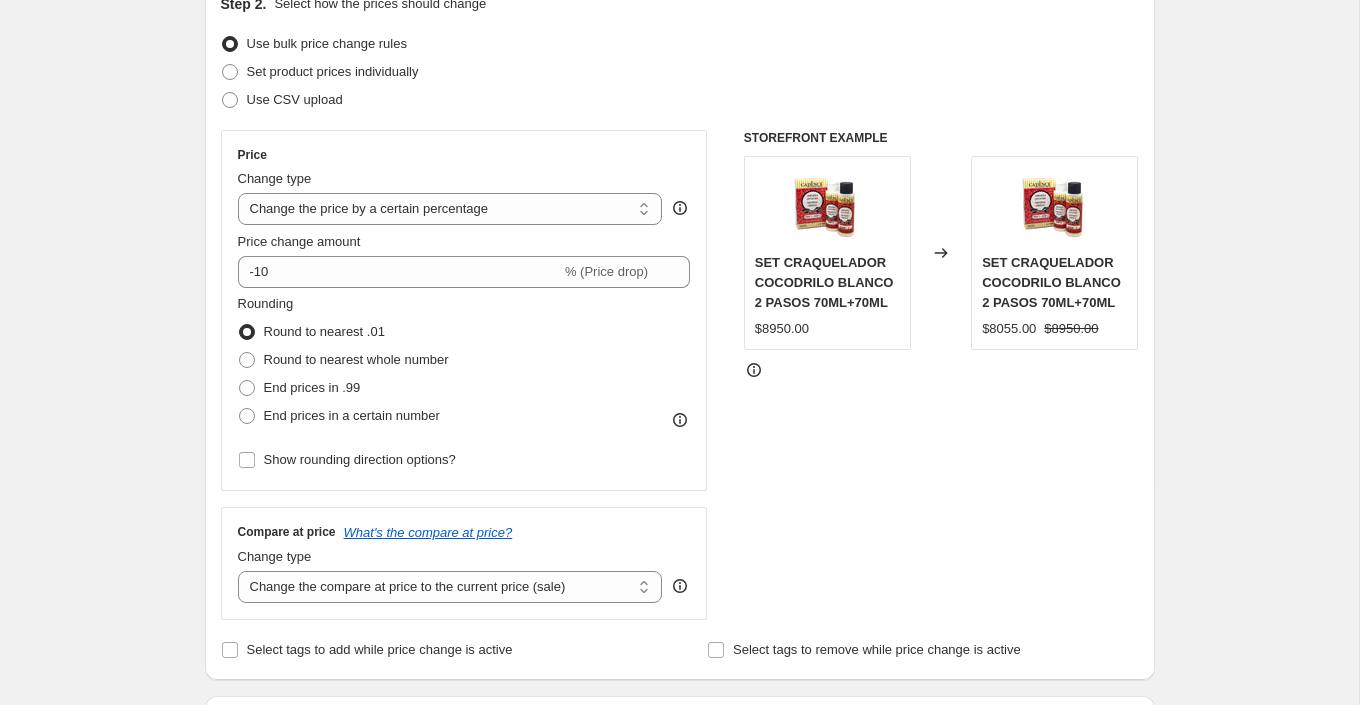 scroll, scrollTop: 251, scrollLeft: 0, axis: vertical 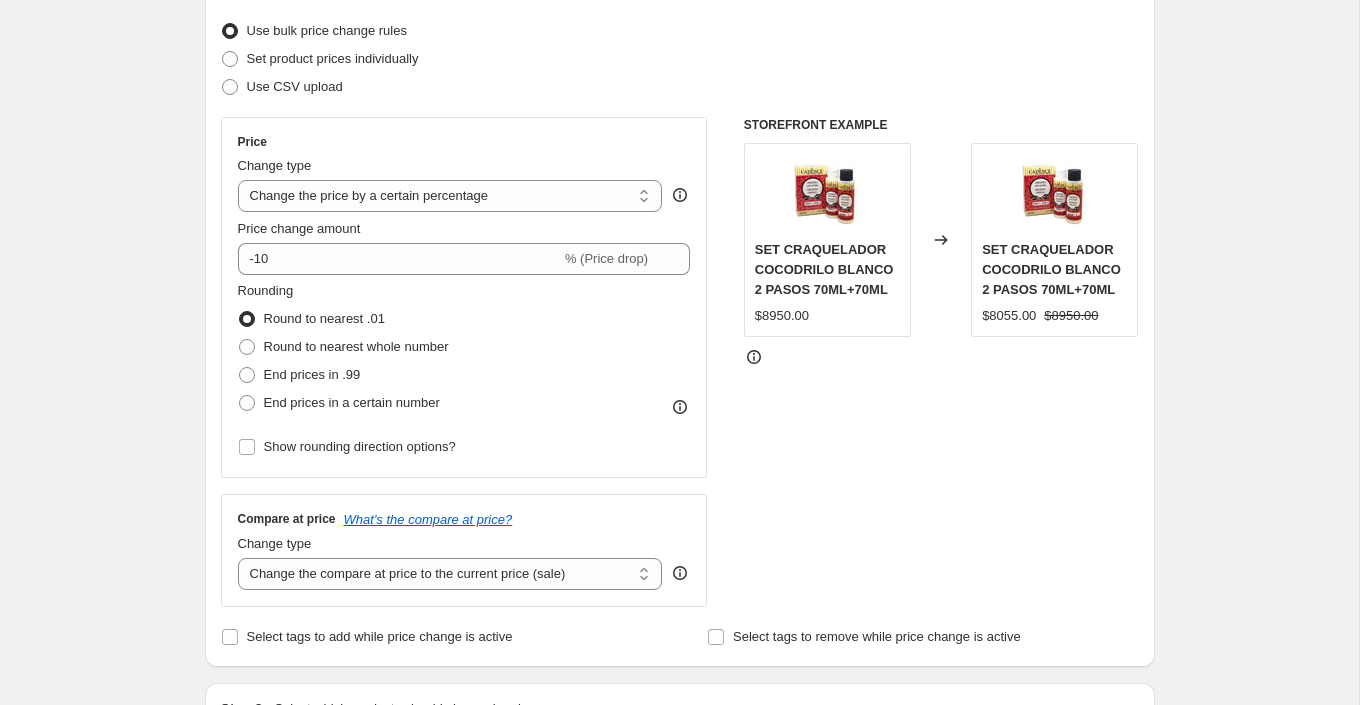 type on "SALE invierno pintura tiza" 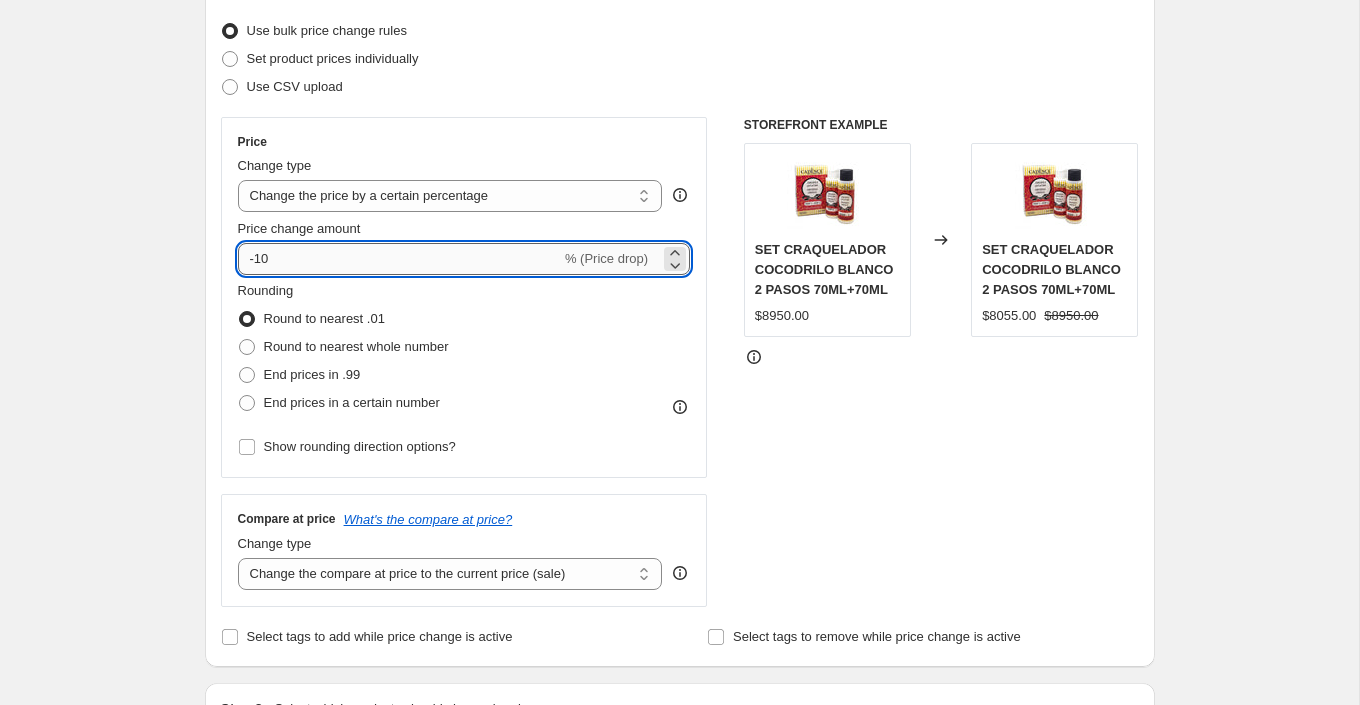 click on "-10" at bounding box center [399, 259] 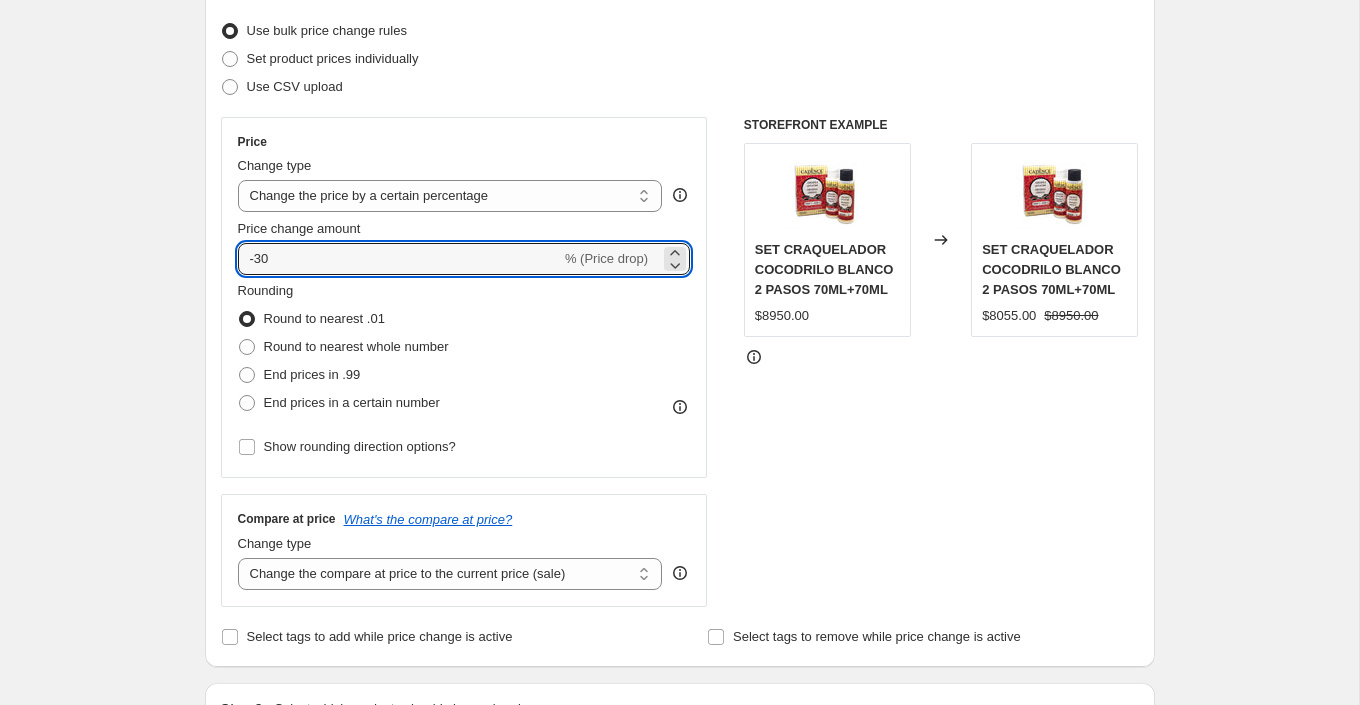type on "-30" 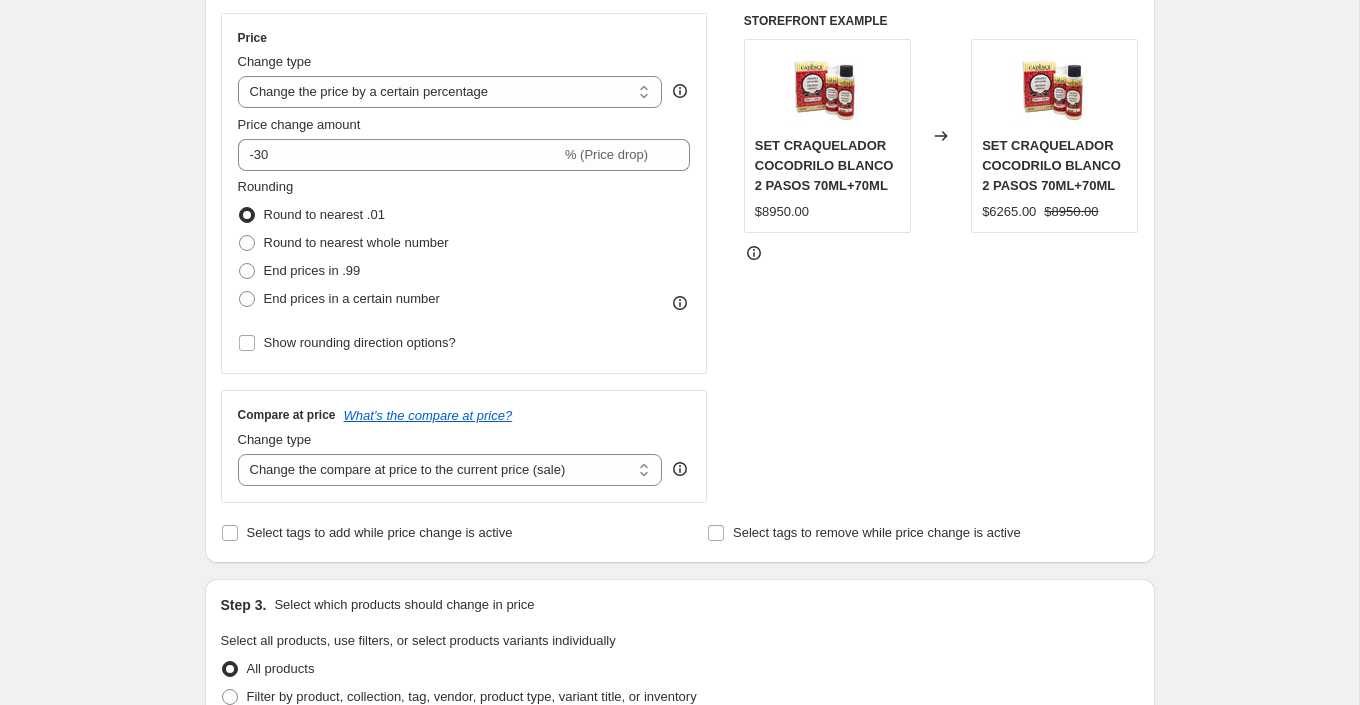 scroll, scrollTop: 421, scrollLeft: 0, axis: vertical 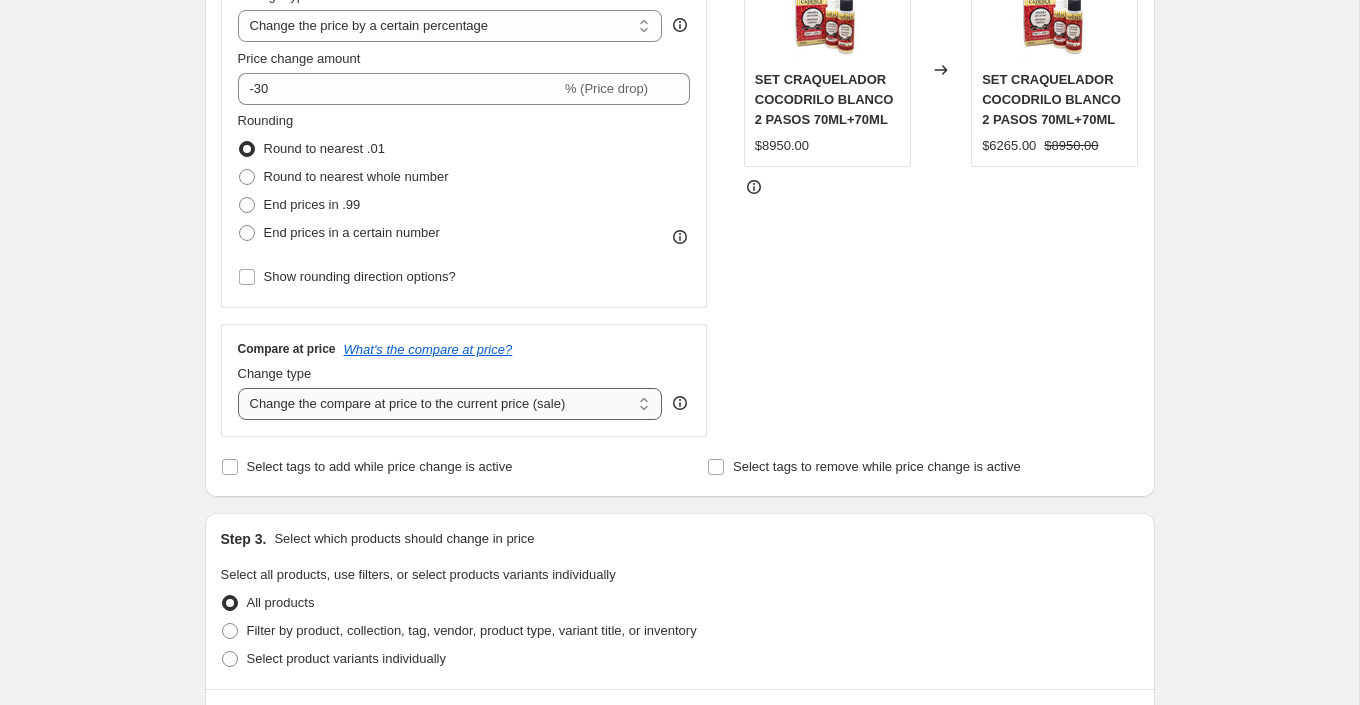 click on "Change the compare at price to the current price (sale) Change the compare at price to a certain amount Change the compare at price by a certain amount Change the compare at price by a certain percentage Change the compare at price by a certain amount relative to the actual price Change the compare at price by a certain percentage relative to the actual price Don't change the compare at price Remove the compare at price" at bounding box center [450, 404] 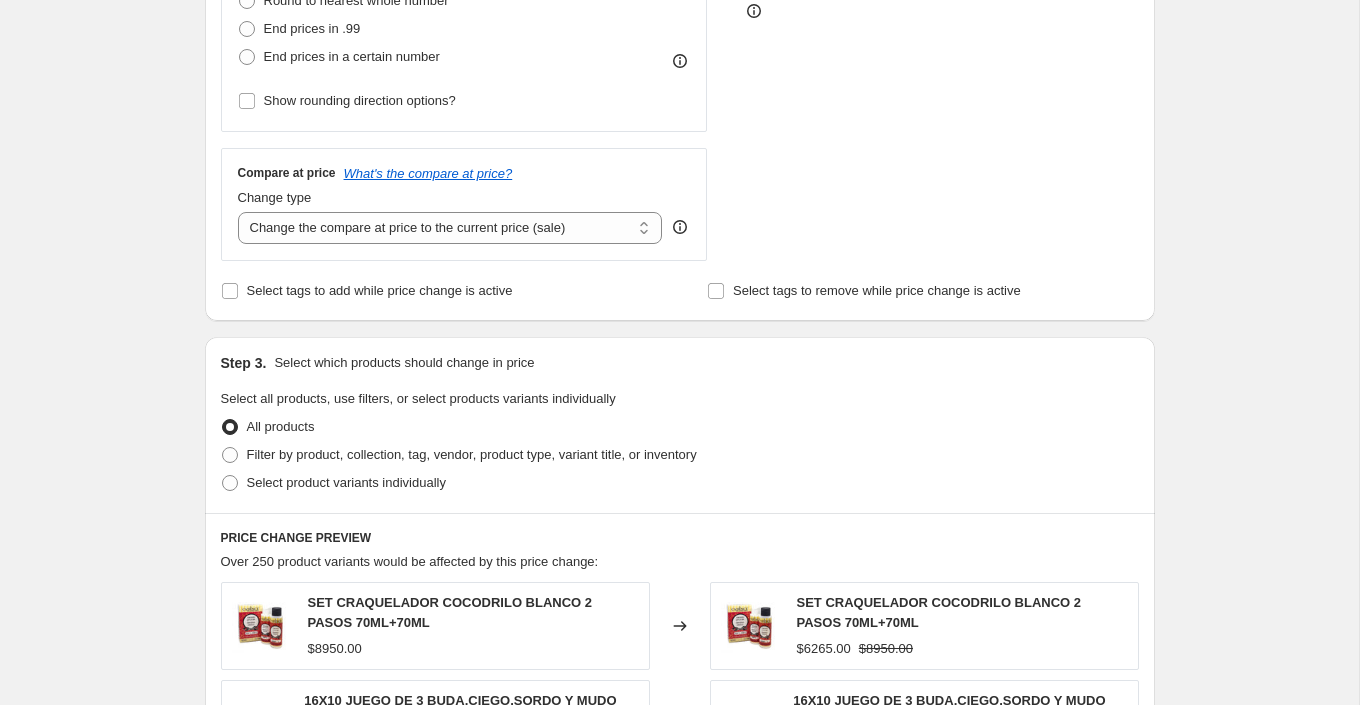 scroll, scrollTop: 626, scrollLeft: 0, axis: vertical 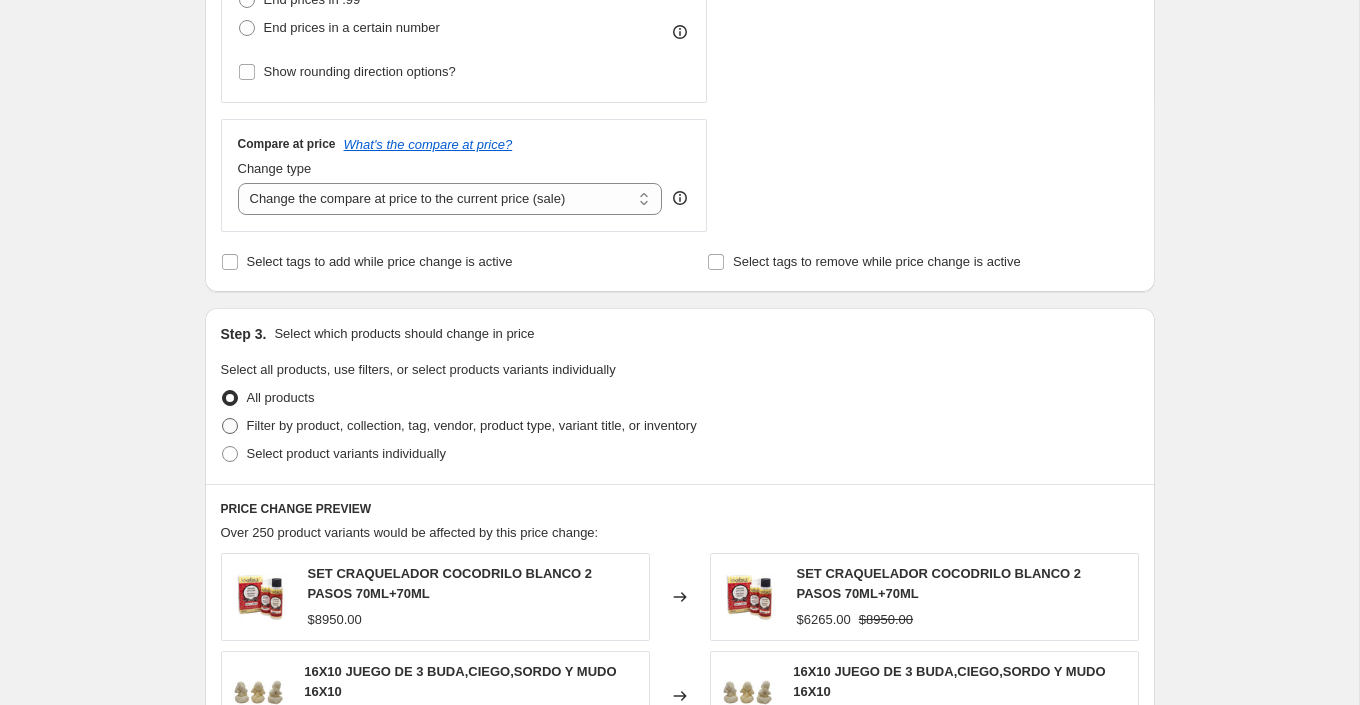 click on "Filter by product, collection, tag, vendor, product type, variant title, or inventory" at bounding box center [472, 425] 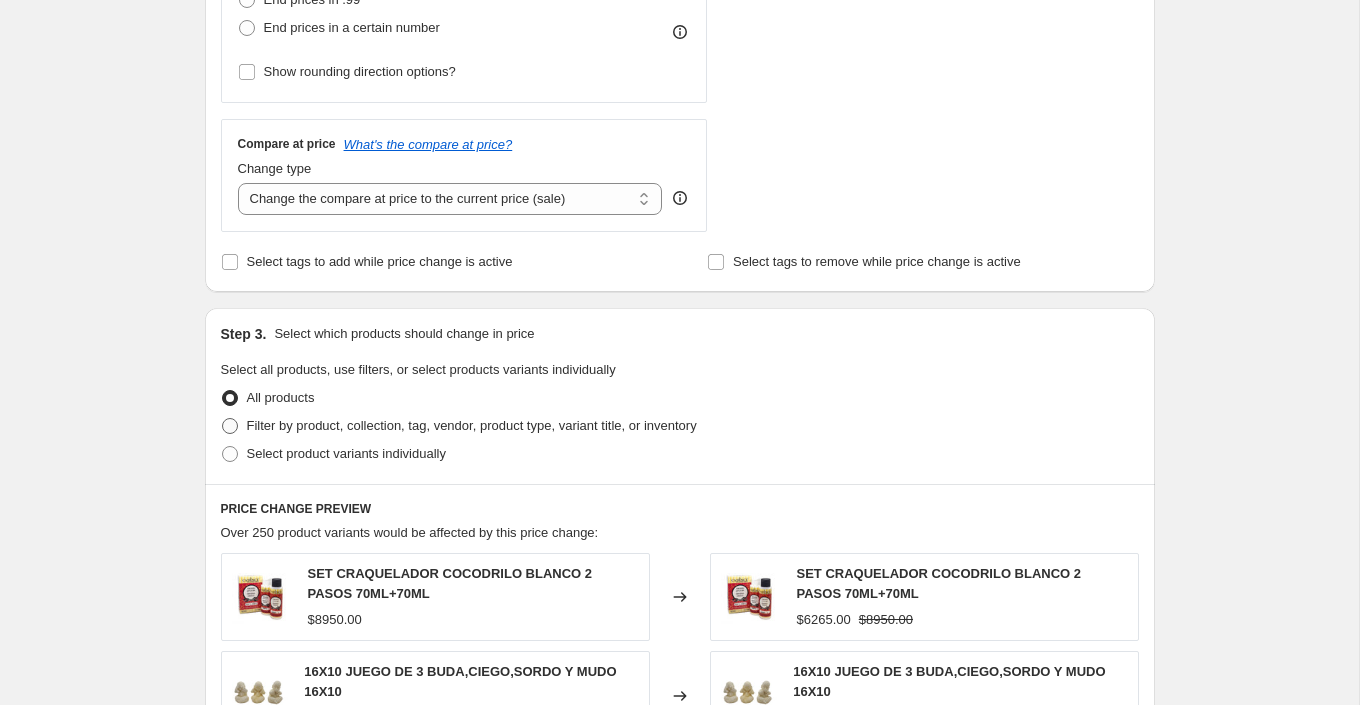 radio on "true" 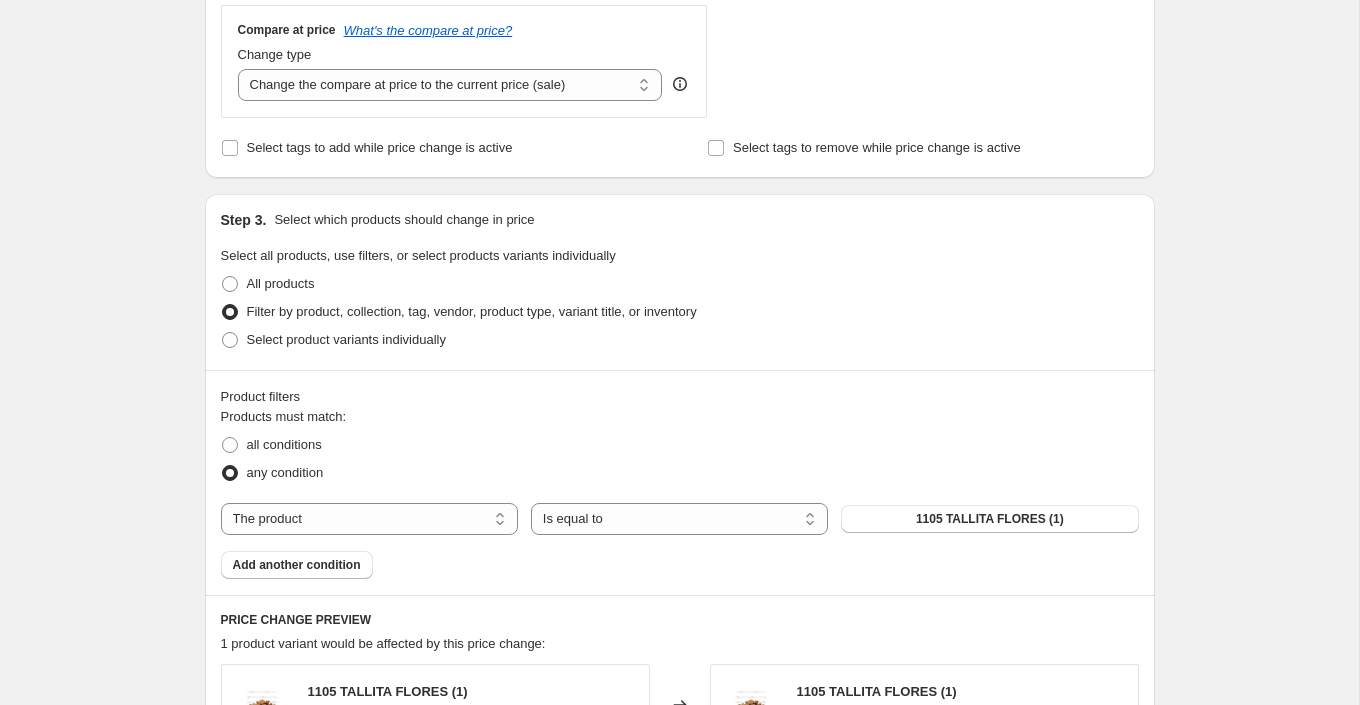 scroll, scrollTop: 742, scrollLeft: 0, axis: vertical 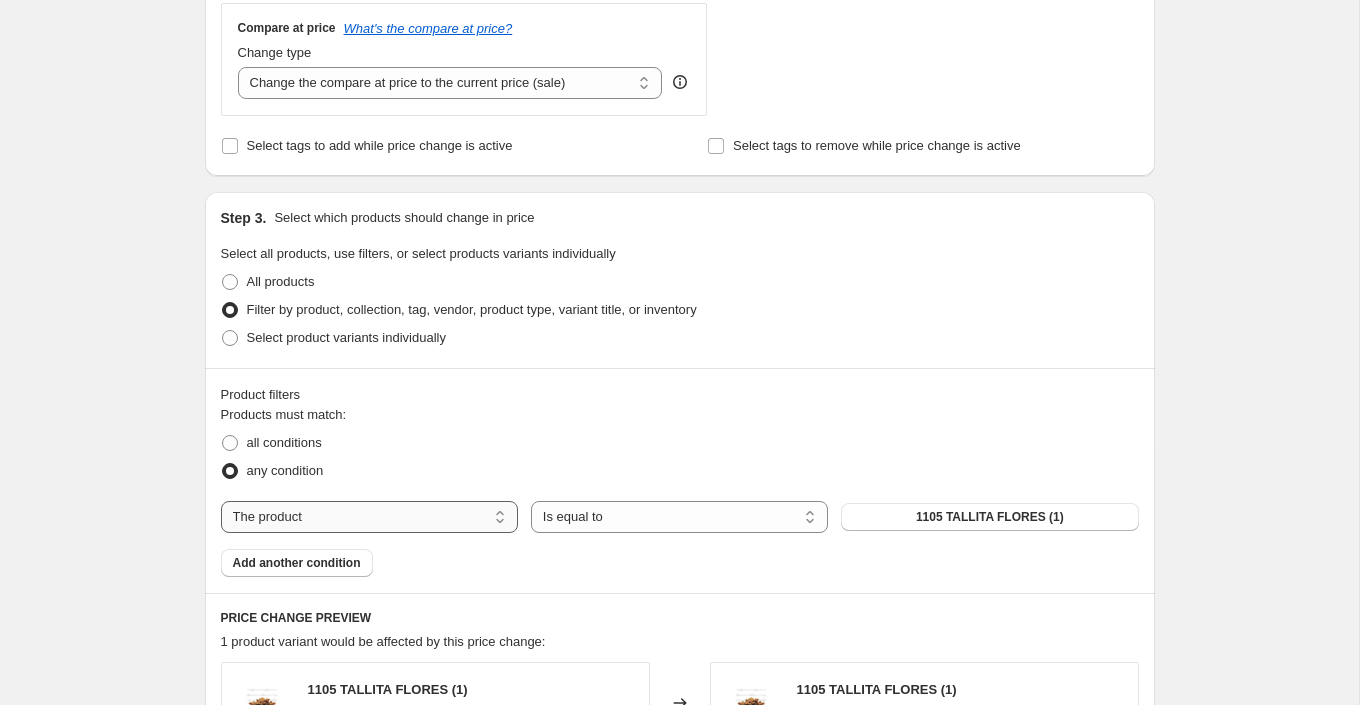 click on "The product The product's collection The product's tag The product's vendor The product's type The product's status The variant's title Inventory quantity" at bounding box center (369, 517) 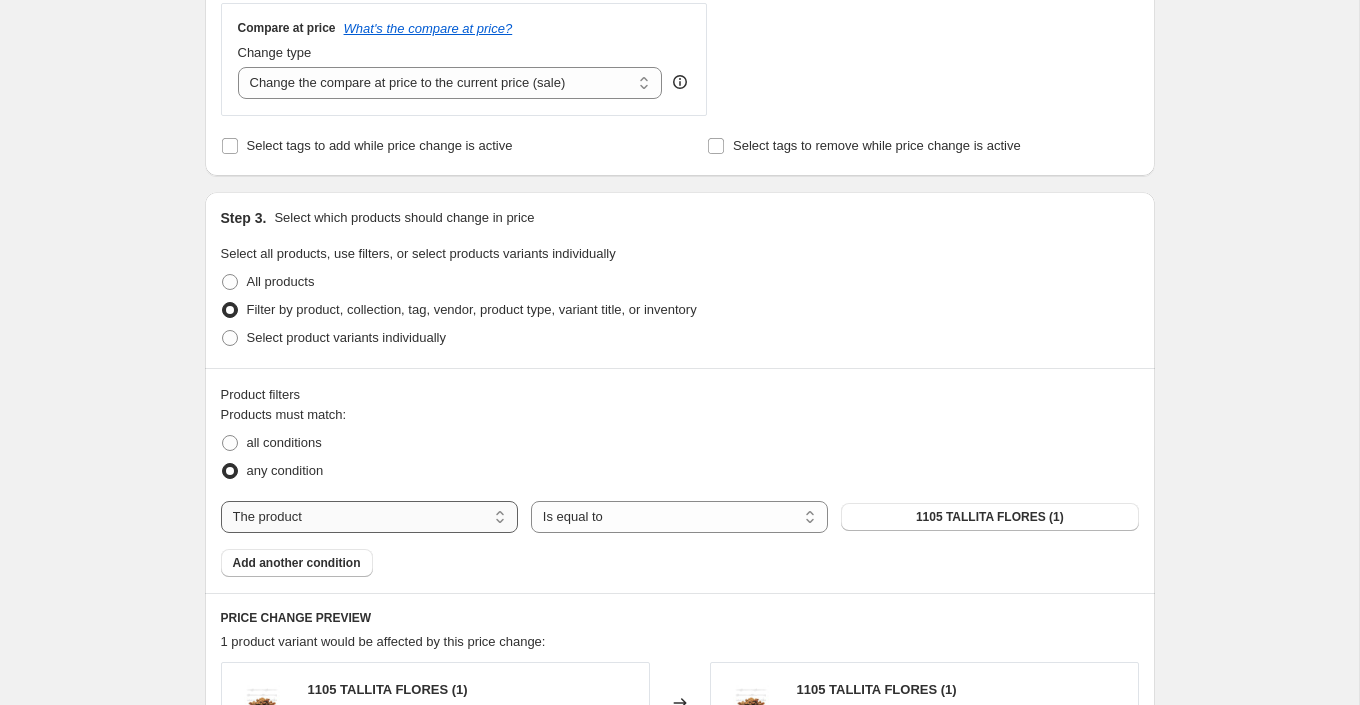 select on "collection" 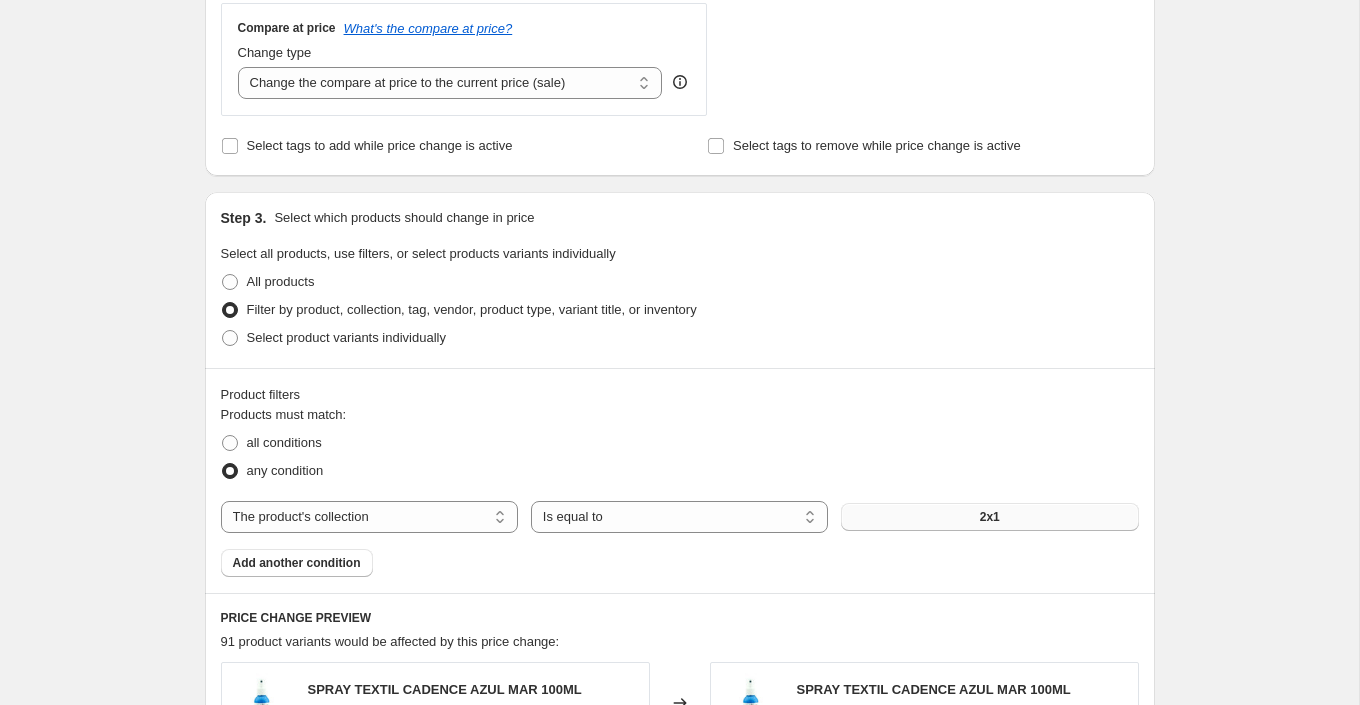 click on "2x1" at bounding box center (990, 517) 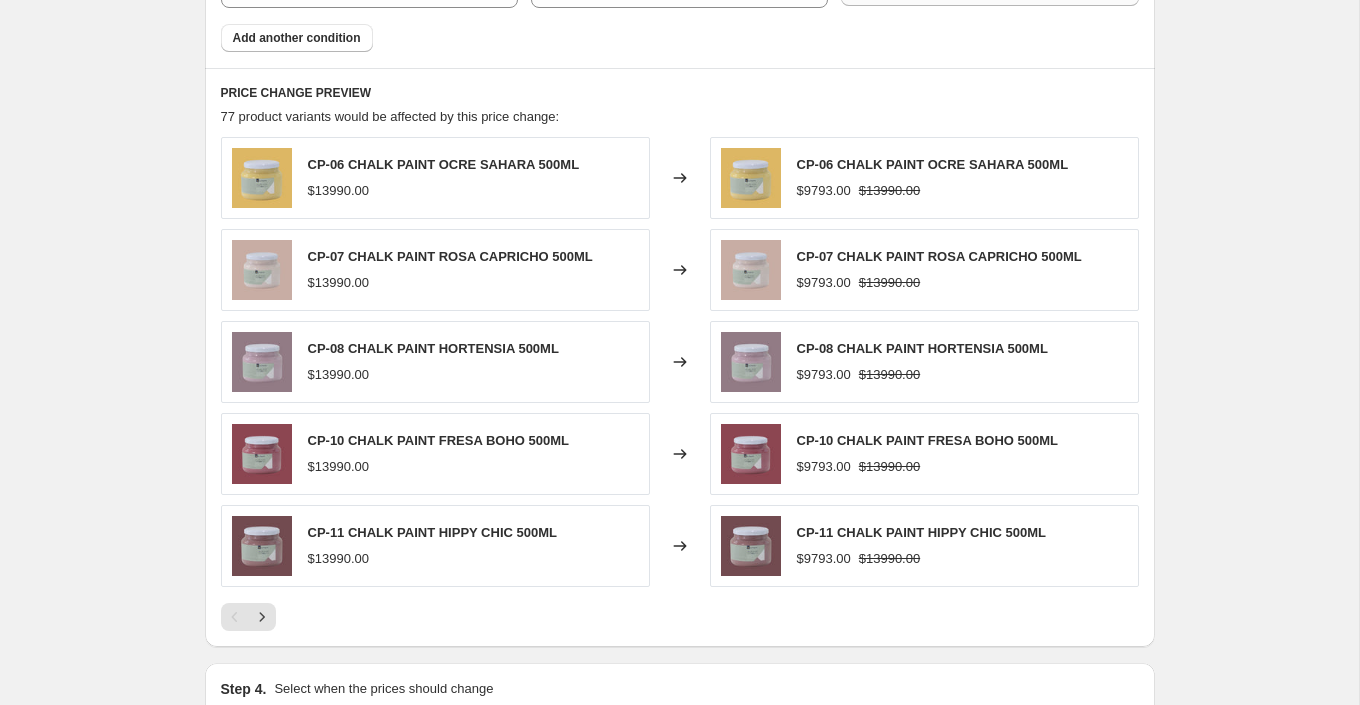scroll, scrollTop: 1271, scrollLeft: 0, axis: vertical 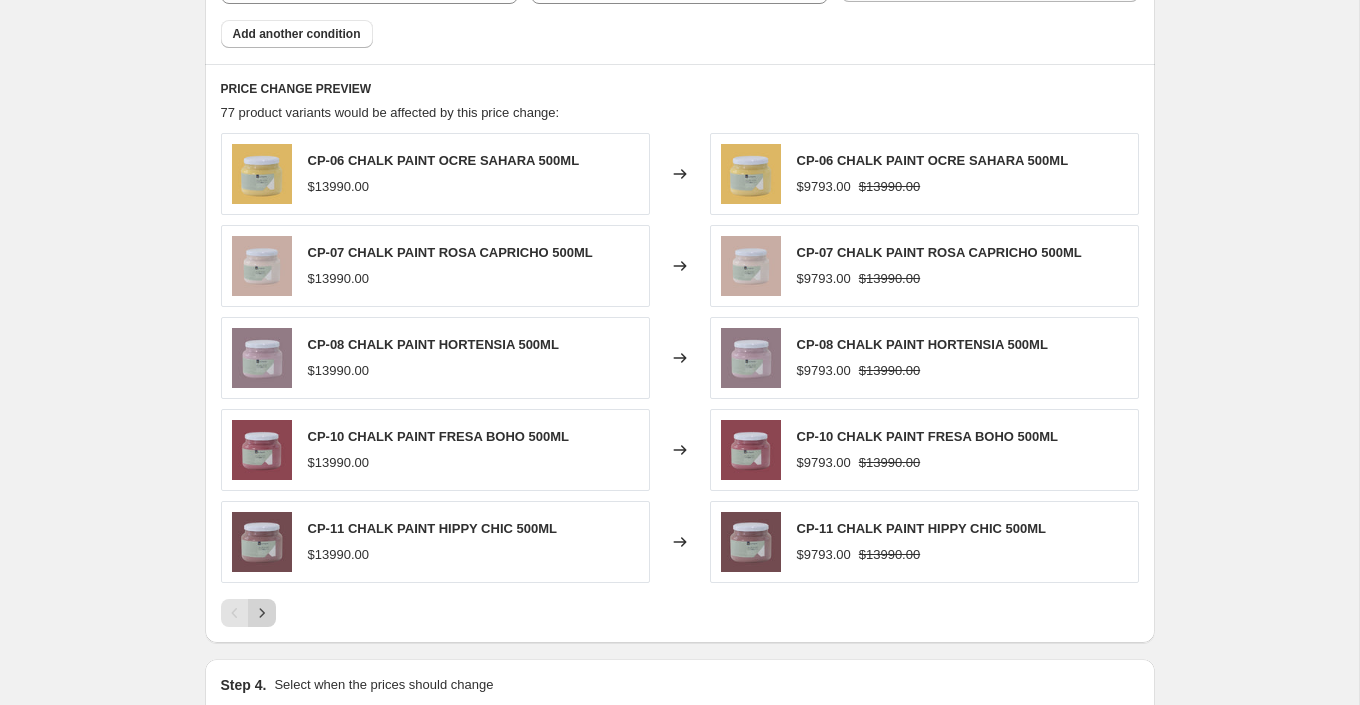 click 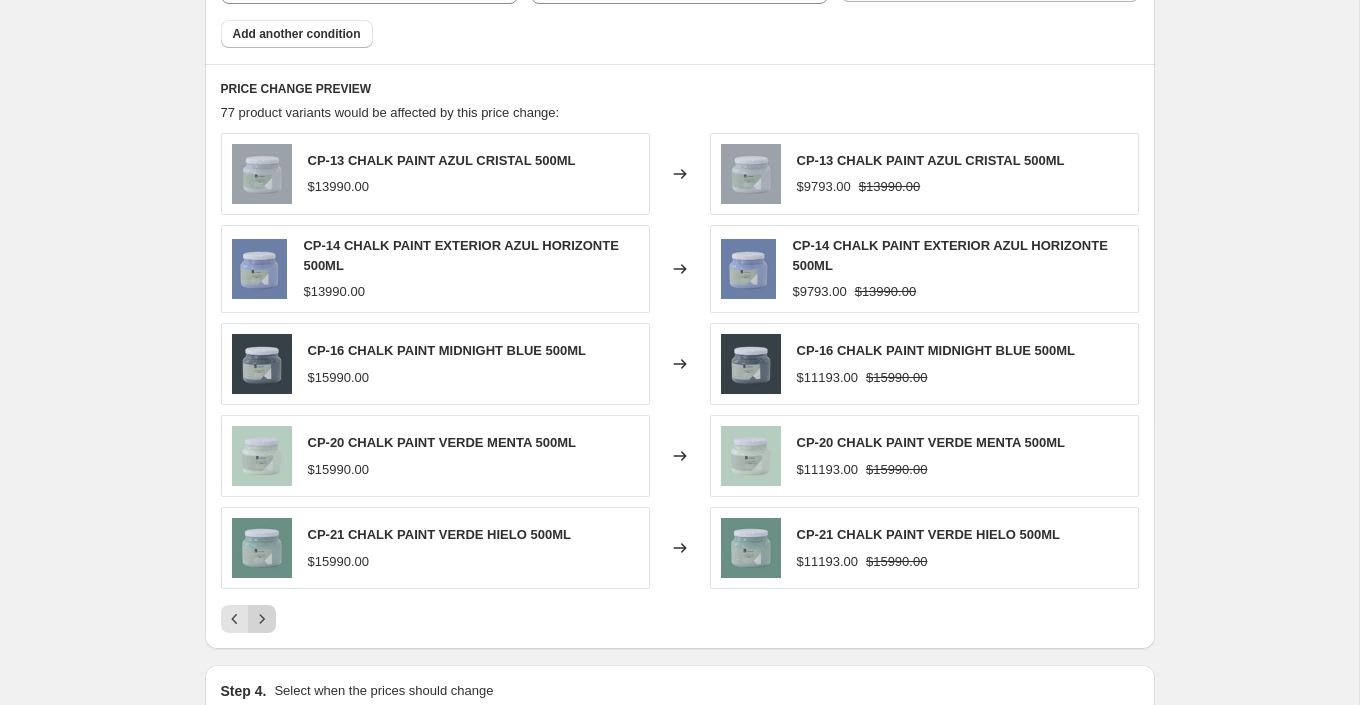 click 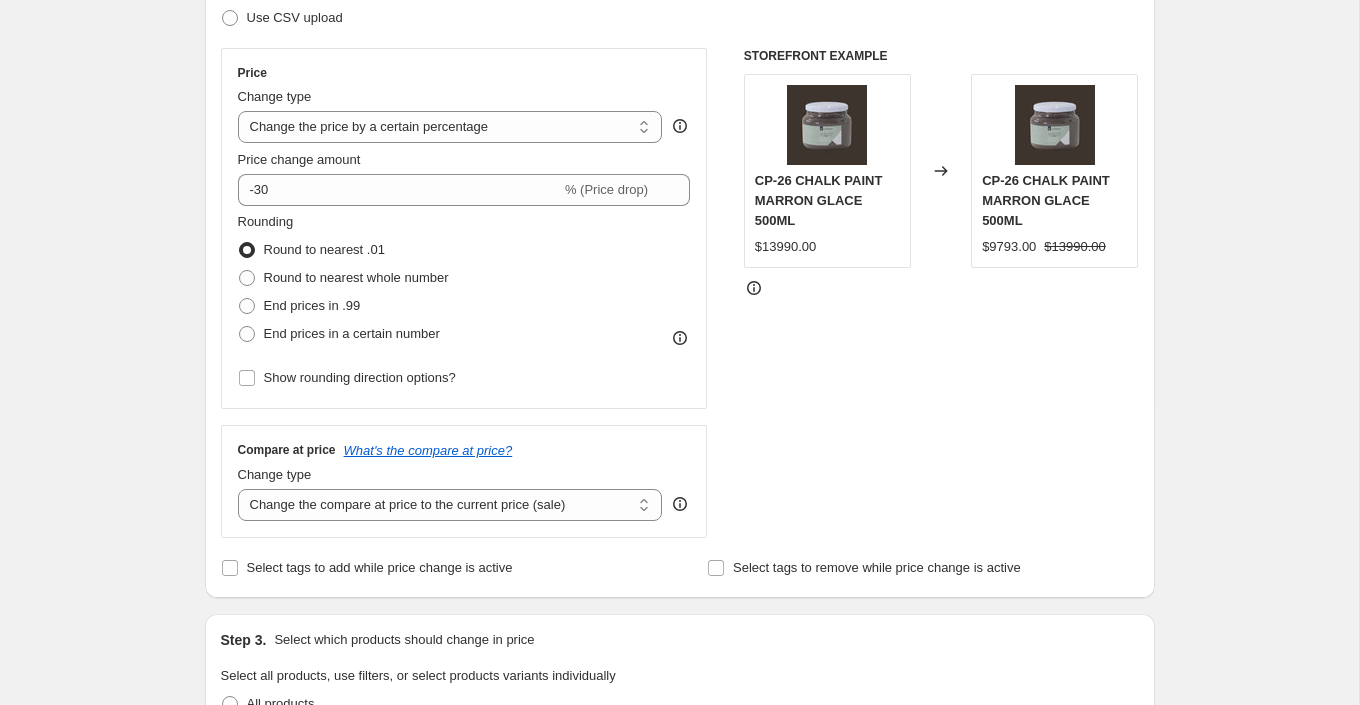 scroll, scrollTop: 326, scrollLeft: 0, axis: vertical 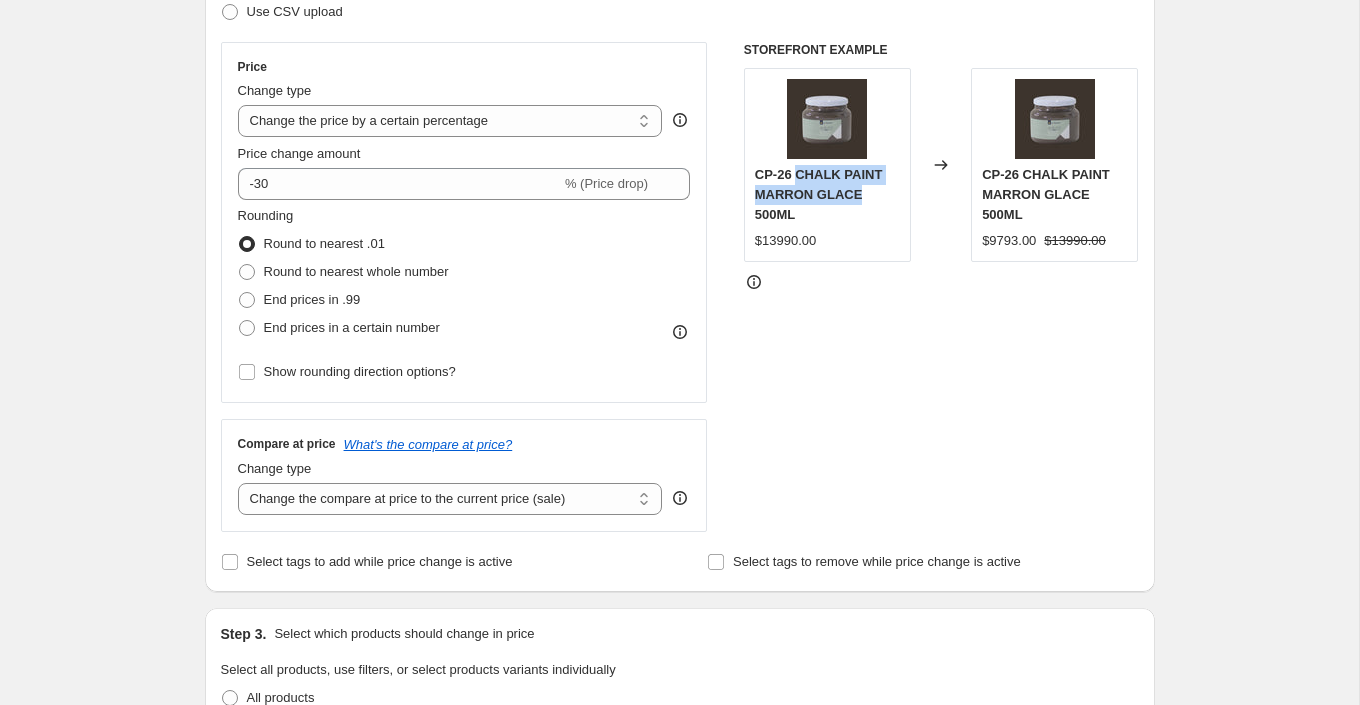drag, startPoint x: 866, startPoint y: 196, endPoint x: 800, endPoint y: 174, distance: 69.57011 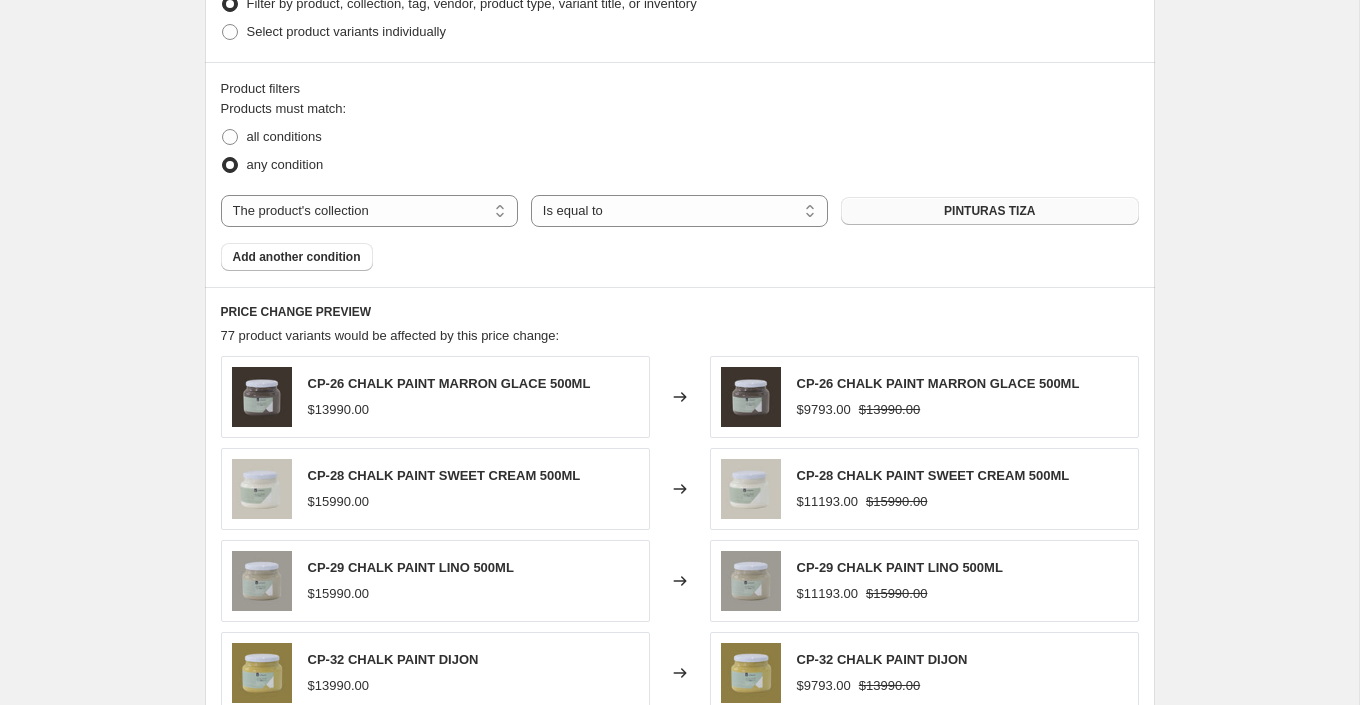 scroll, scrollTop: 1020, scrollLeft: 0, axis: vertical 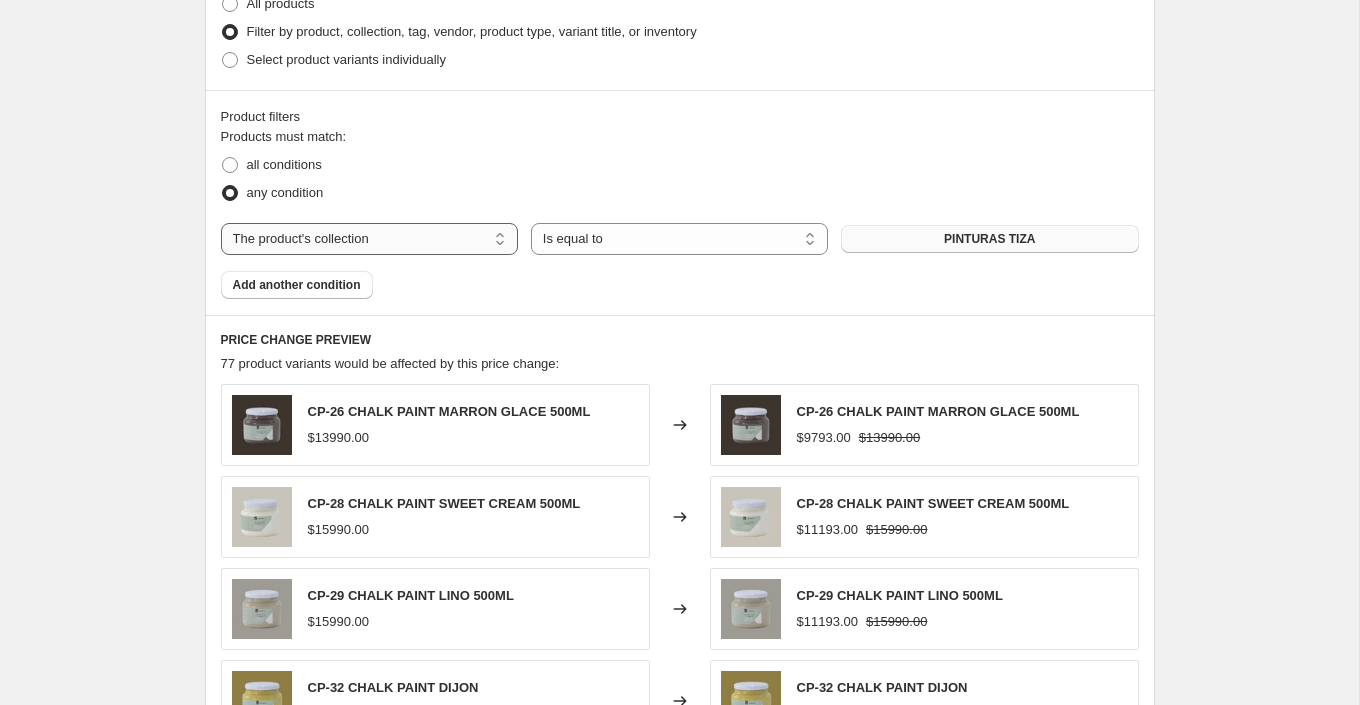 click on "The product The product's collection The product's tag The product's vendor The product's type The product's status The variant's title Inventory quantity" at bounding box center (369, 239) 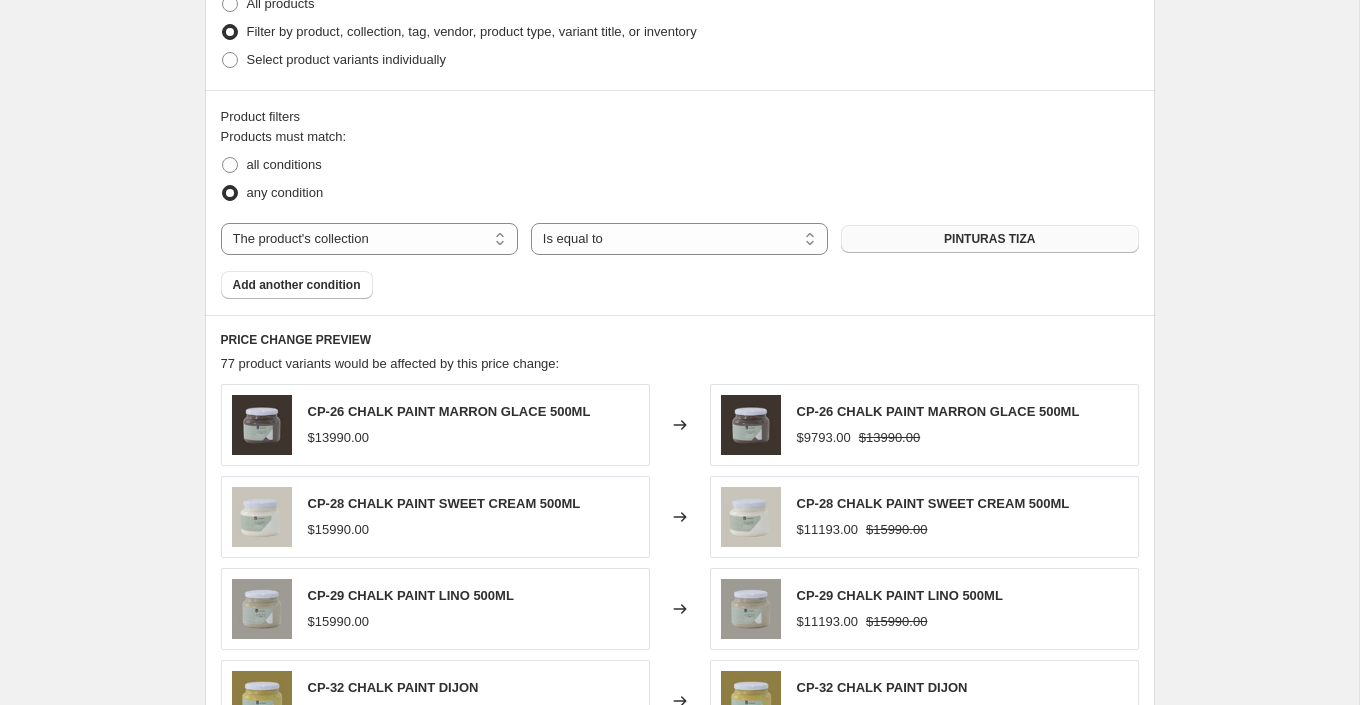 click on "PINTURAS TIZA" at bounding box center [989, 239] 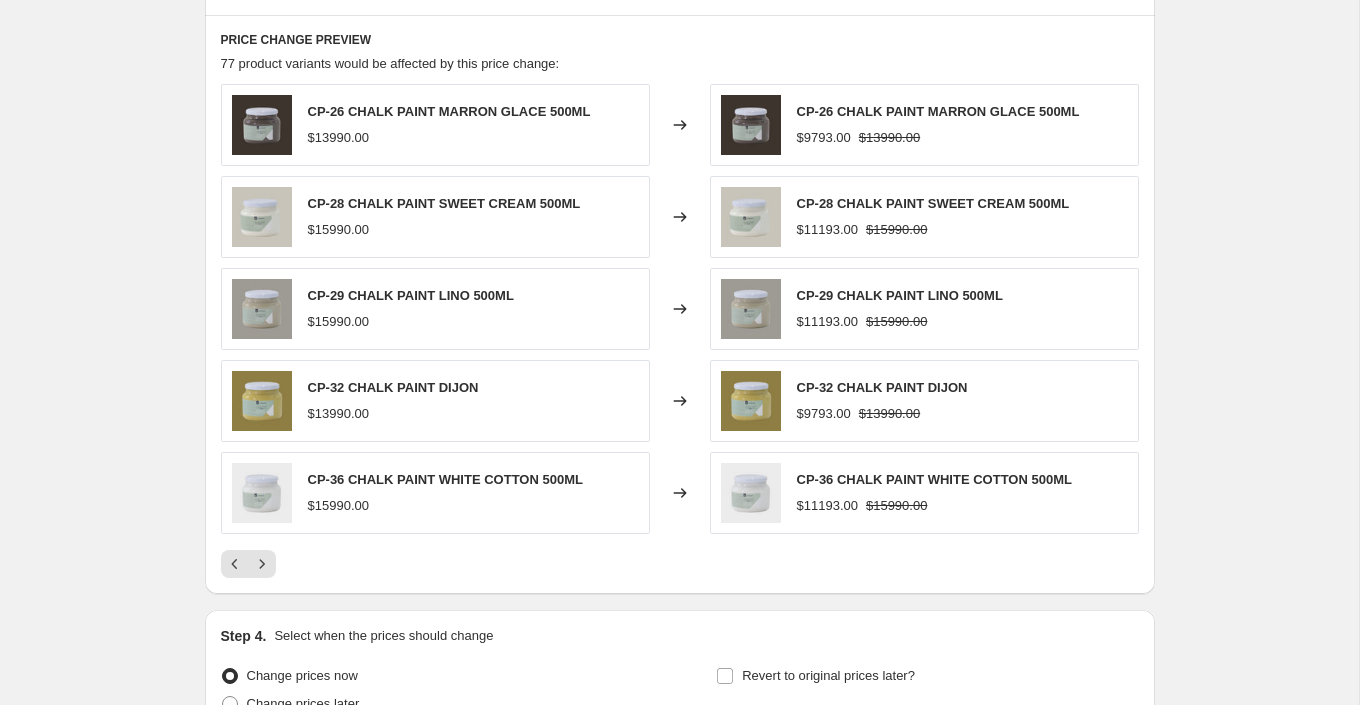 scroll, scrollTop: 1325, scrollLeft: 0, axis: vertical 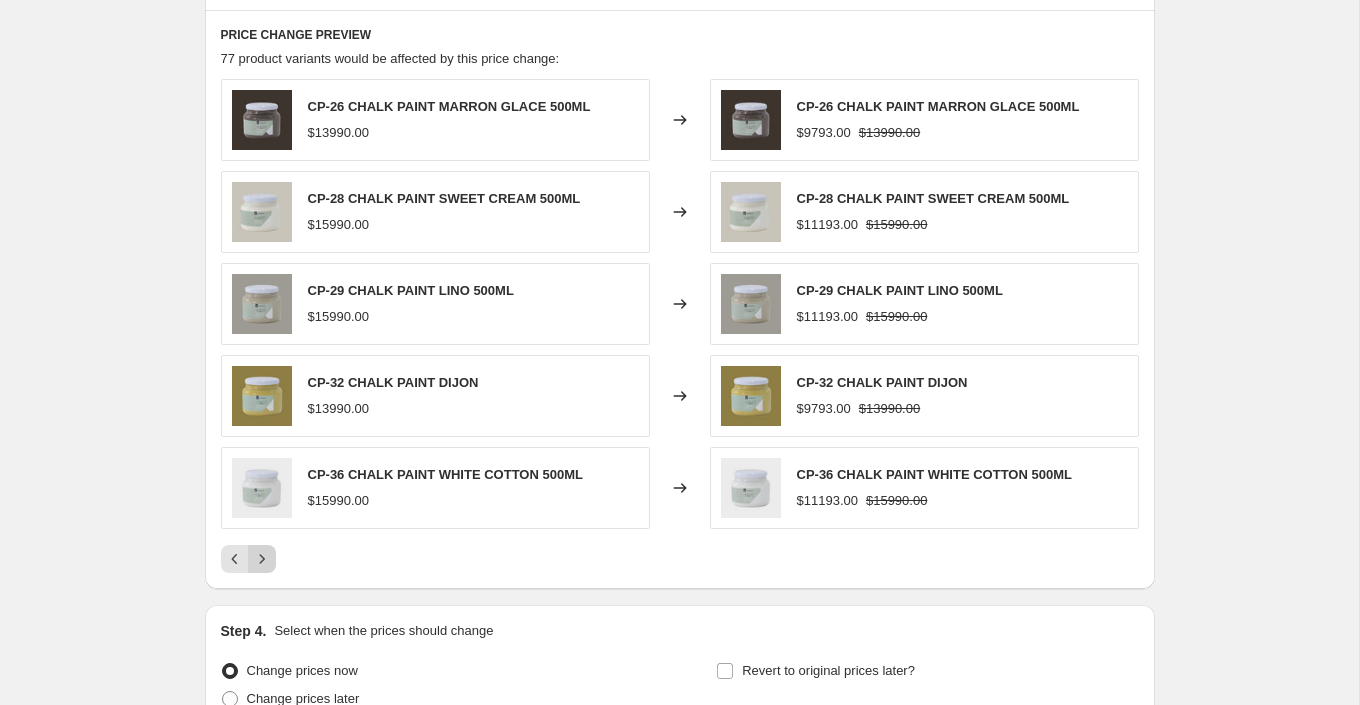 click 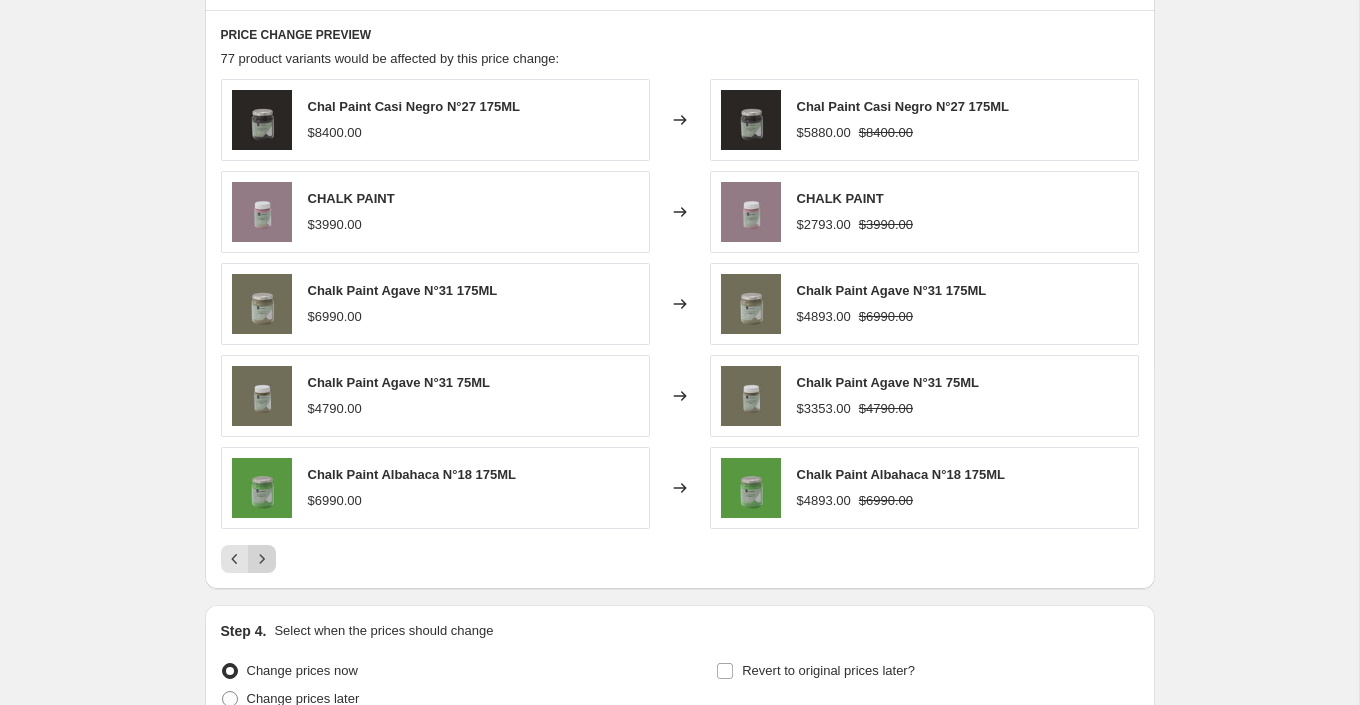 click 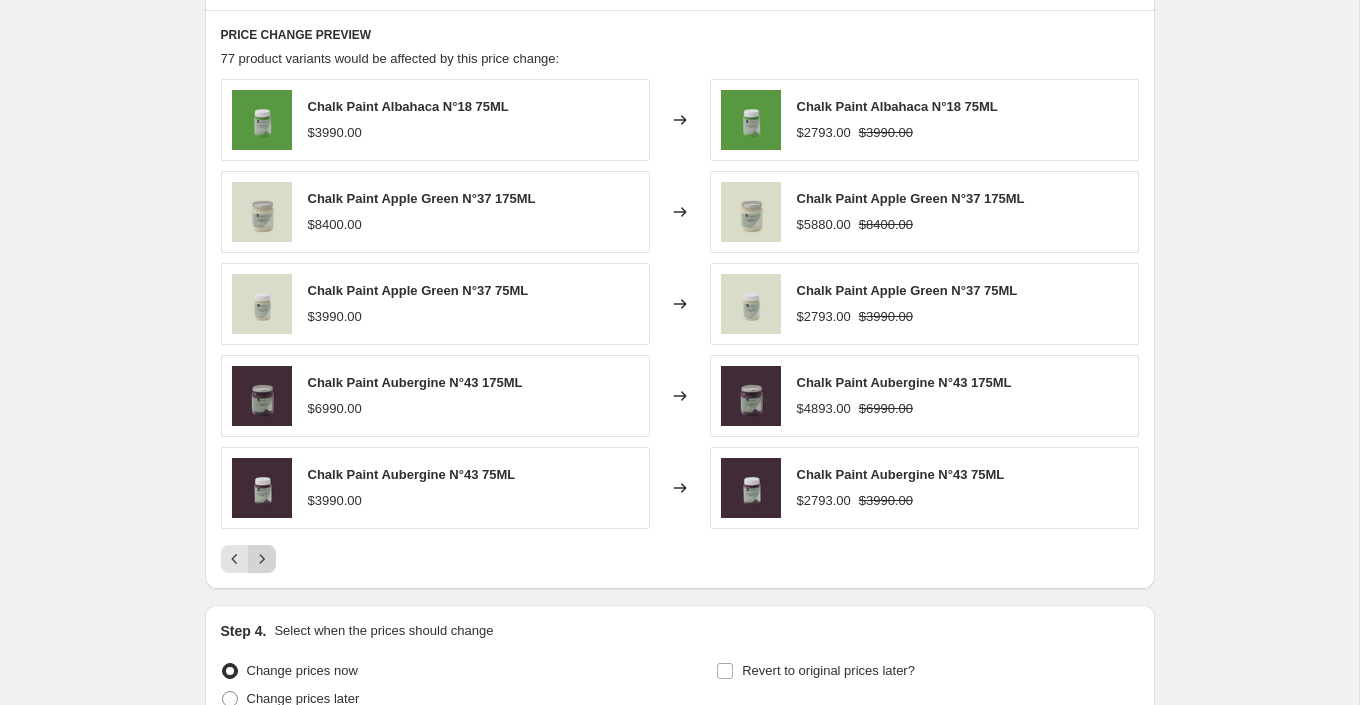 click 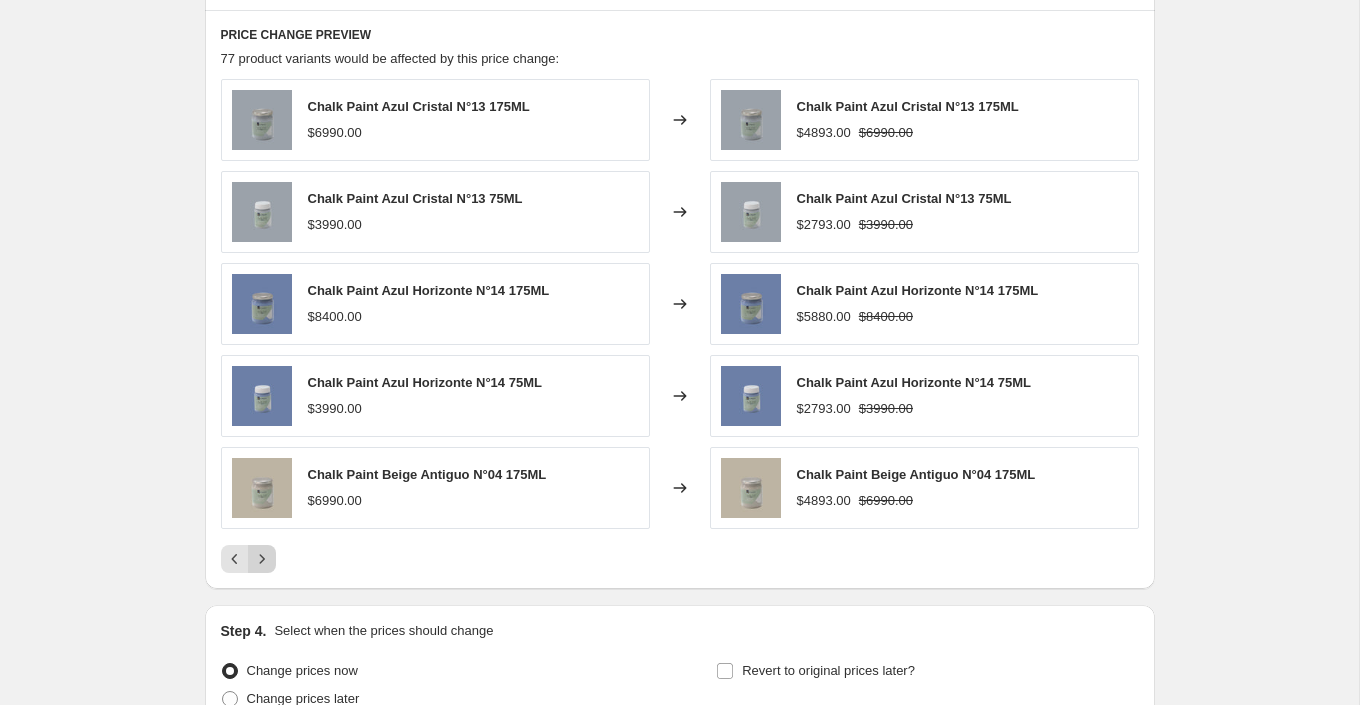 click 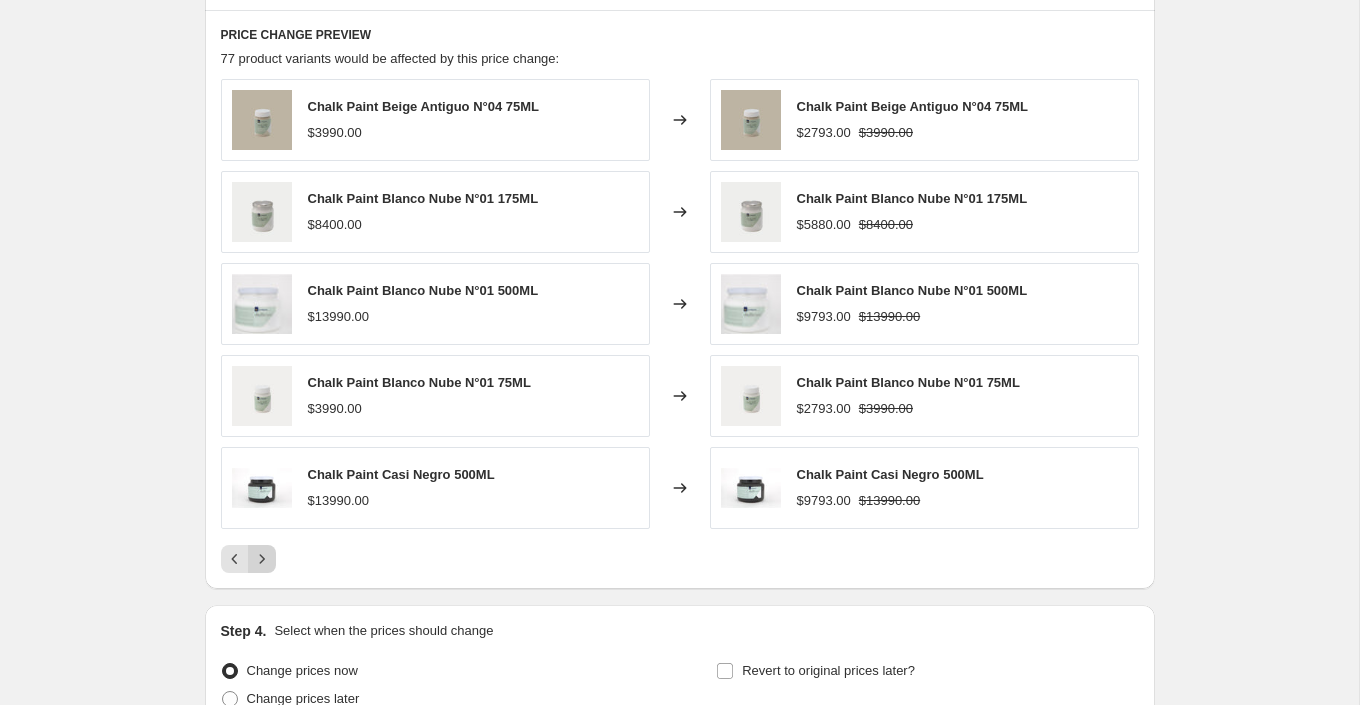 click 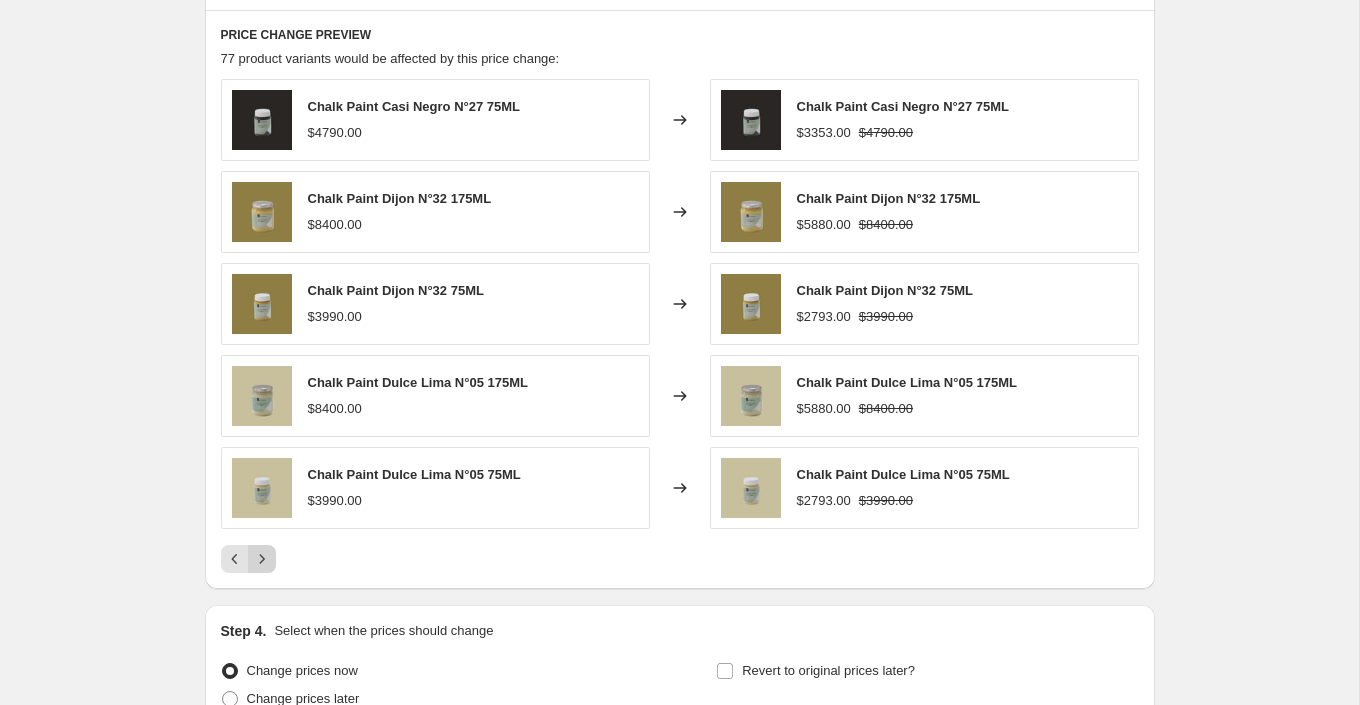 click 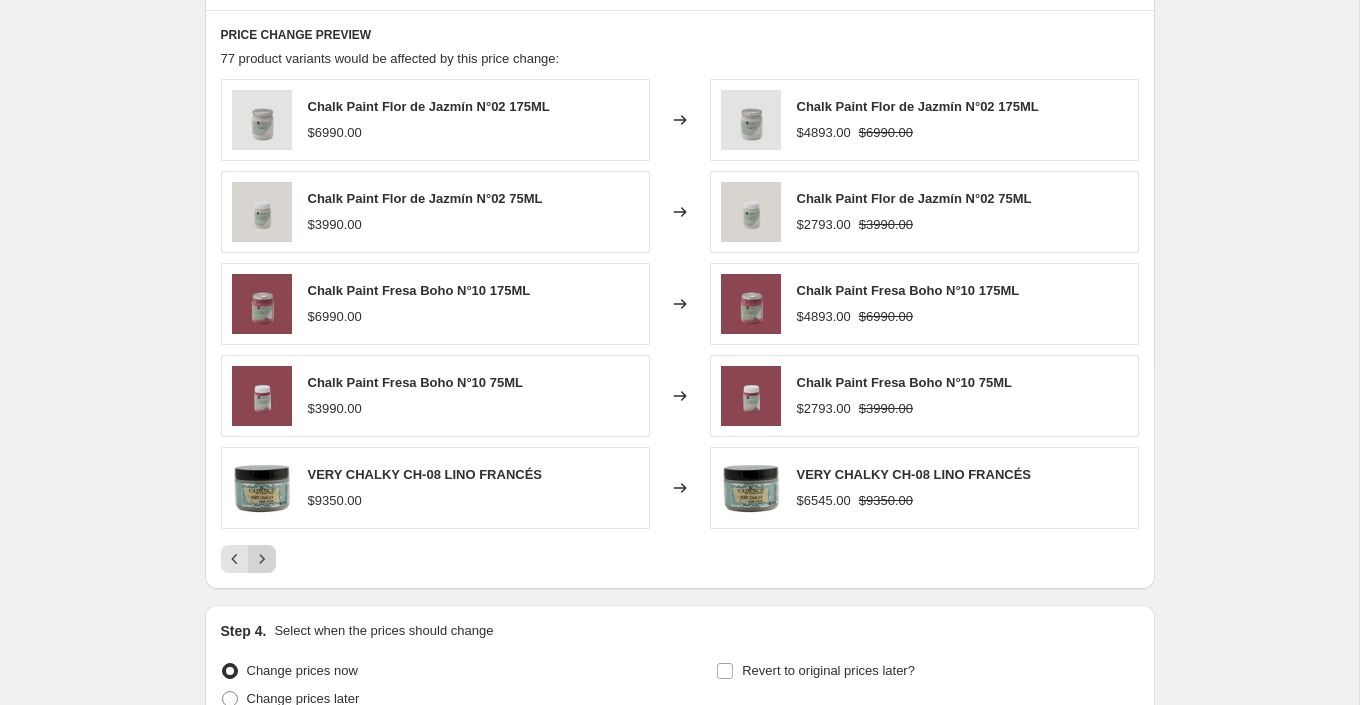 click 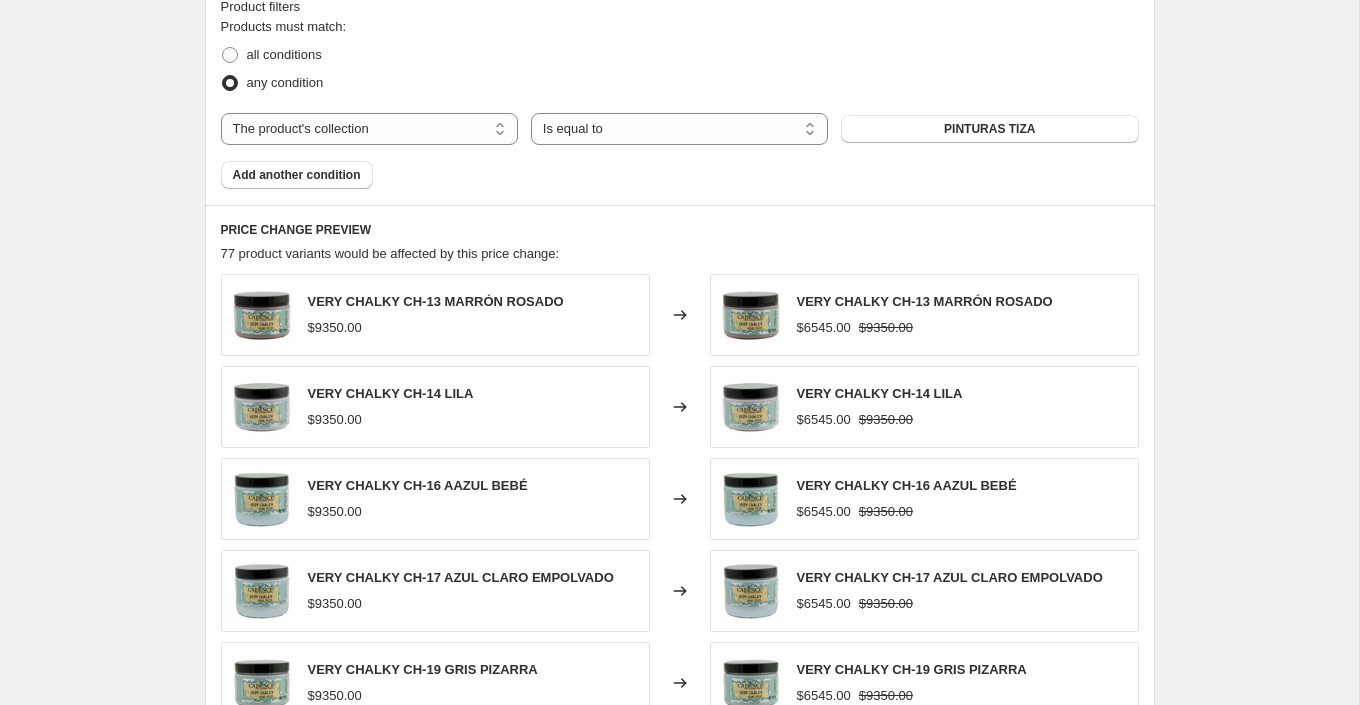 scroll, scrollTop: 1116, scrollLeft: 0, axis: vertical 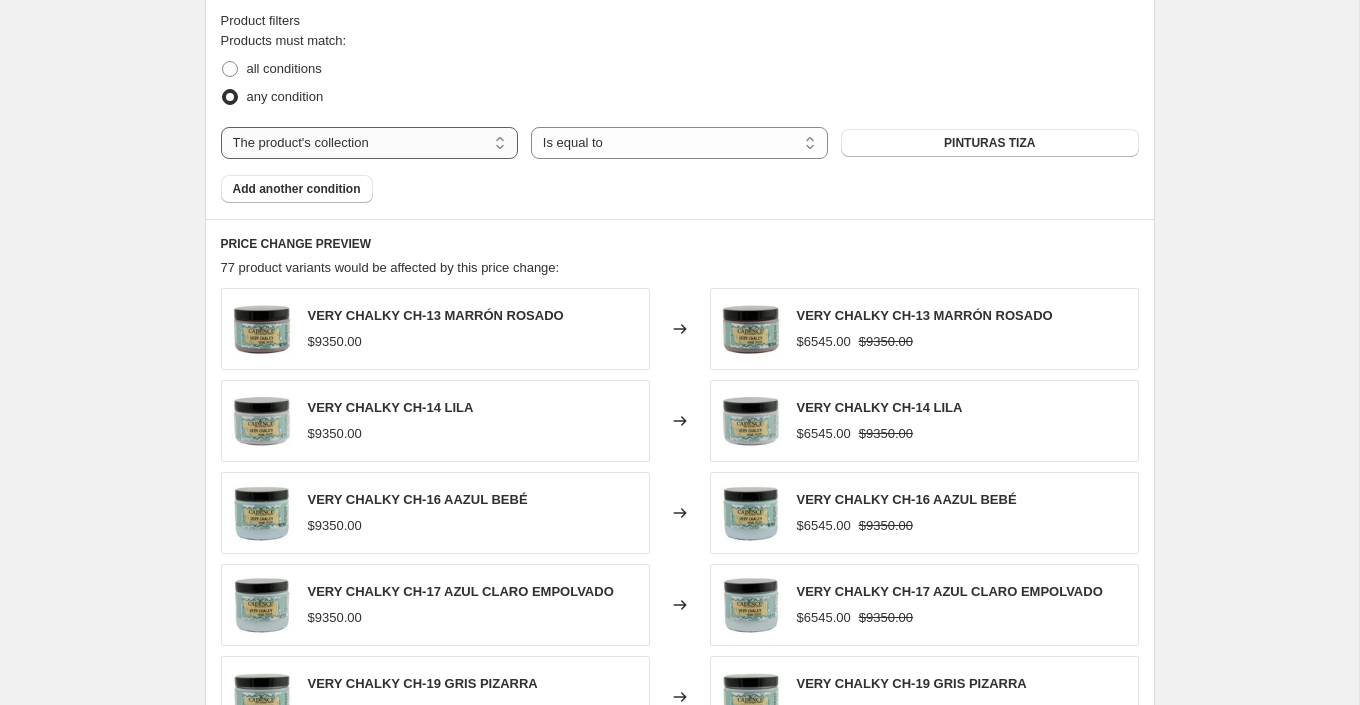 click on "The product The product's collection The product's tag The product's vendor The product's type The product's status The variant's title Inventory quantity" at bounding box center [369, 143] 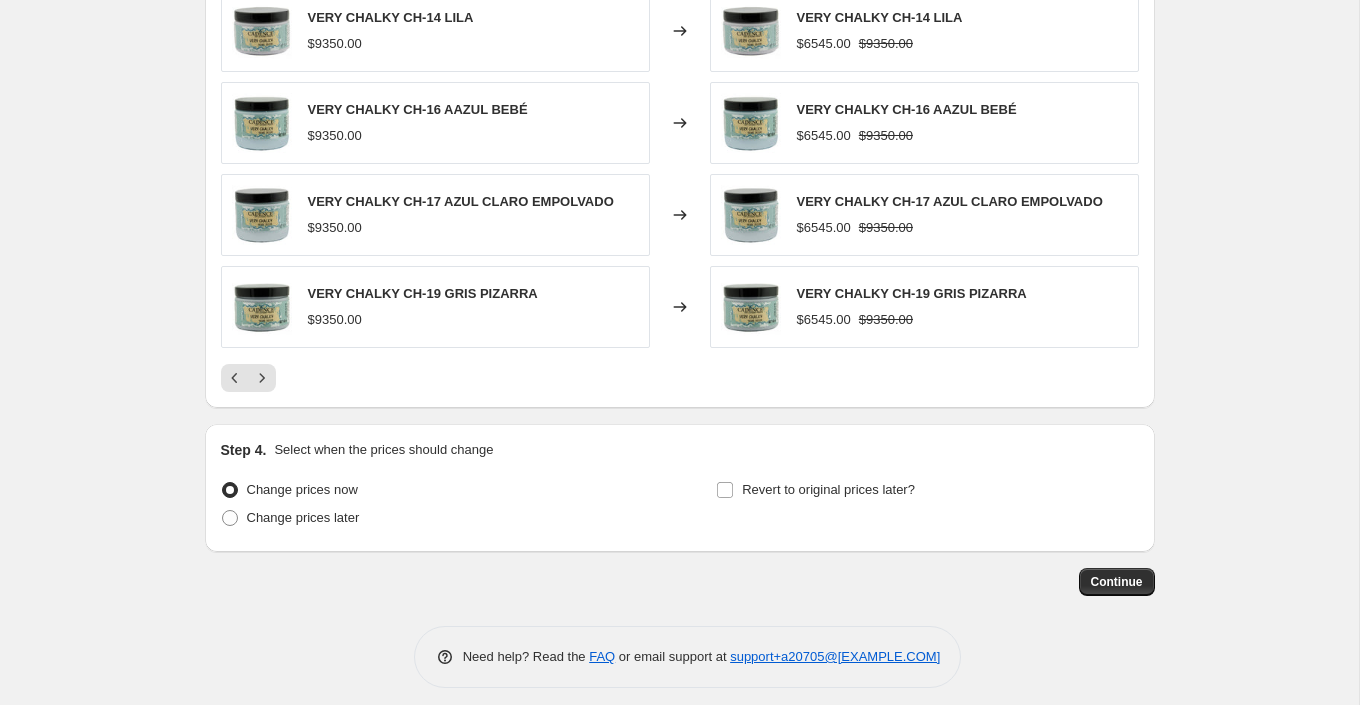 scroll, scrollTop: 1510, scrollLeft: 0, axis: vertical 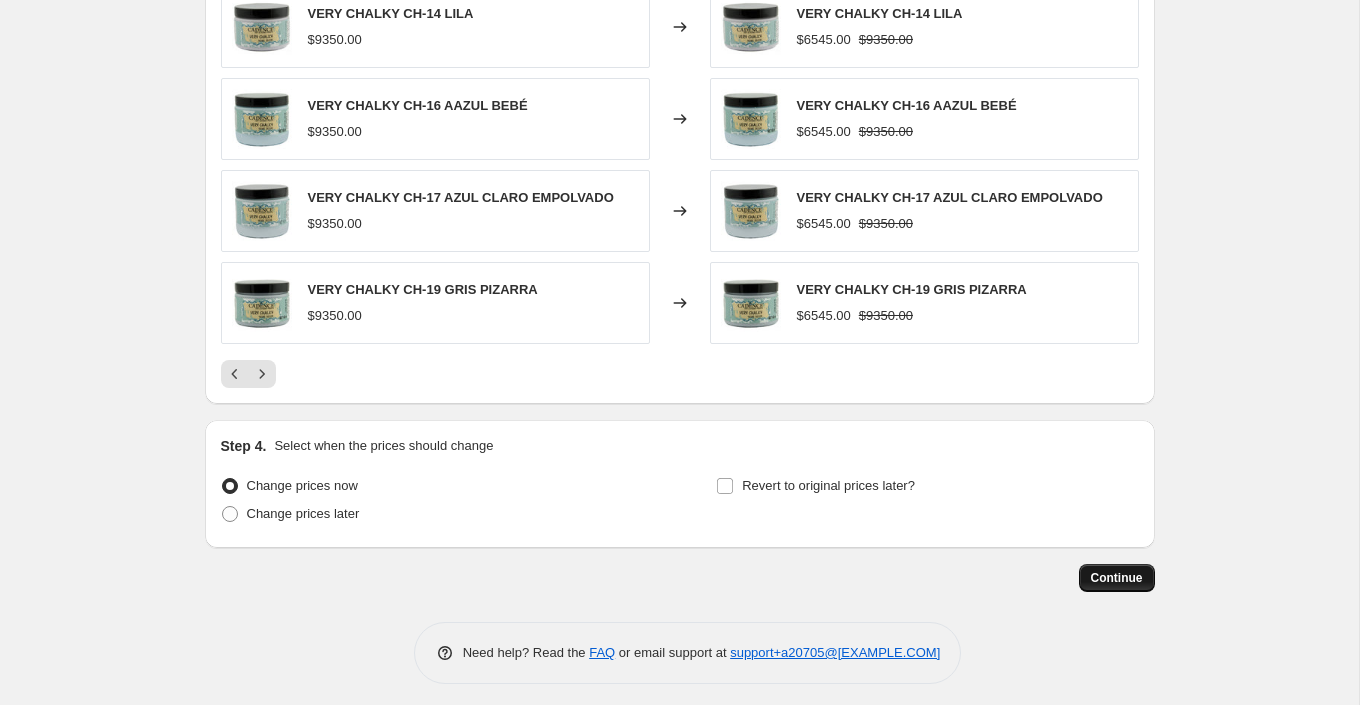 click on "Continue" at bounding box center [1117, 578] 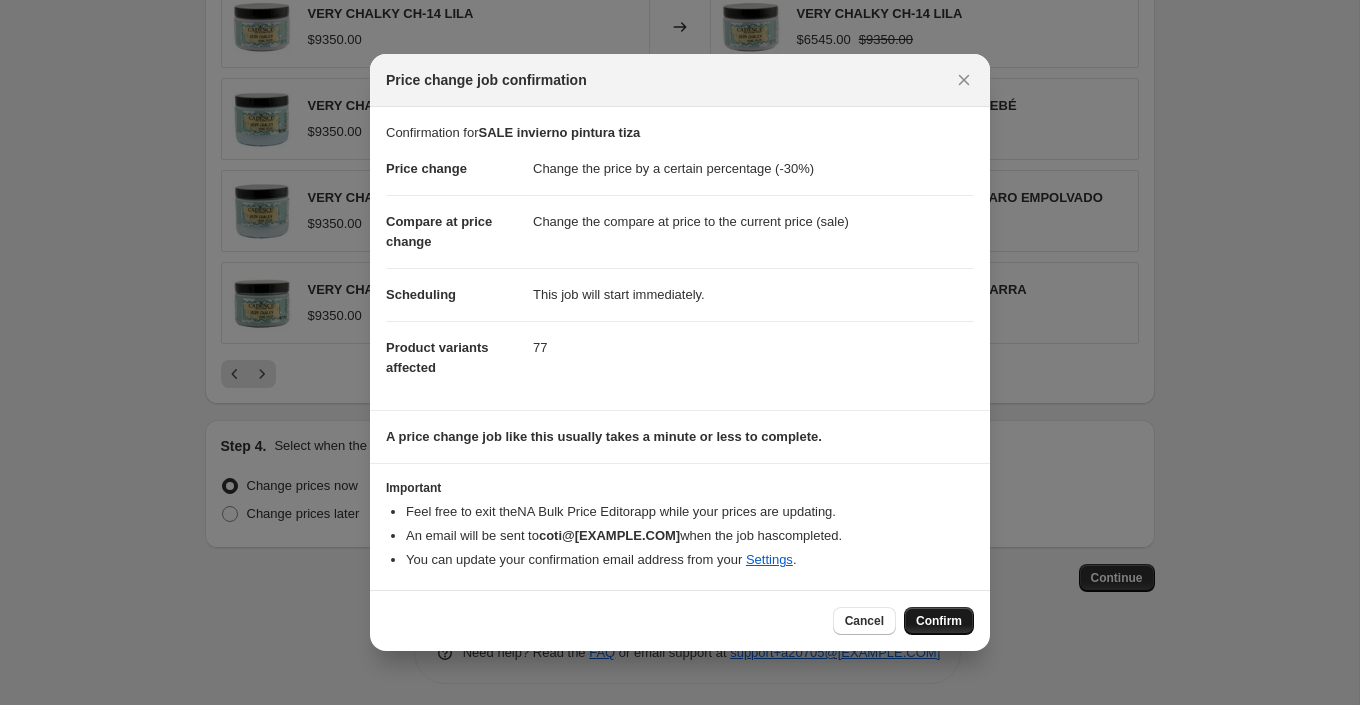 click on "Confirm" at bounding box center [939, 621] 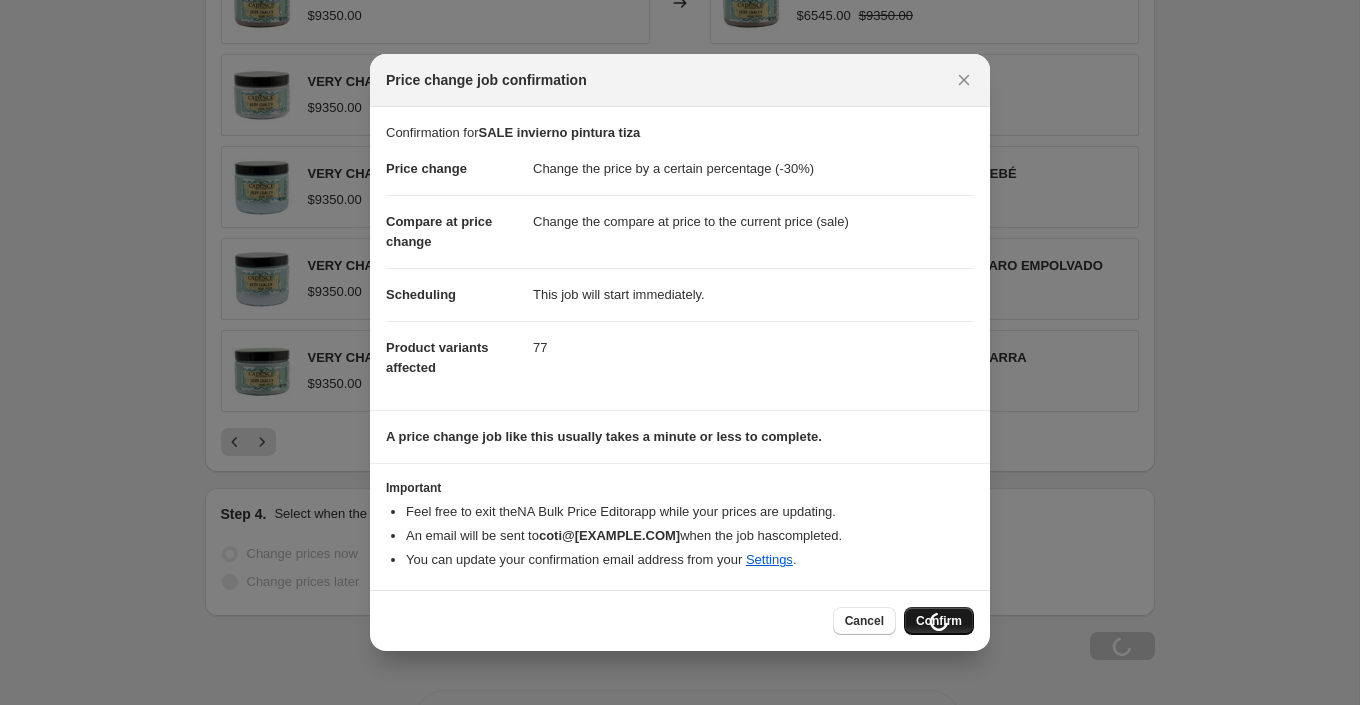 scroll, scrollTop: 1578, scrollLeft: 0, axis: vertical 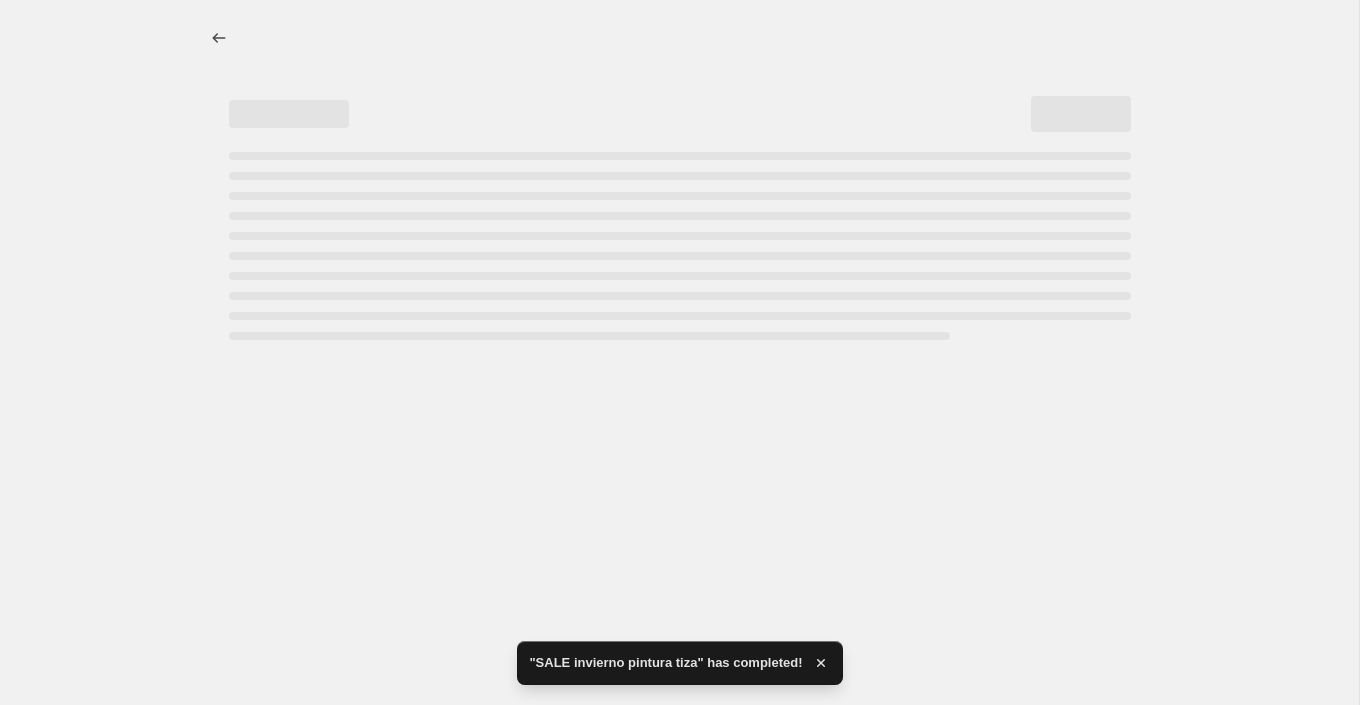 select on "percentage" 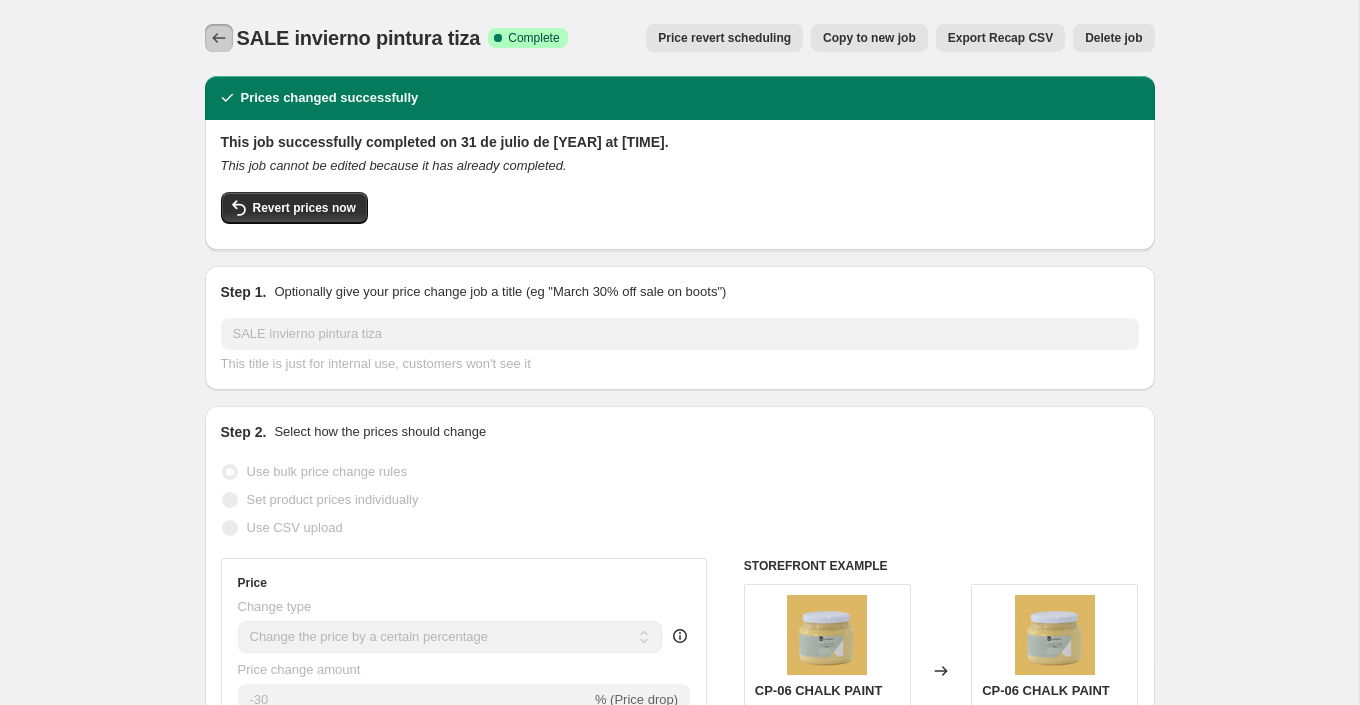 click 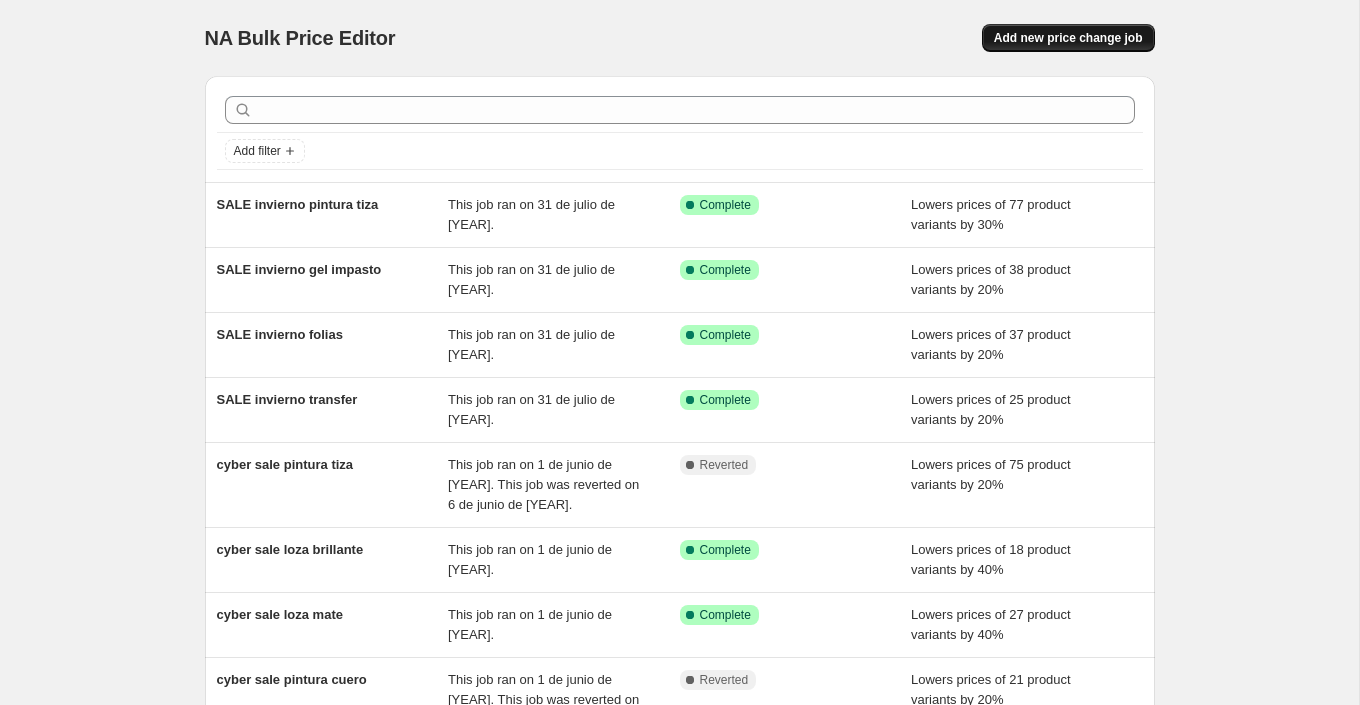 click on "Add new price change job" at bounding box center (1068, 38) 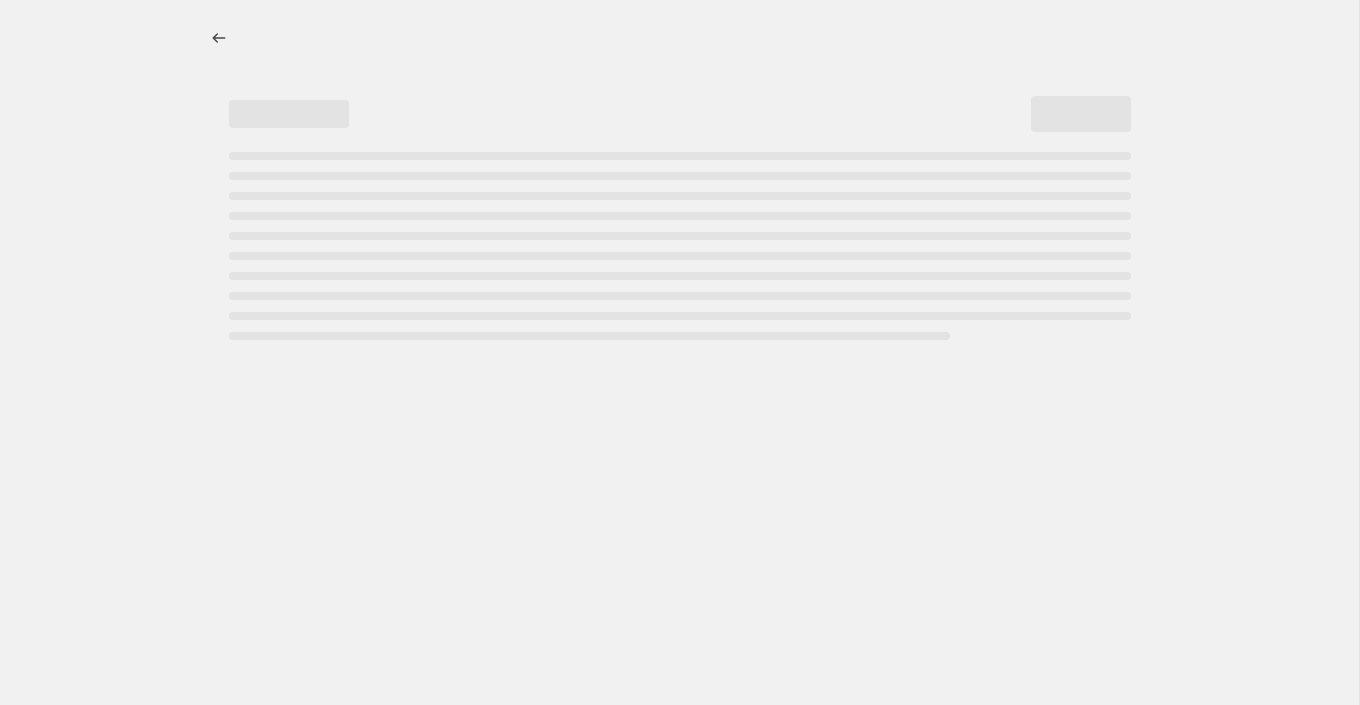 select on "percentage" 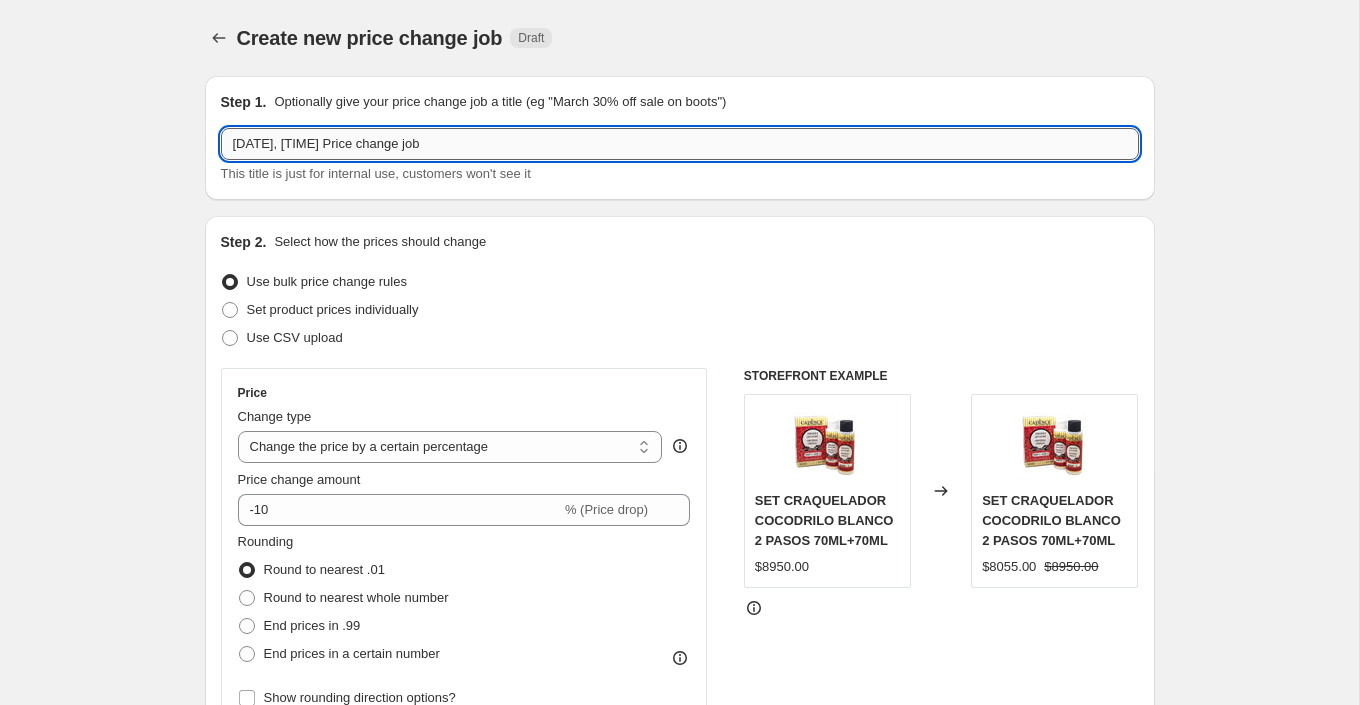 click on "[DATE], [TIME] Price change job" at bounding box center [680, 144] 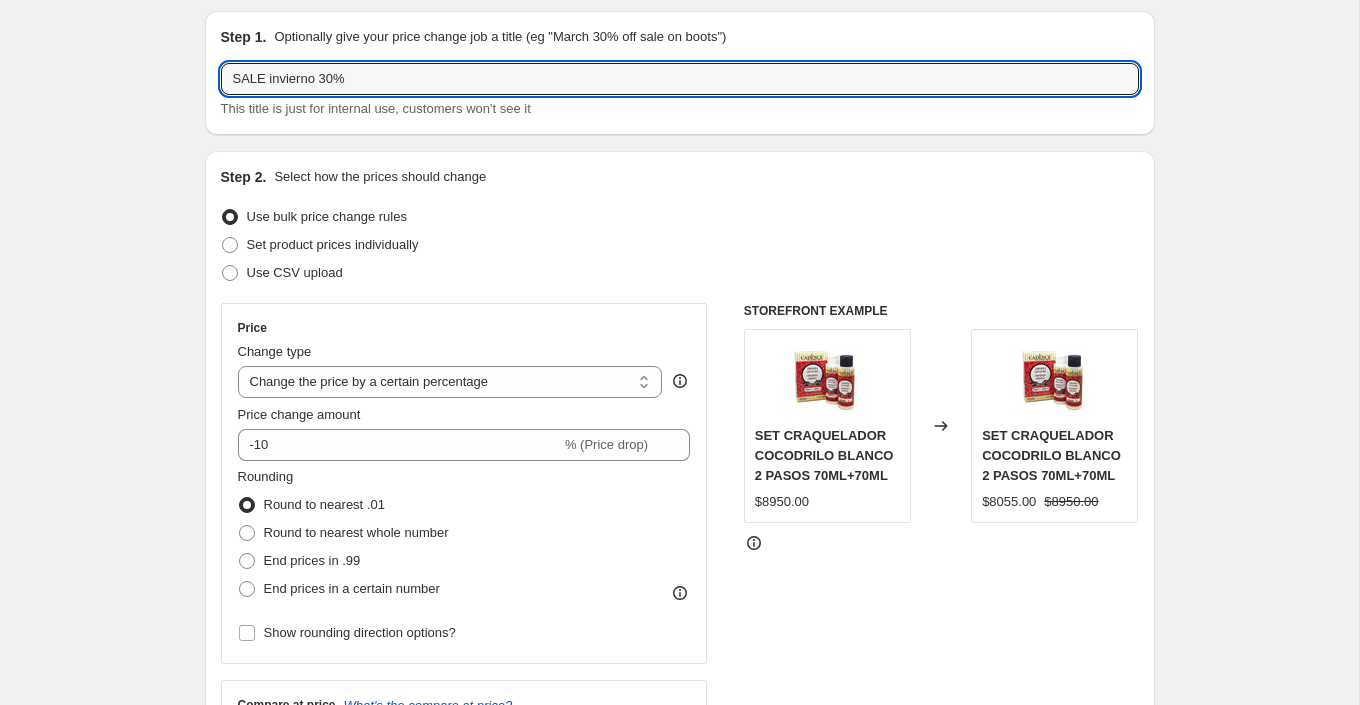 scroll, scrollTop: 108, scrollLeft: 0, axis: vertical 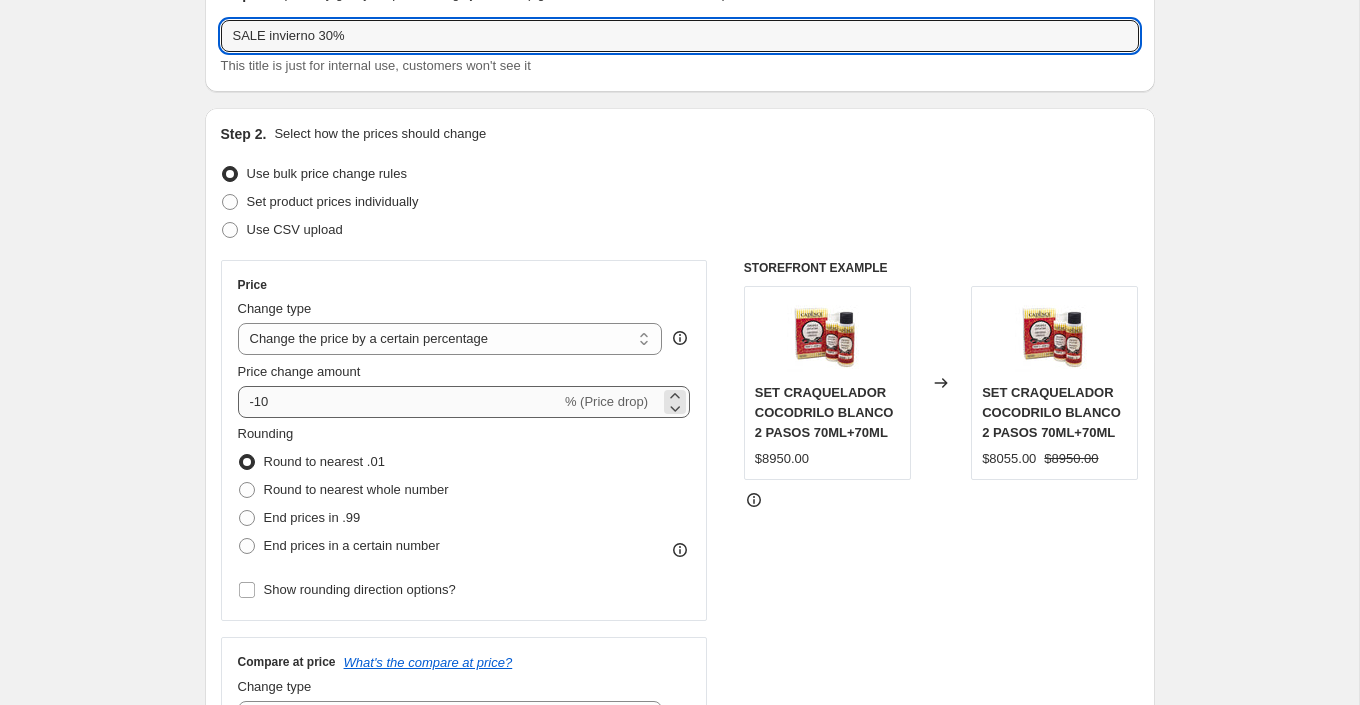type on "SALE invierno 30%" 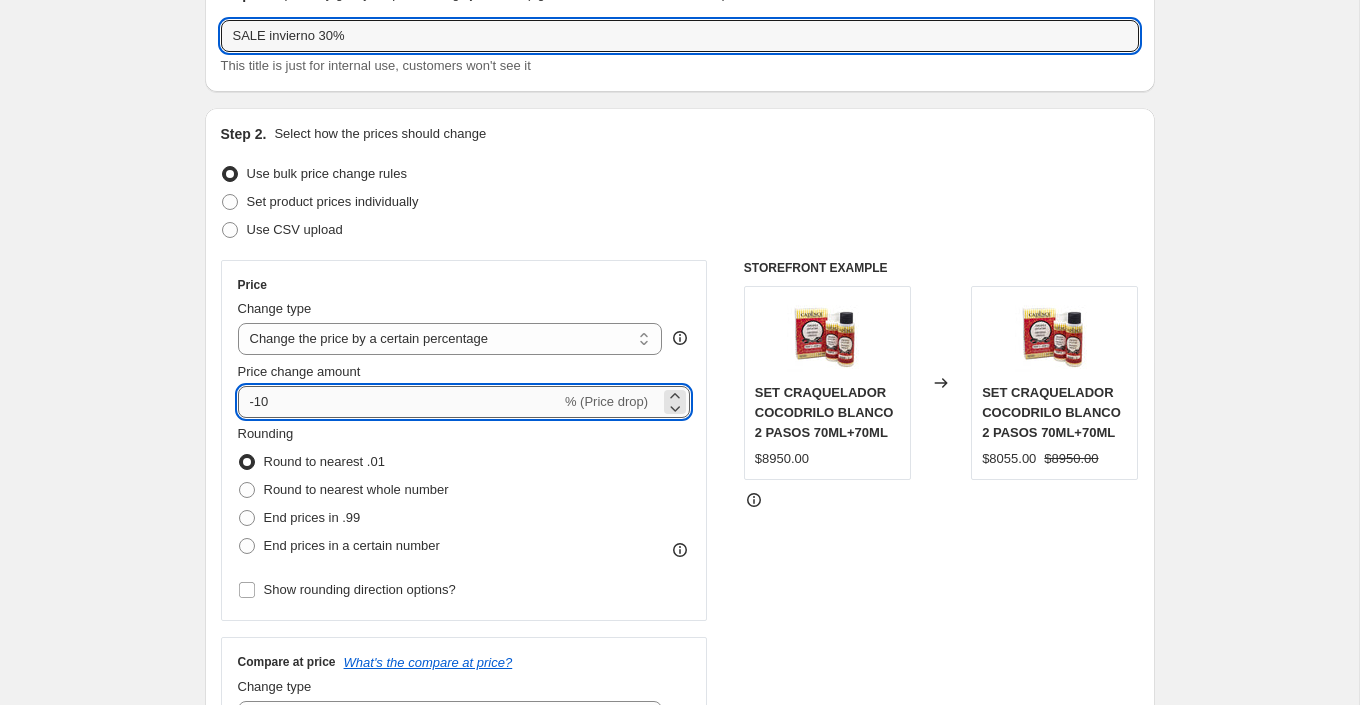 click on "-10" at bounding box center (399, 402) 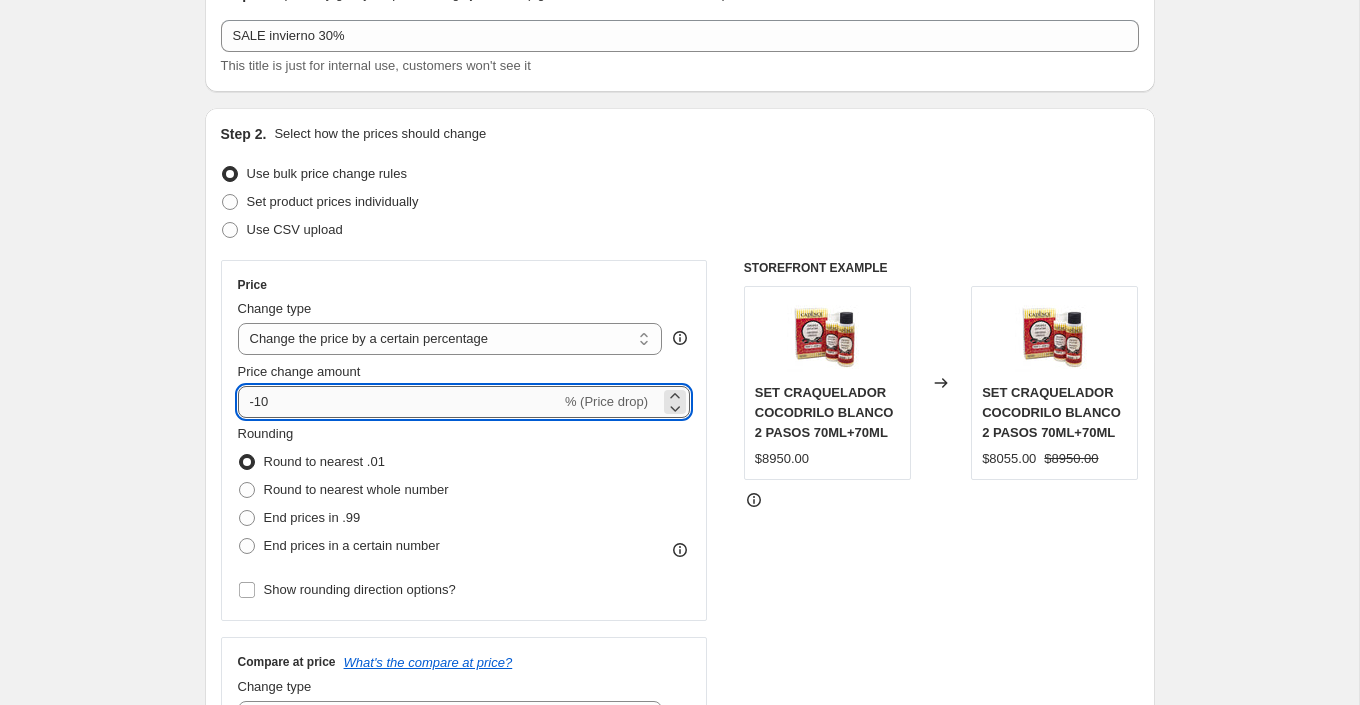 type on "-1" 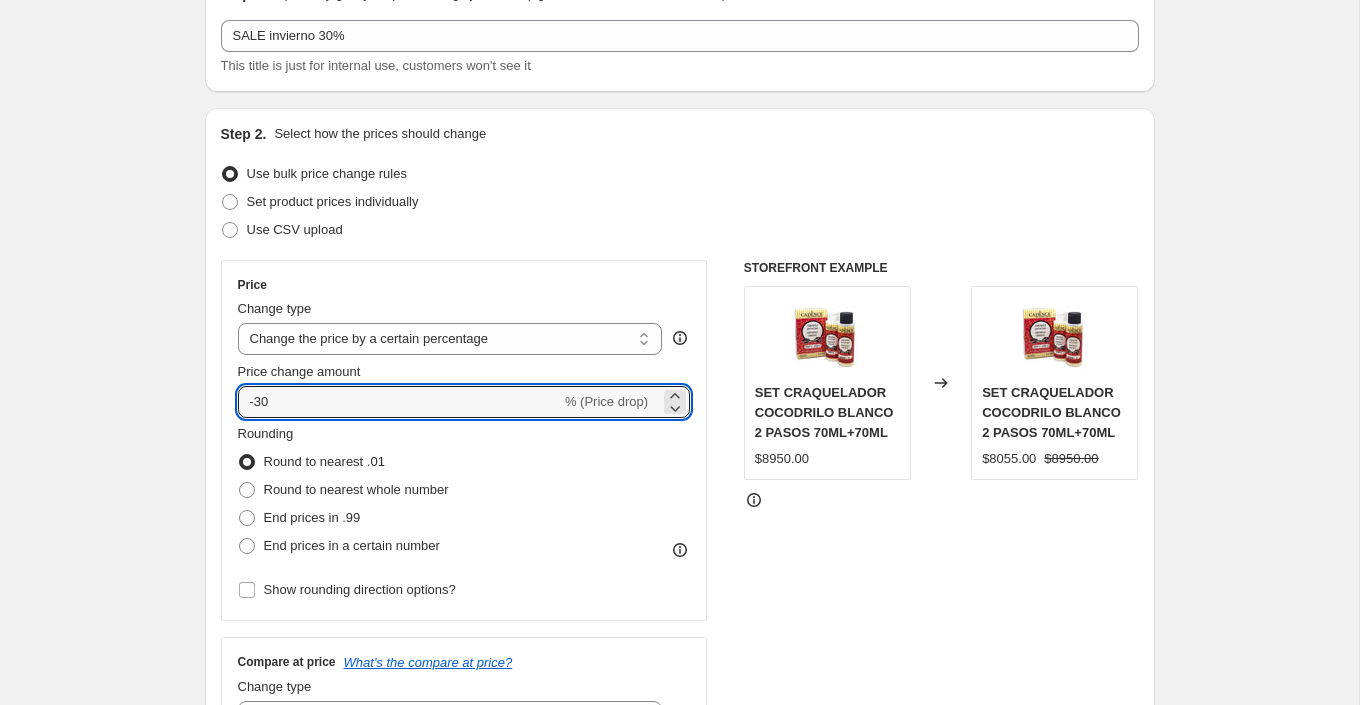 type on "-30" 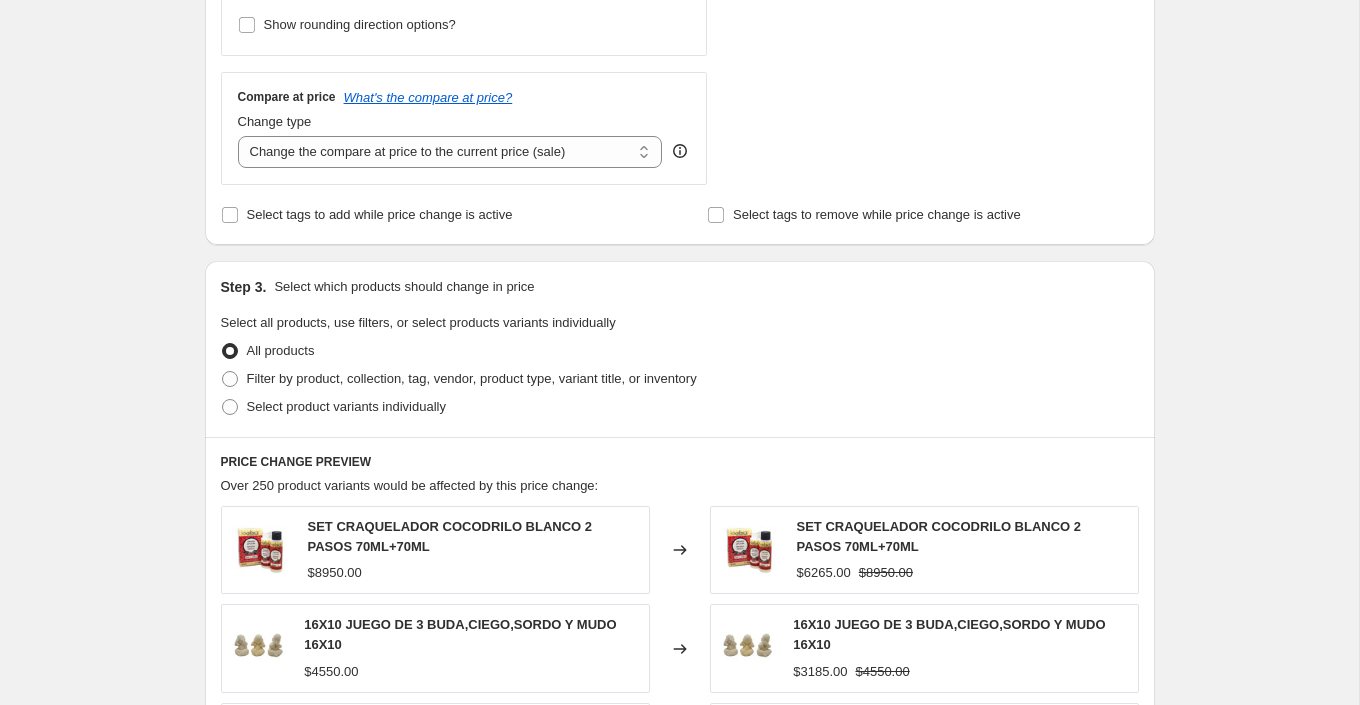 scroll, scrollTop: 678, scrollLeft: 0, axis: vertical 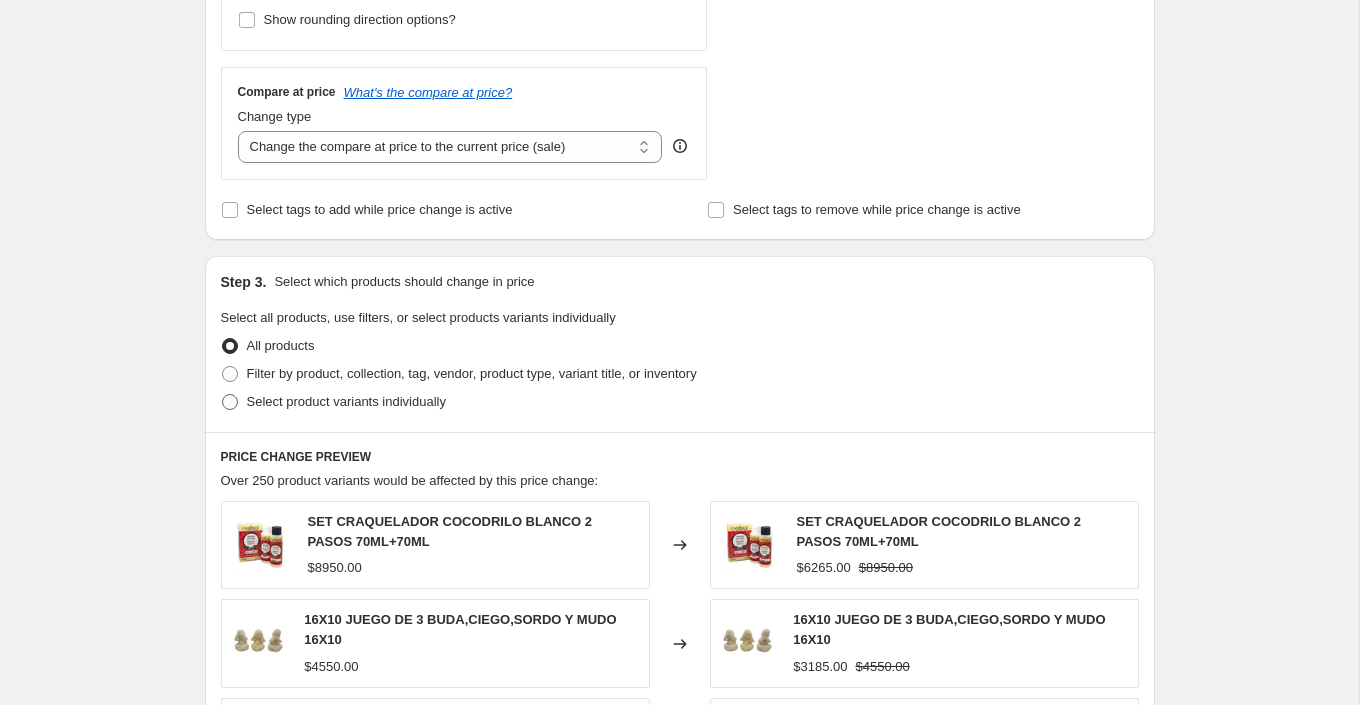 click on "Select product variants individually" at bounding box center (346, 401) 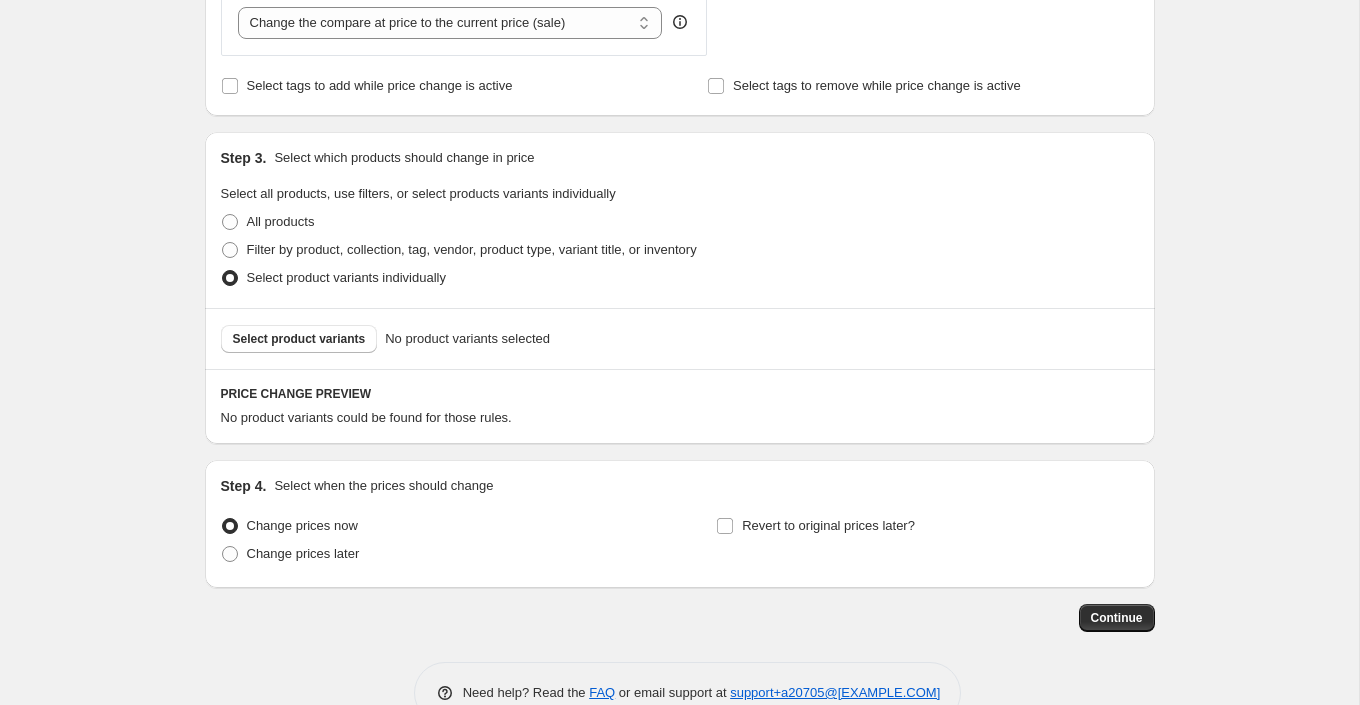 scroll, scrollTop: 803, scrollLeft: 0, axis: vertical 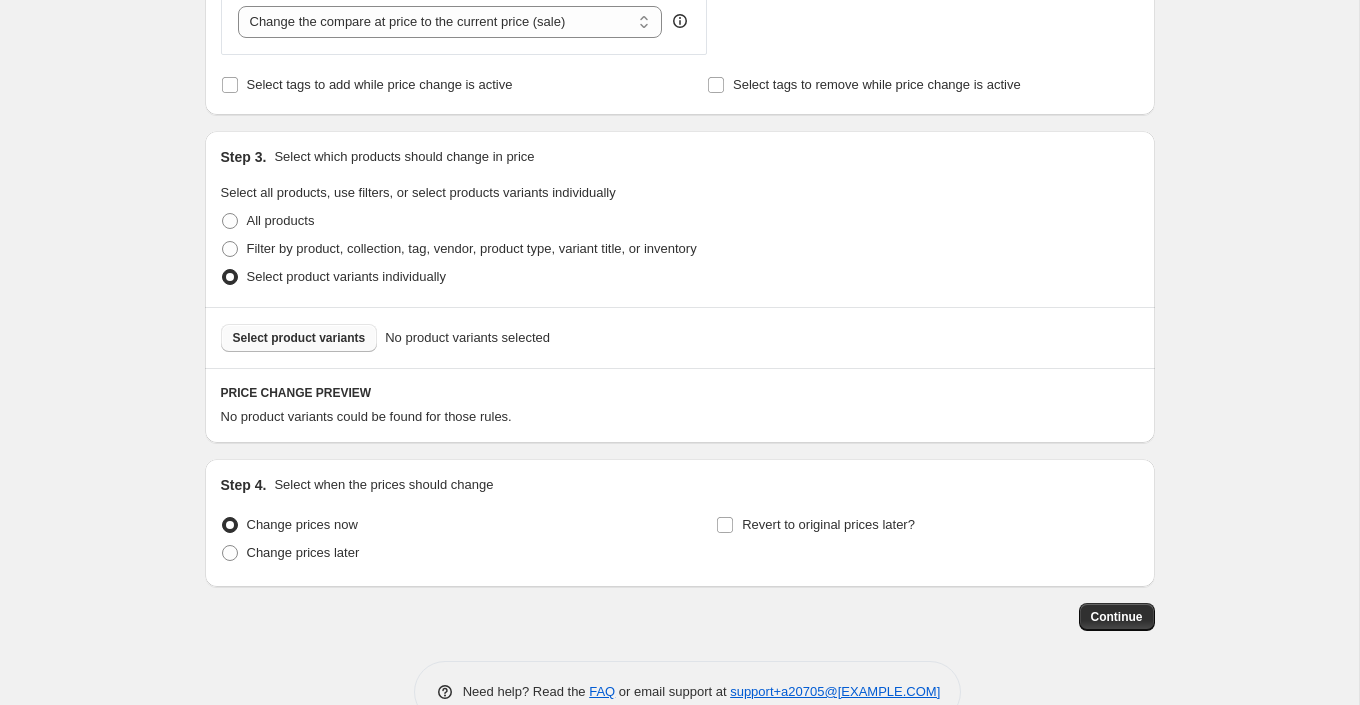 click on "Select product variants" at bounding box center (299, 338) 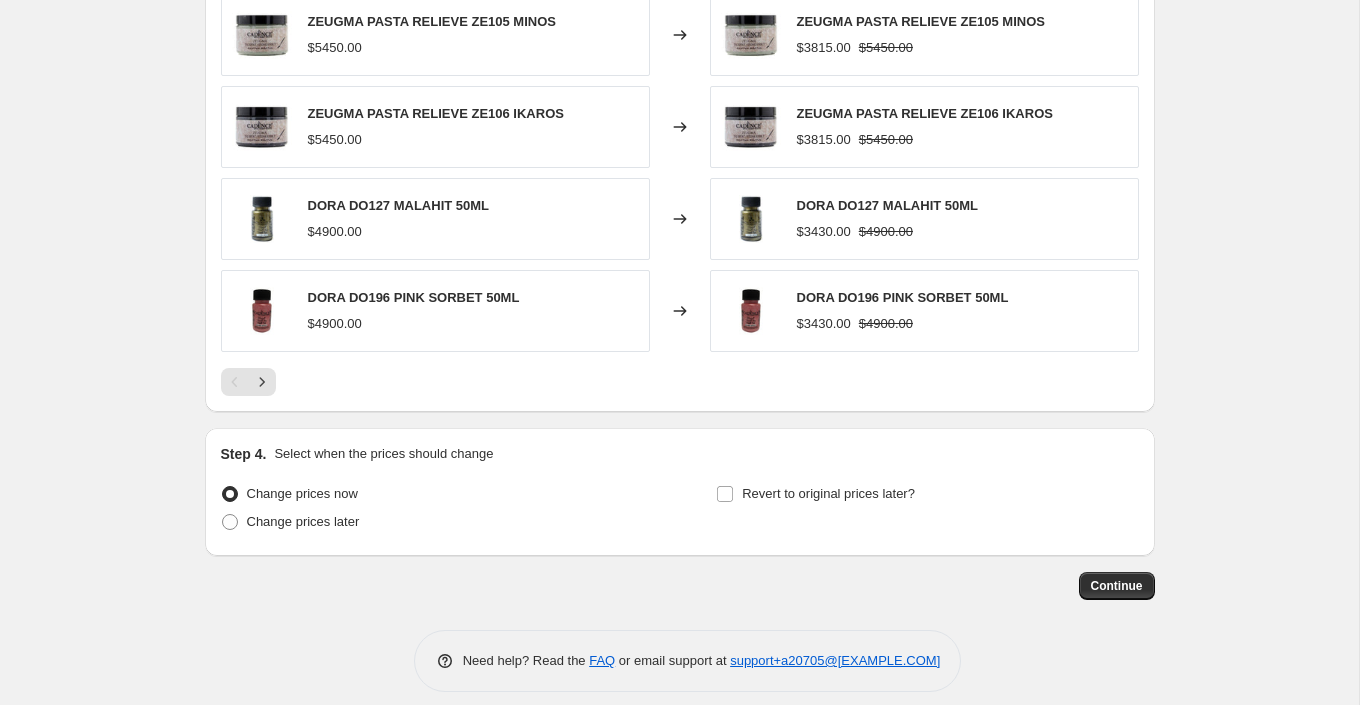 scroll, scrollTop: 1348, scrollLeft: 0, axis: vertical 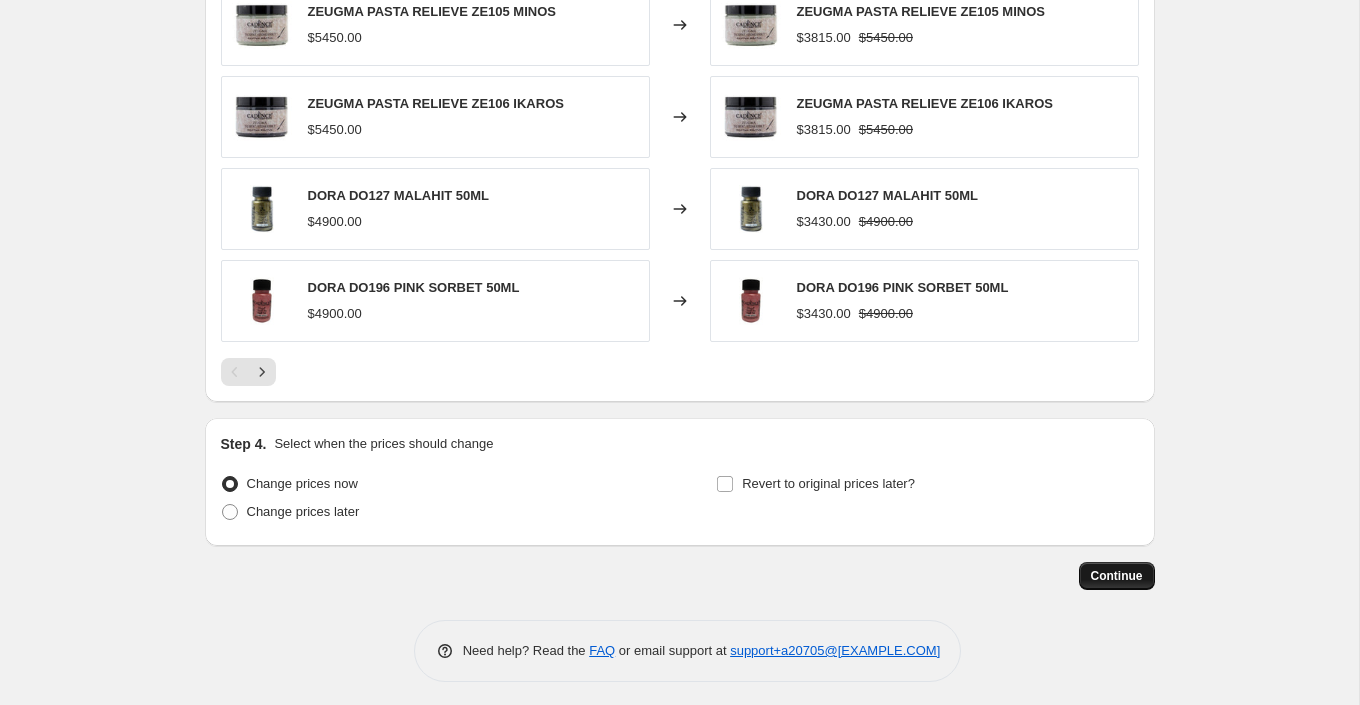 click on "Continue" at bounding box center [1117, 576] 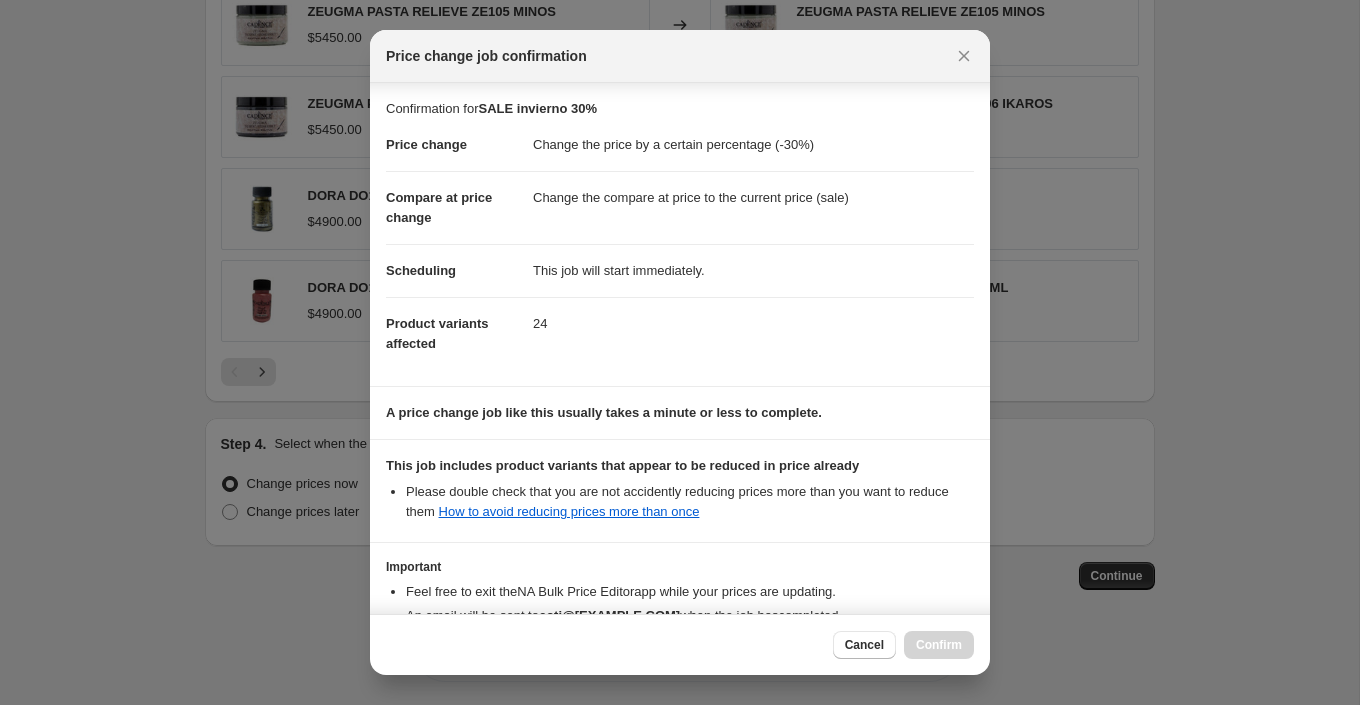 scroll, scrollTop: 133, scrollLeft: 0, axis: vertical 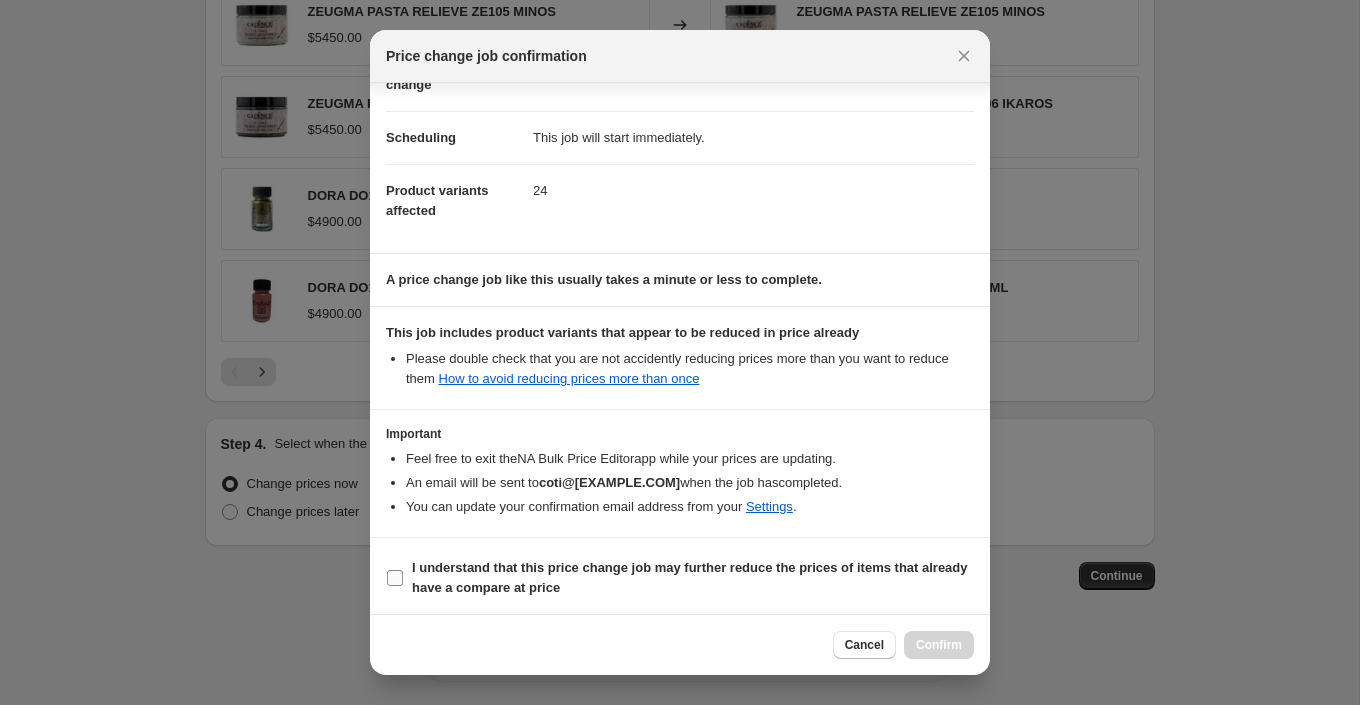 click on "I understand that this price change job may further reduce the prices of items that already have a compare at price" at bounding box center [395, 578] 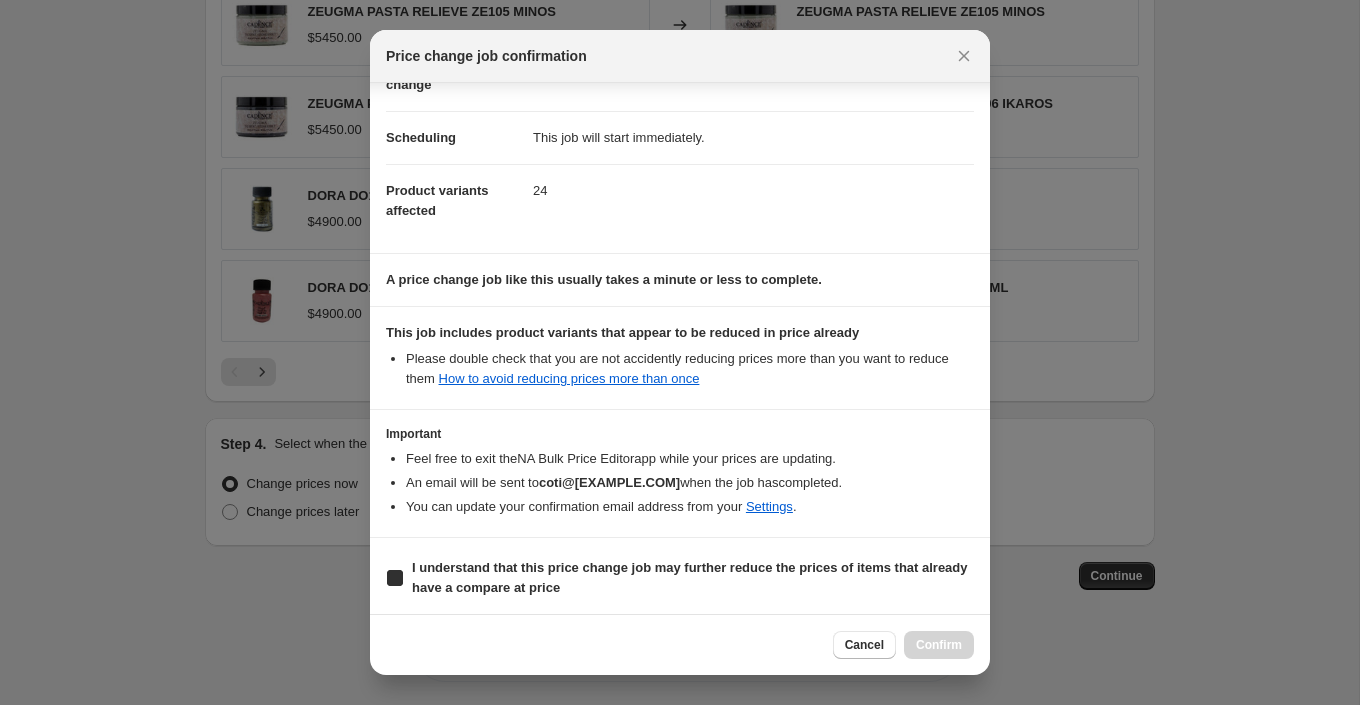 checkbox on "true" 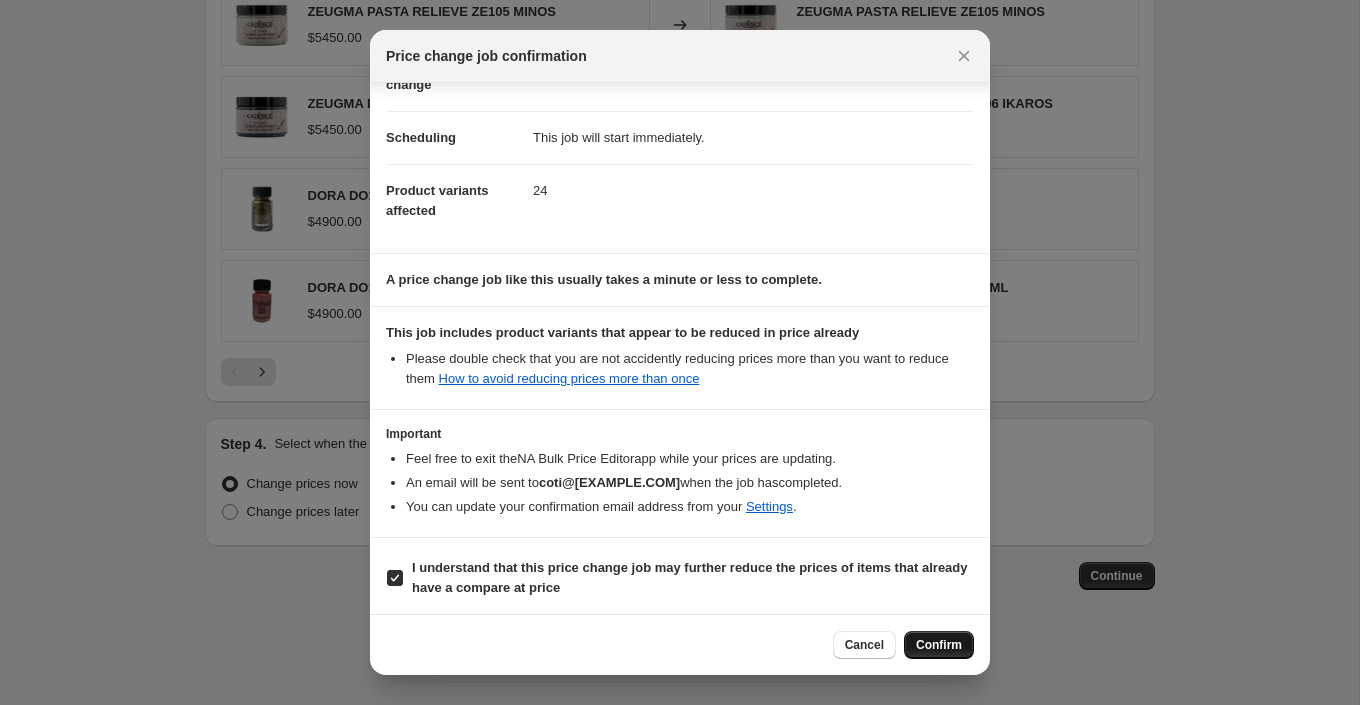 click on "Confirm" at bounding box center [939, 645] 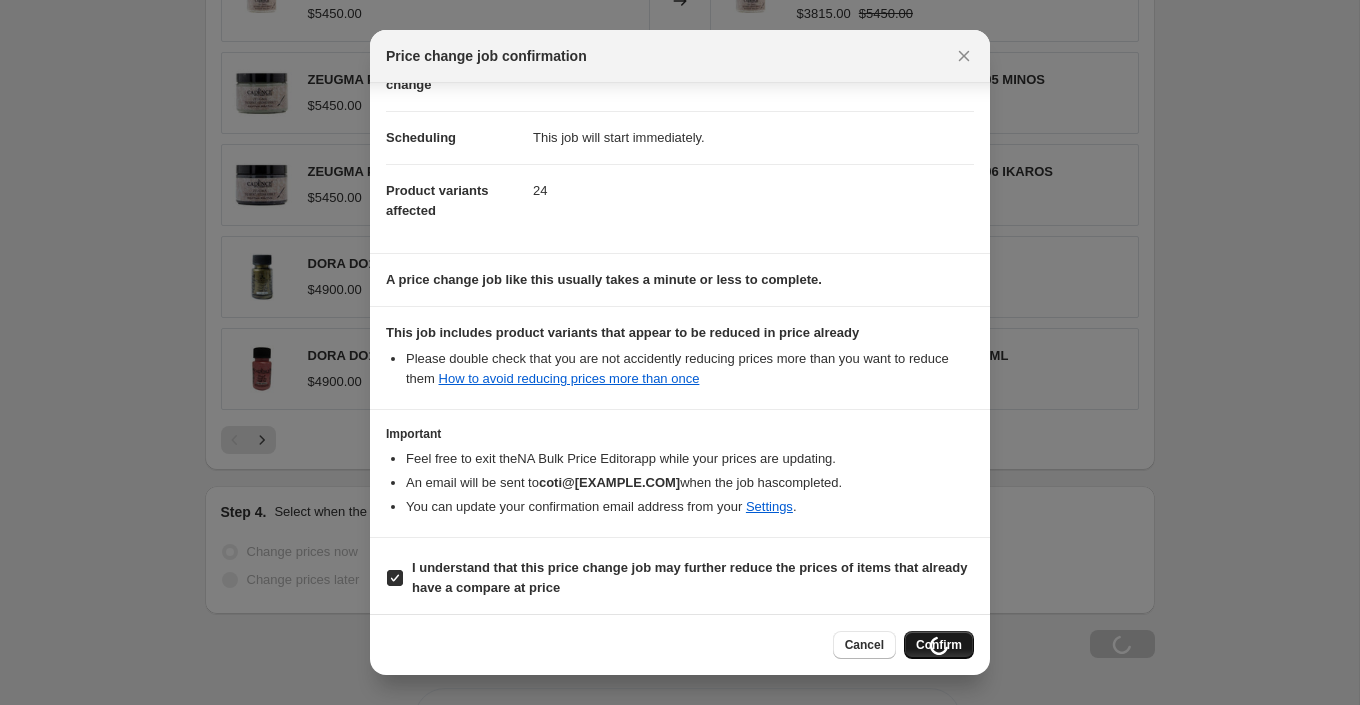 scroll, scrollTop: 1415, scrollLeft: 0, axis: vertical 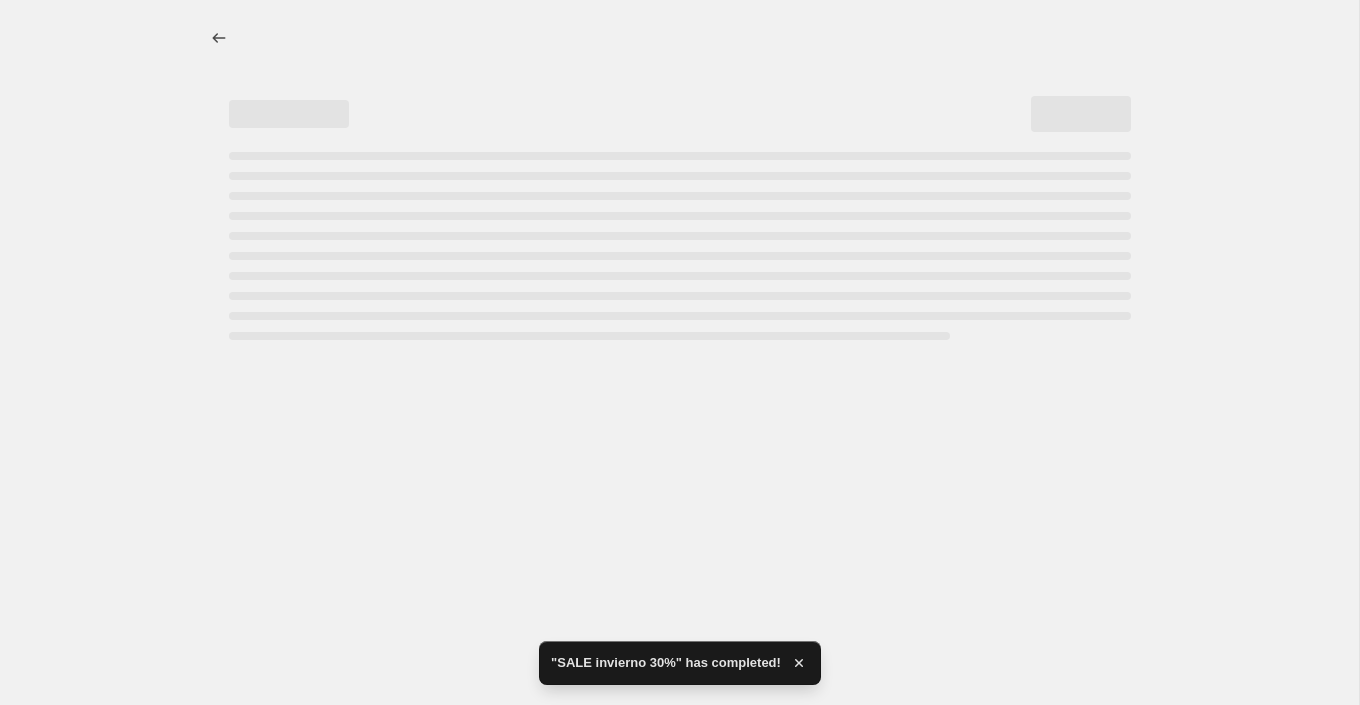 select on "percentage" 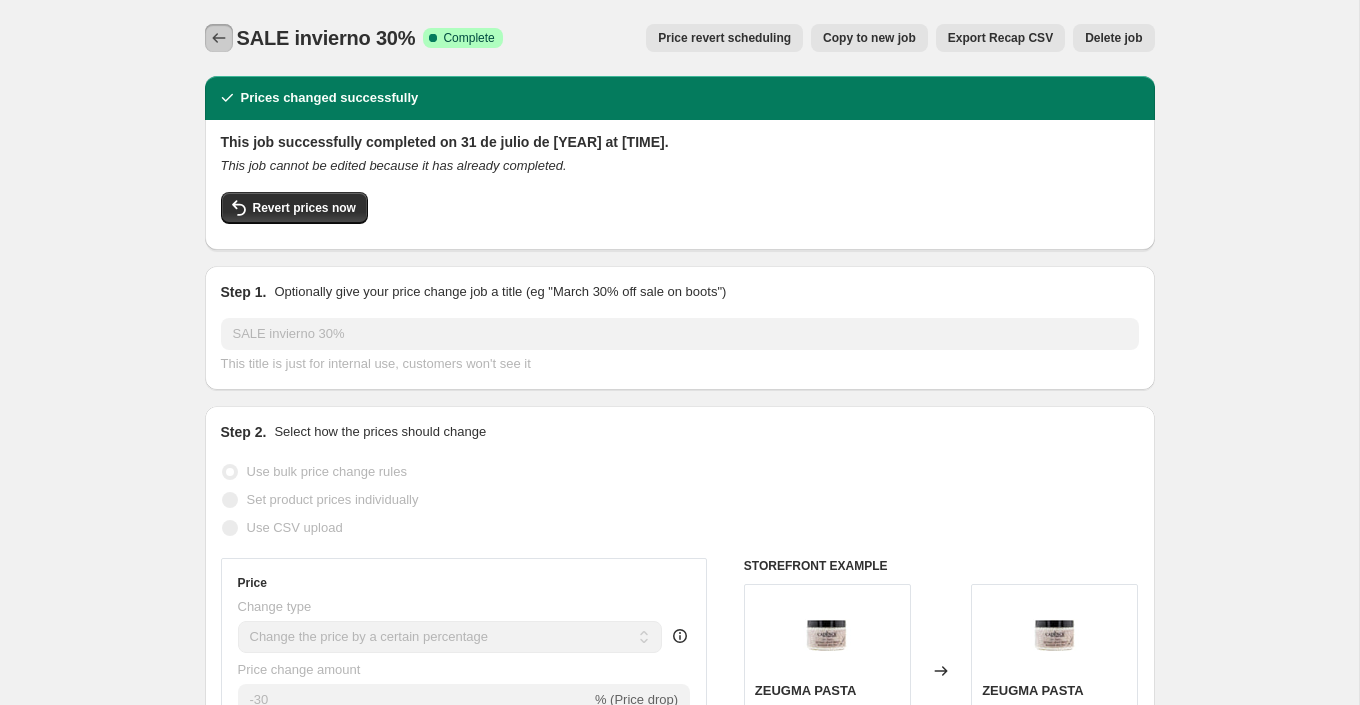click at bounding box center [219, 38] 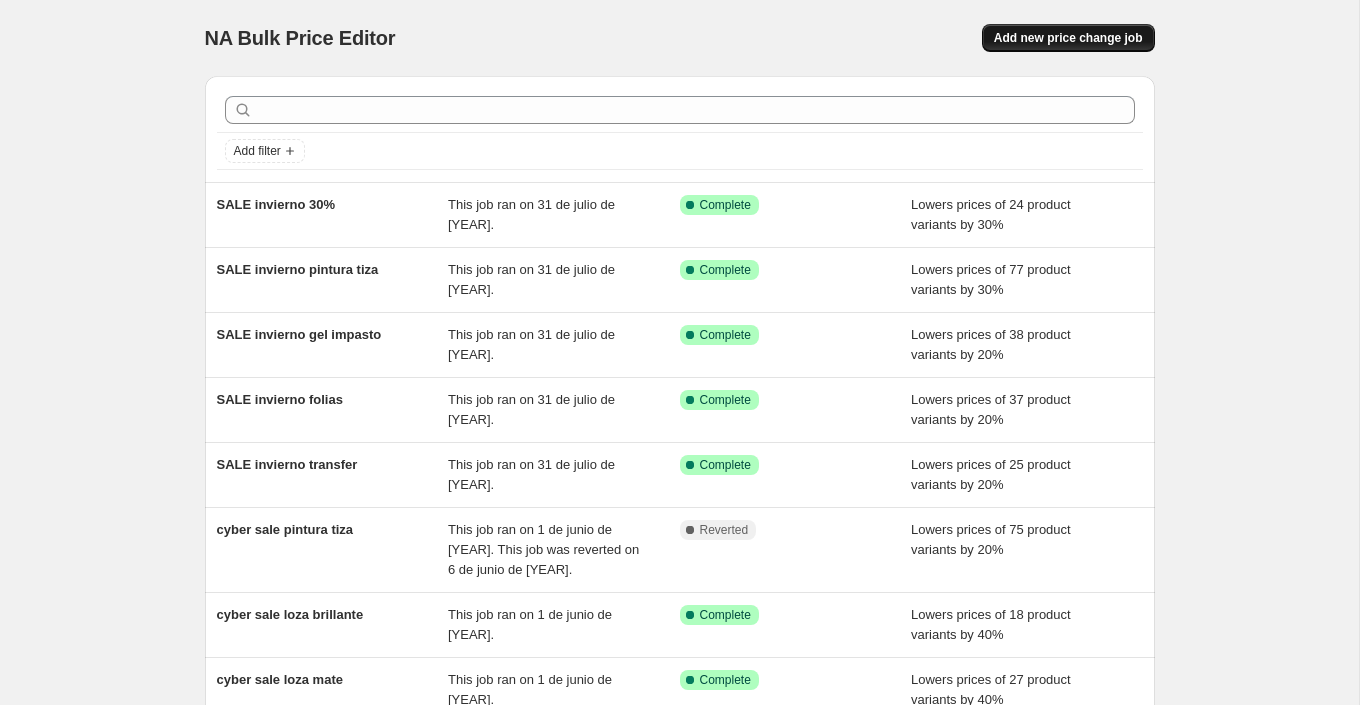 click on "Add new price change job" at bounding box center [1068, 38] 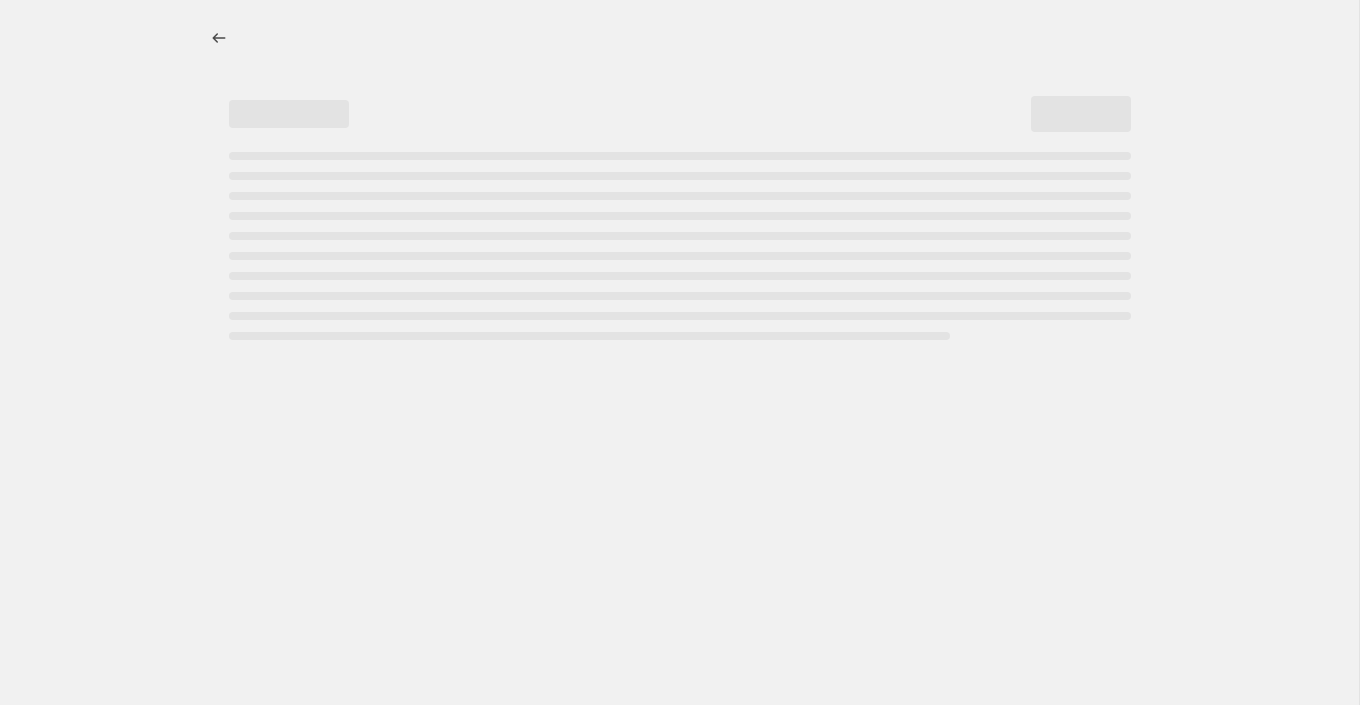 select on "percentage" 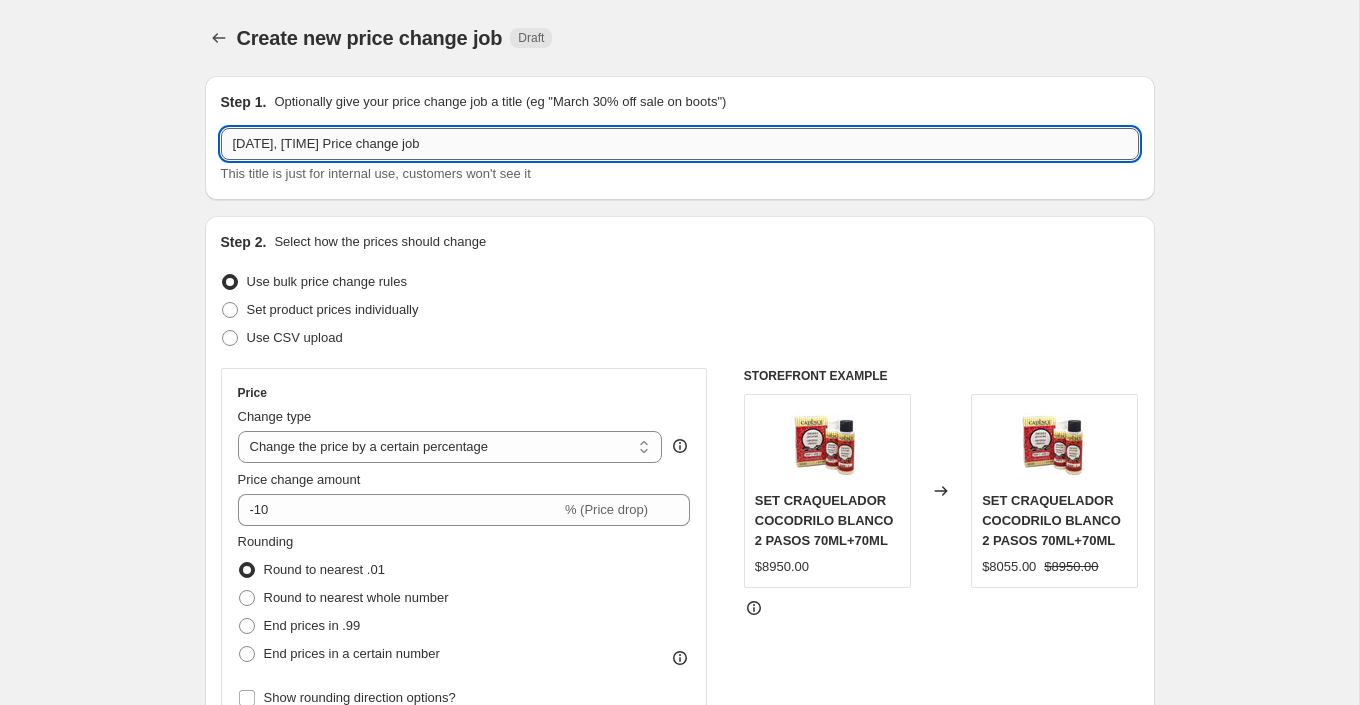click on "[DATE], [TIME] Price change job" at bounding box center (680, 144) 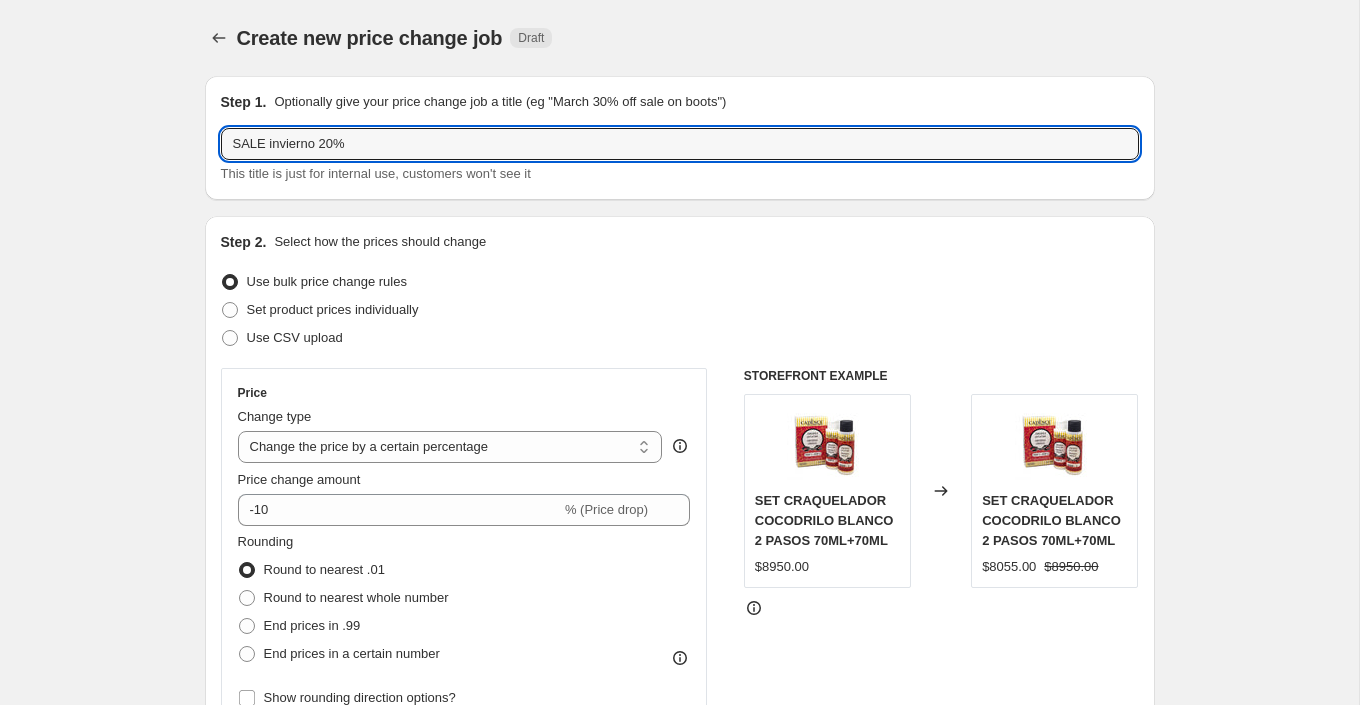 type on "SALE invierno 20%" 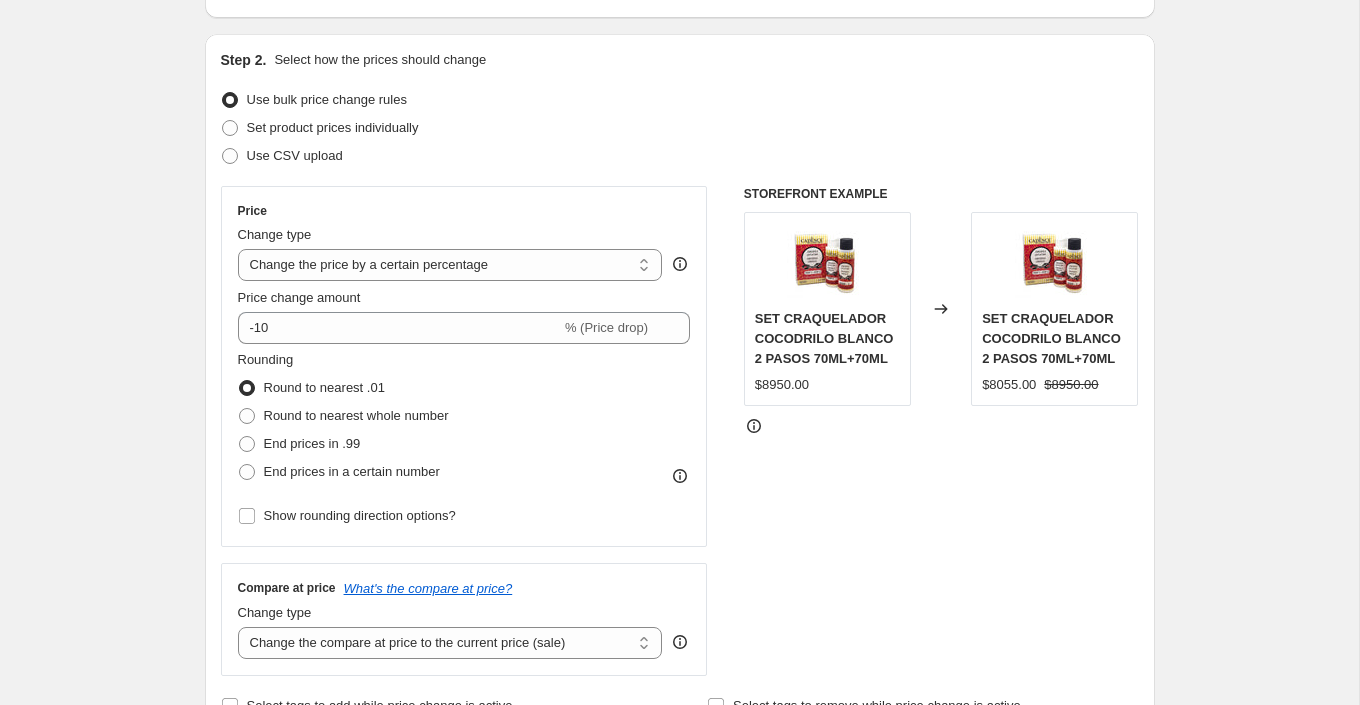 scroll, scrollTop: 186, scrollLeft: 0, axis: vertical 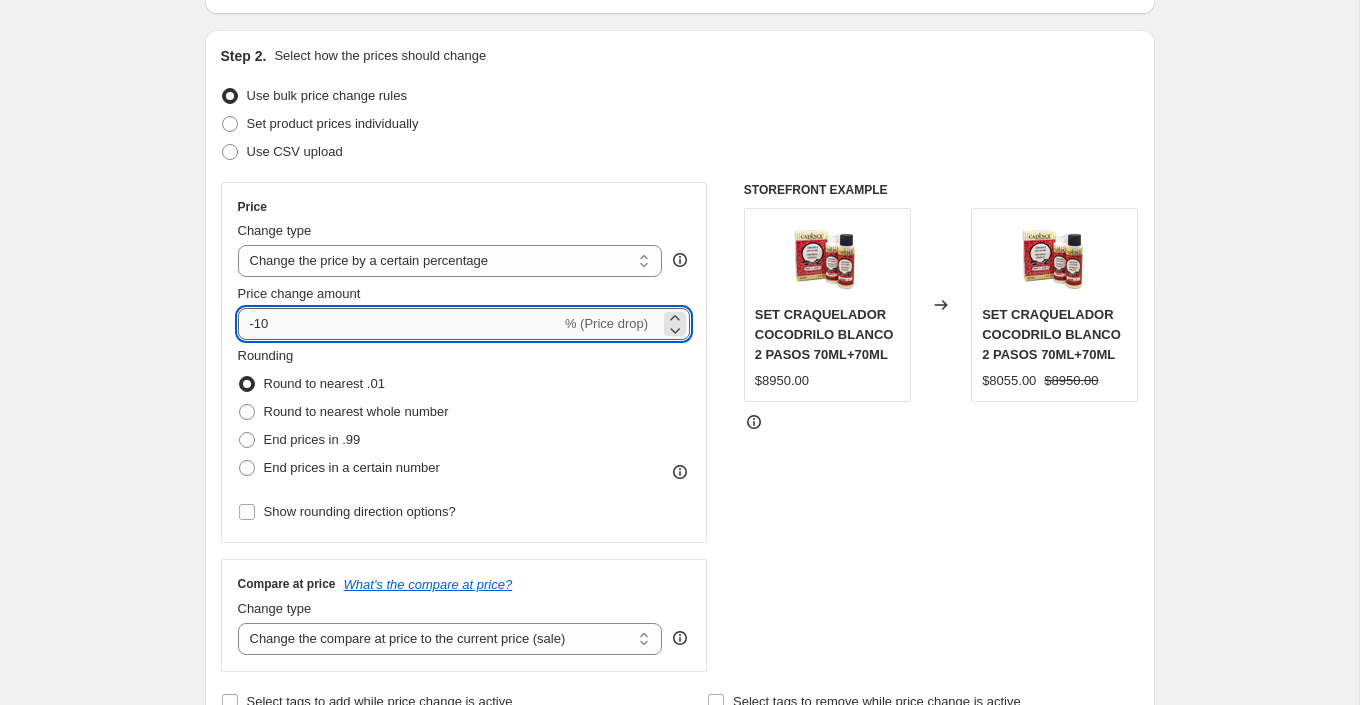 click on "-10" at bounding box center [399, 324] 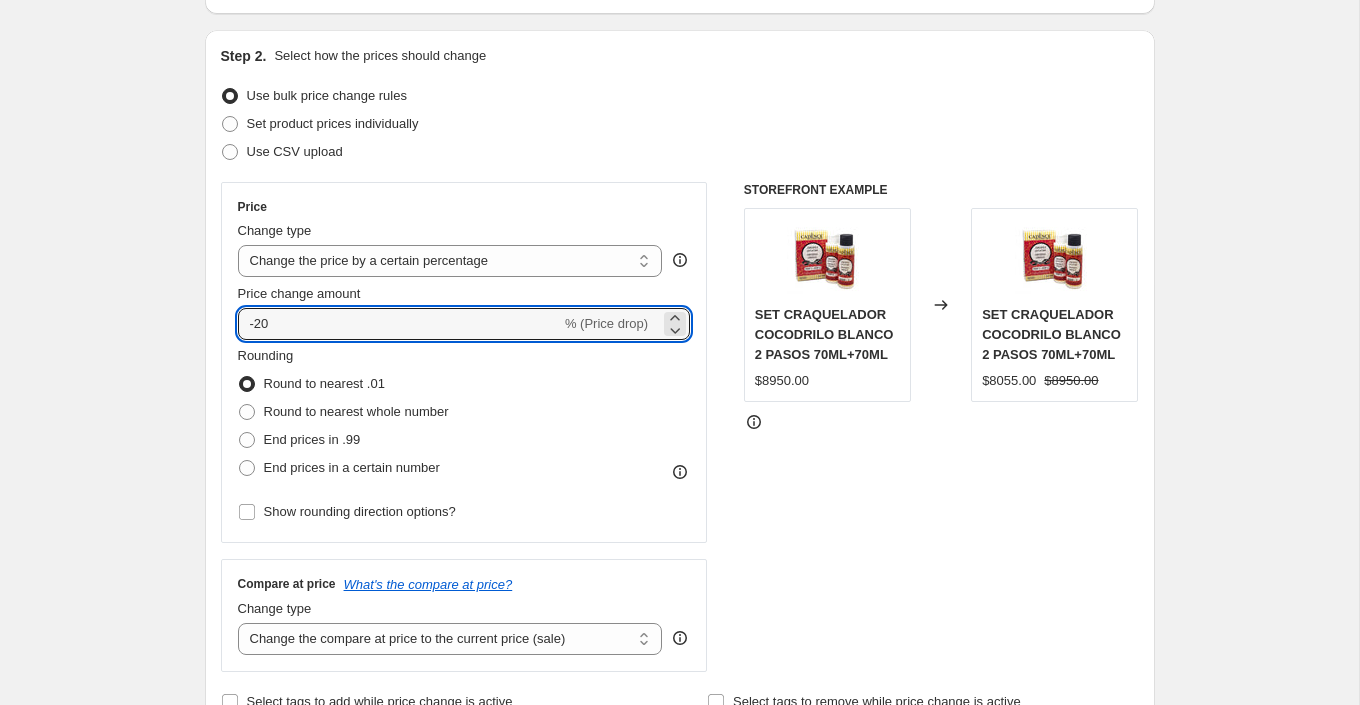 type on "-20" 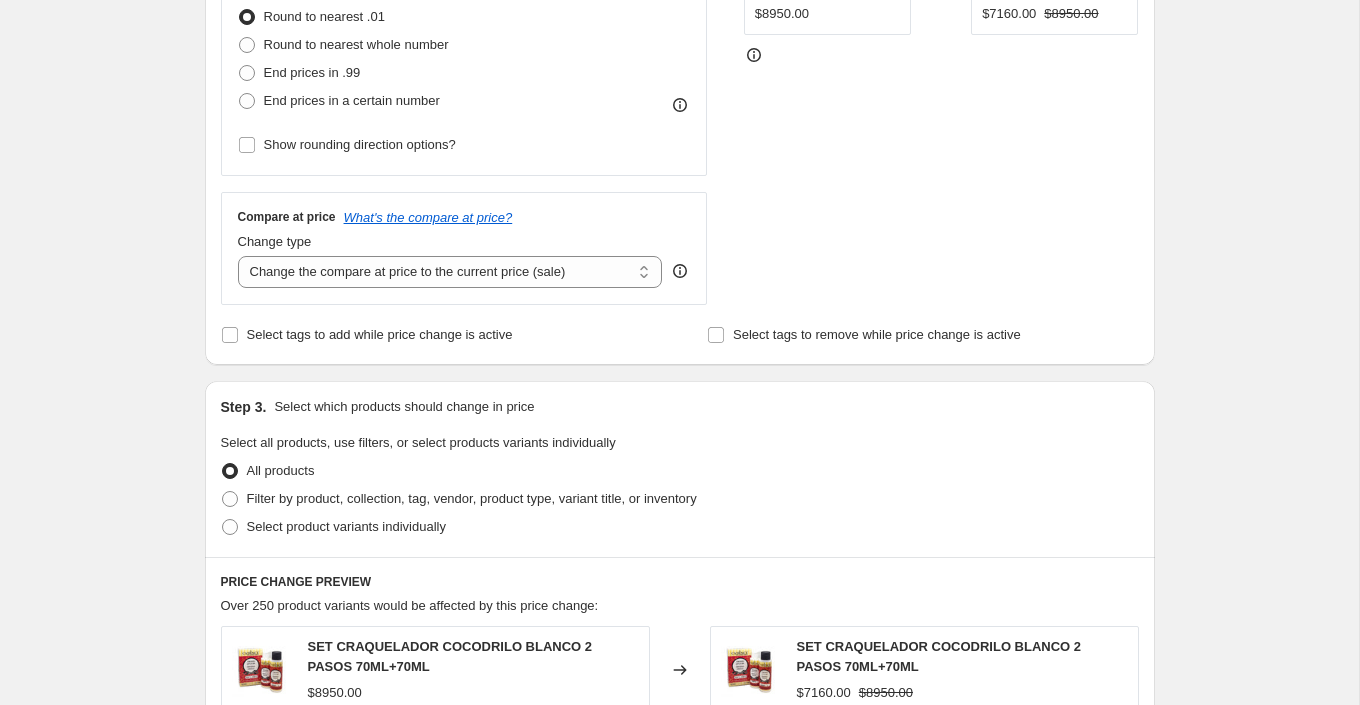 scroll, scrollTop: 568, scrollLeft: 0, axis: vertical 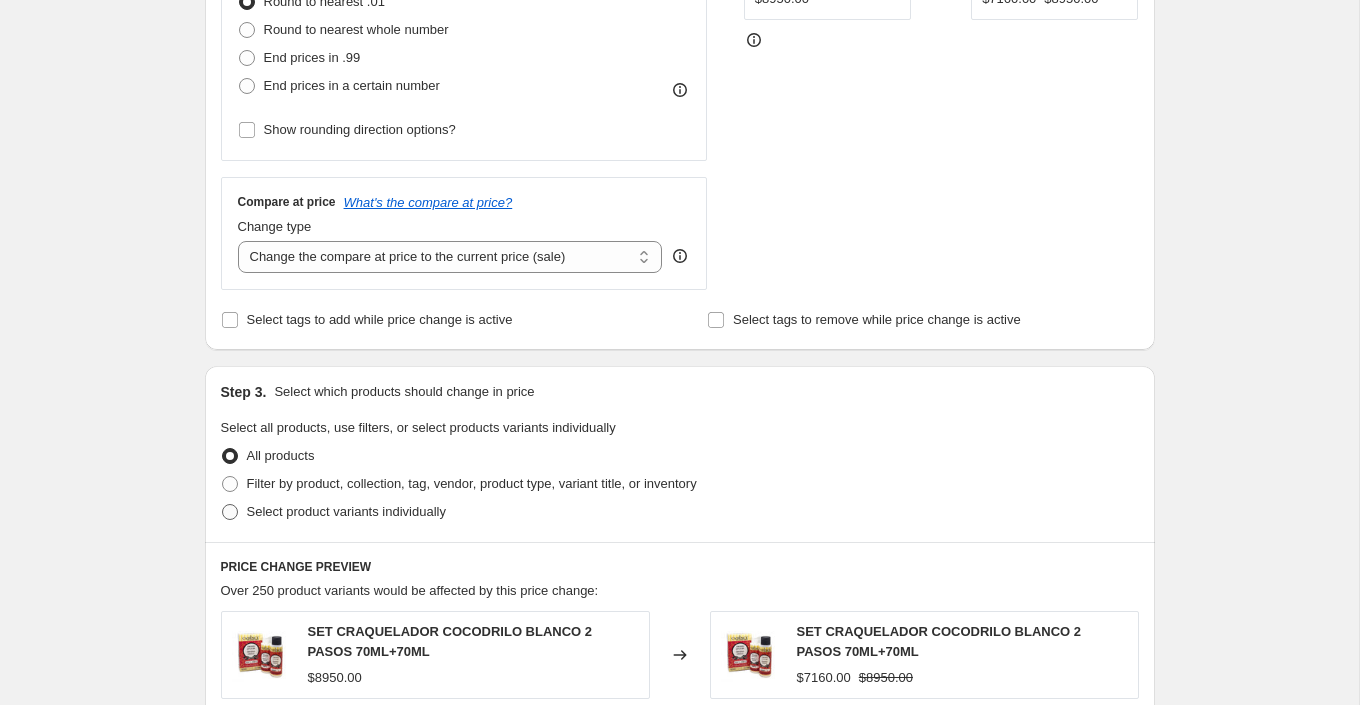 click on "Select product variants individually" at bounding box center [346, 511] 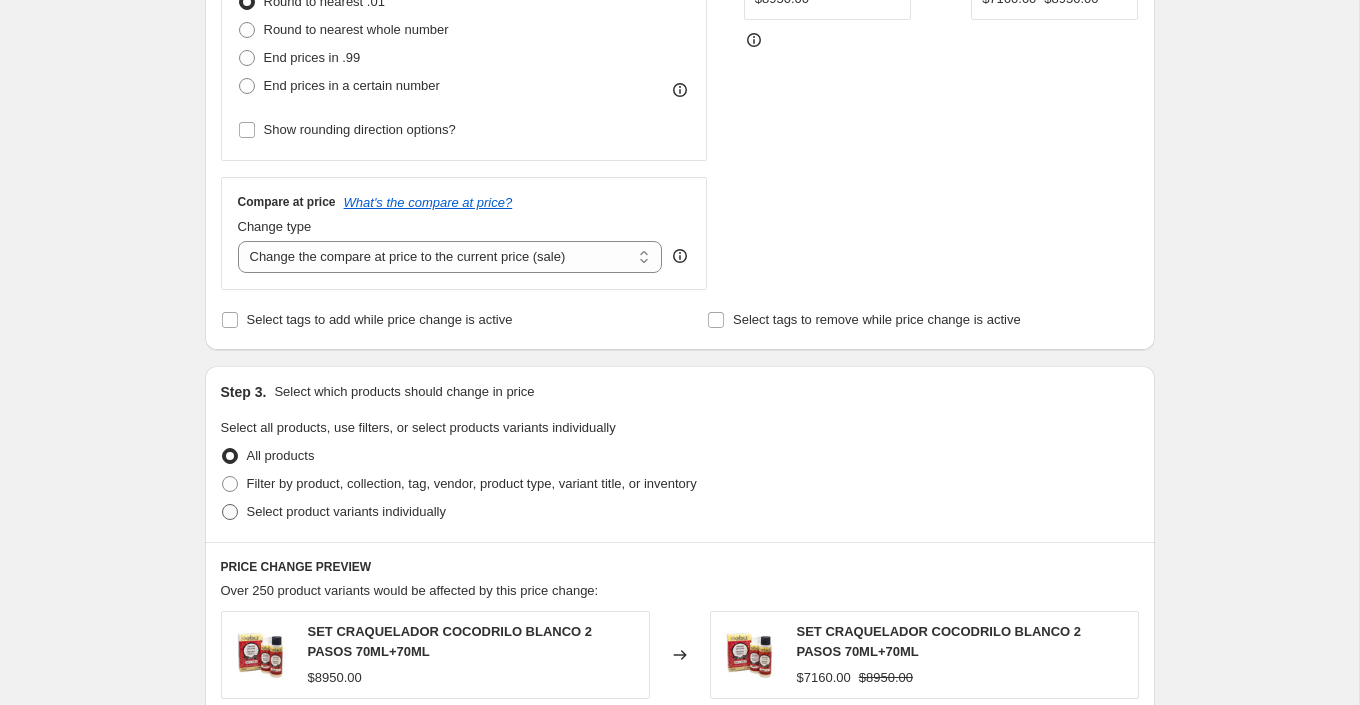 radio on "true" 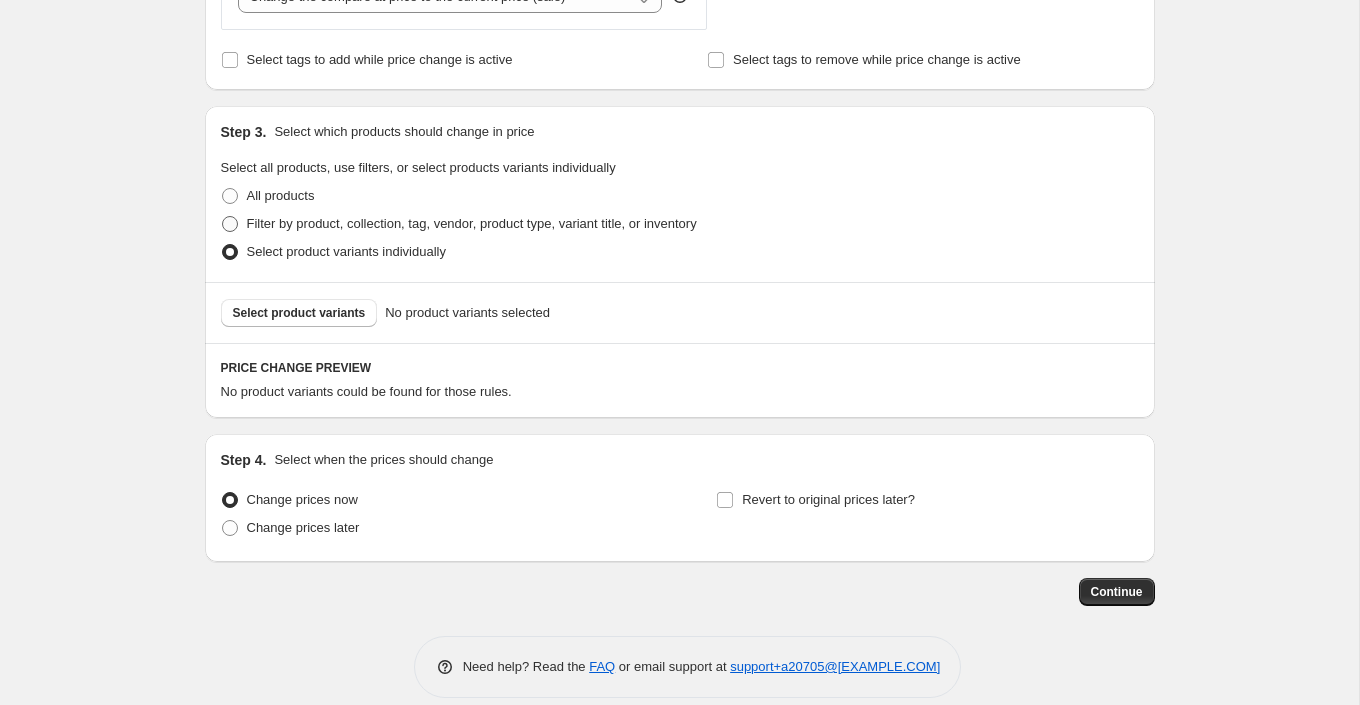 scroll, scrollTop: 847, scrollLeft: 0, axis: vertical 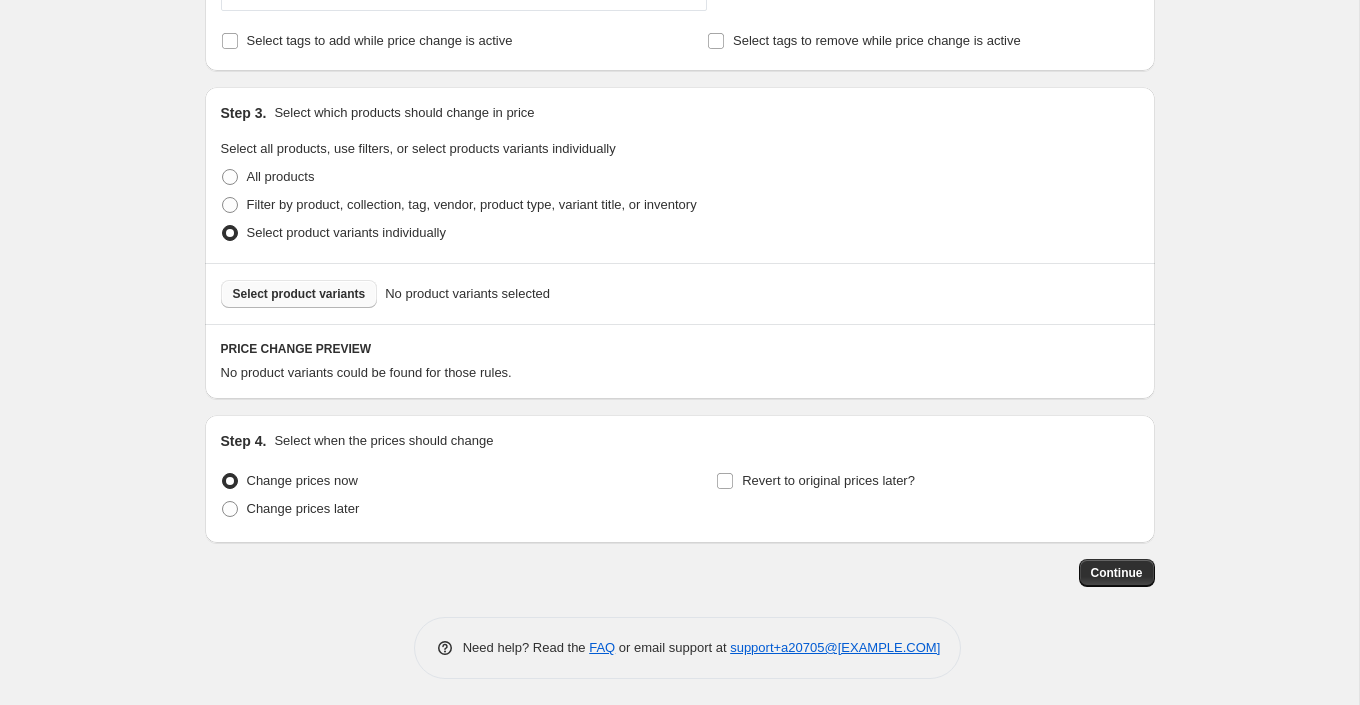 click on "Select product variants" at bounding box center [299, 294] 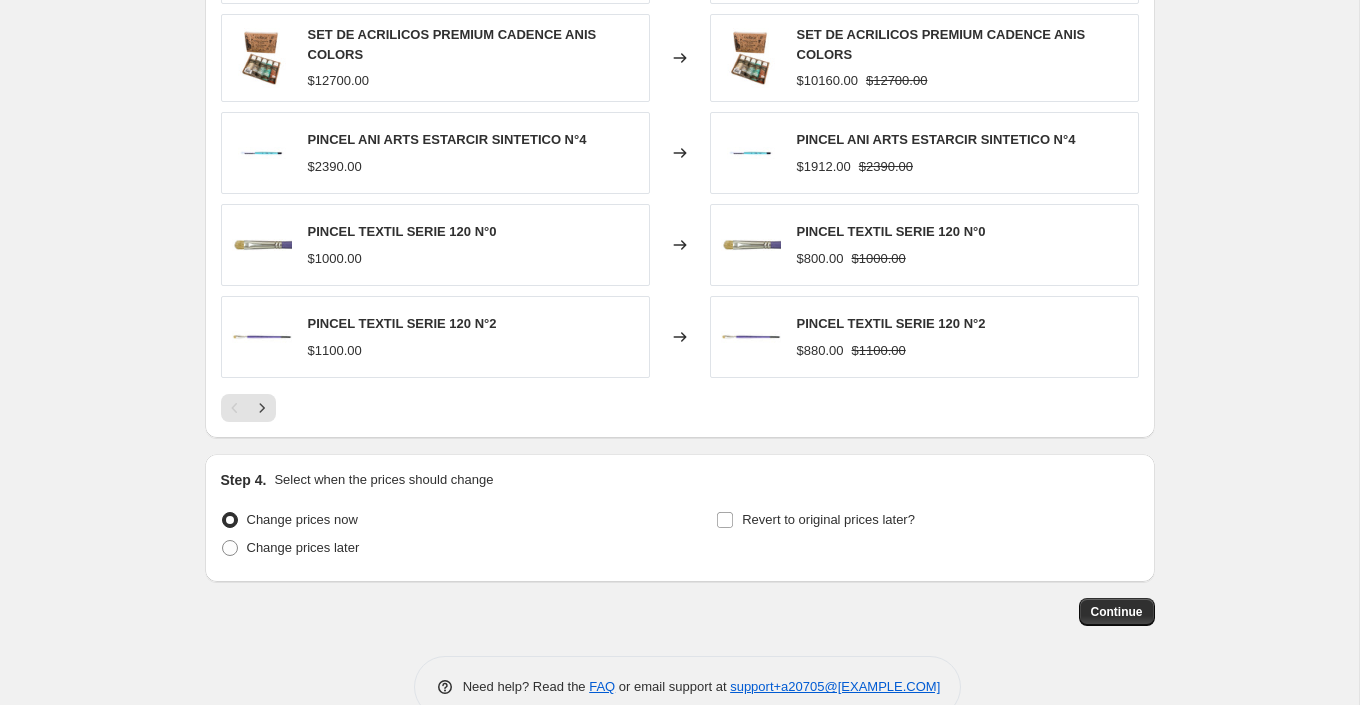 scroll, scrollTop: 1354, scrollLeft: 0, axis: vertical 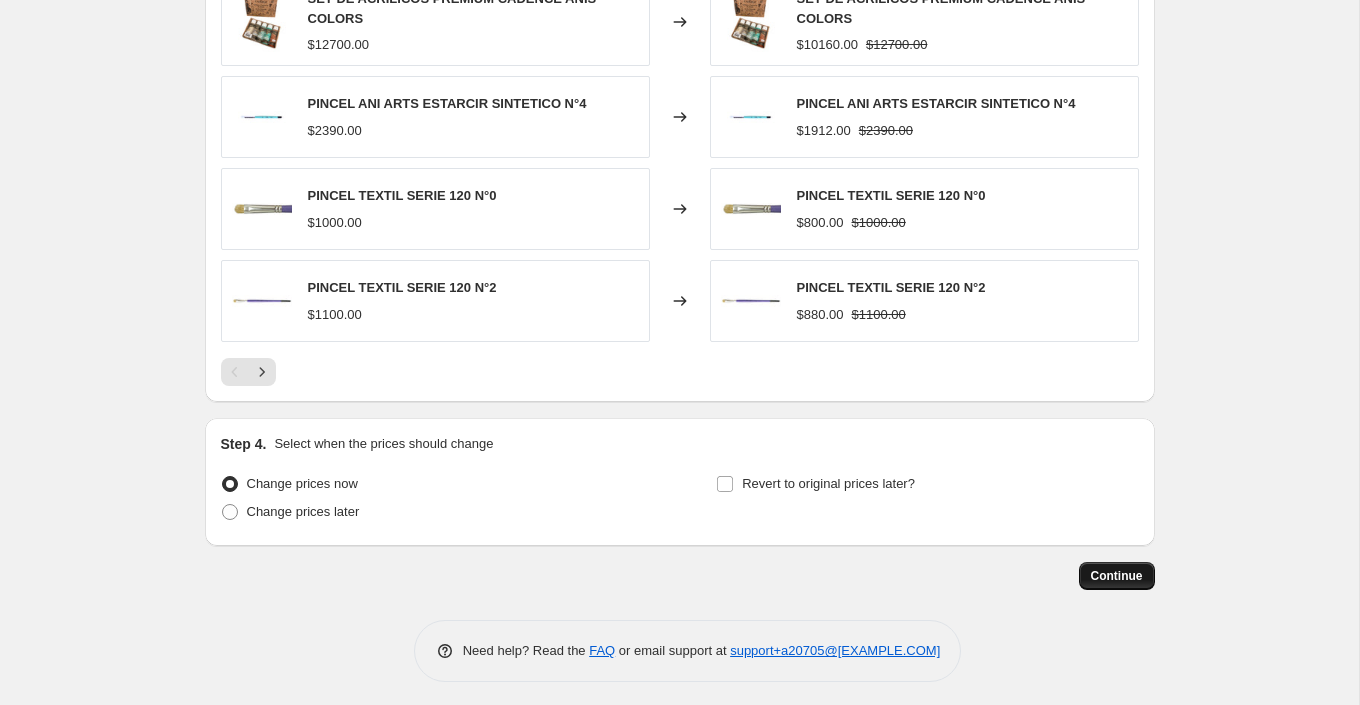 click on "Continue" at bounding box center [1117, 576] 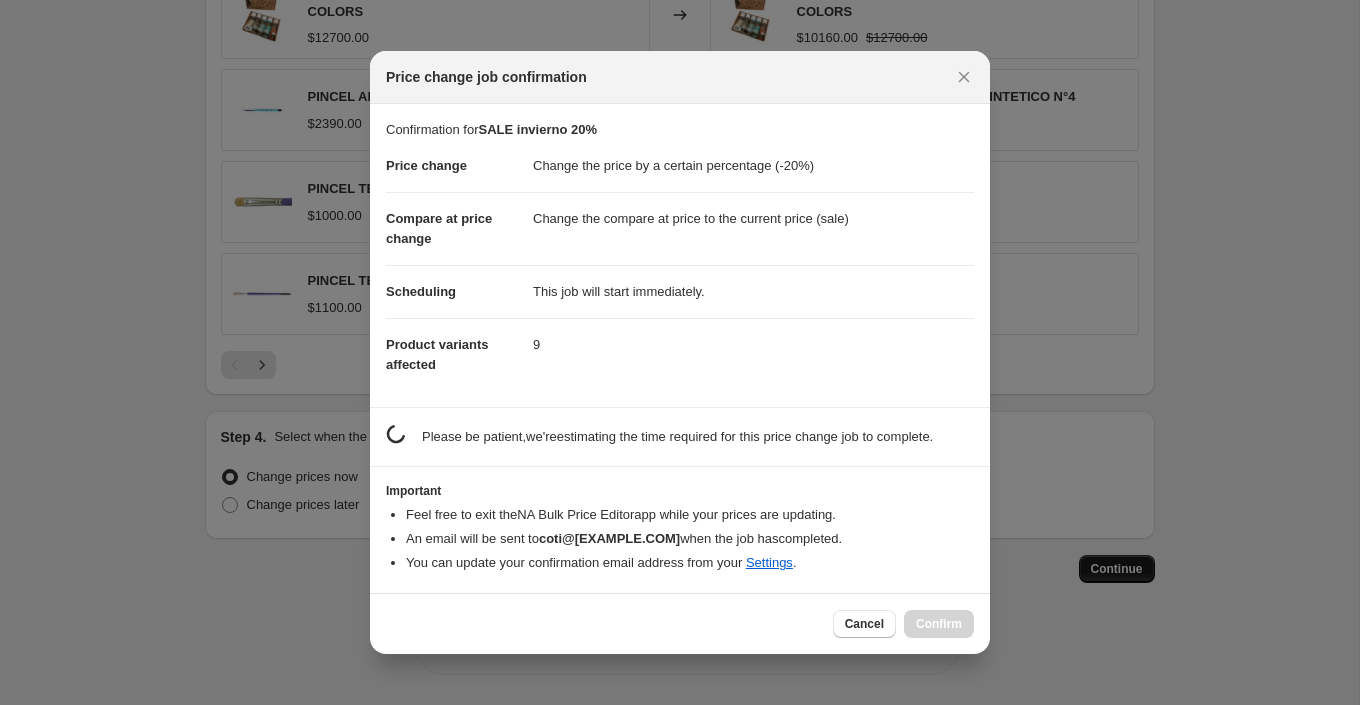scroll, scrollTop: 1354, scrollLeft: 0, axis: vertical 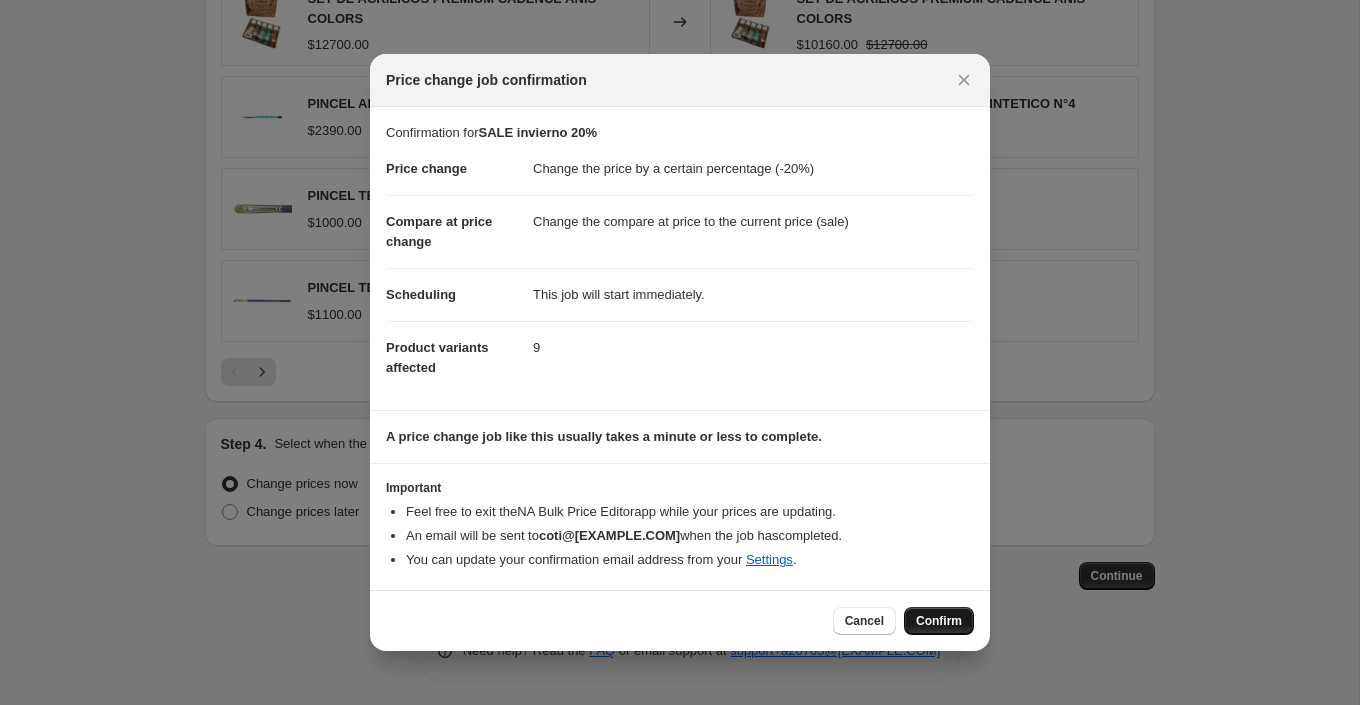 click on "Confirm" at bounding box center [939, 621] 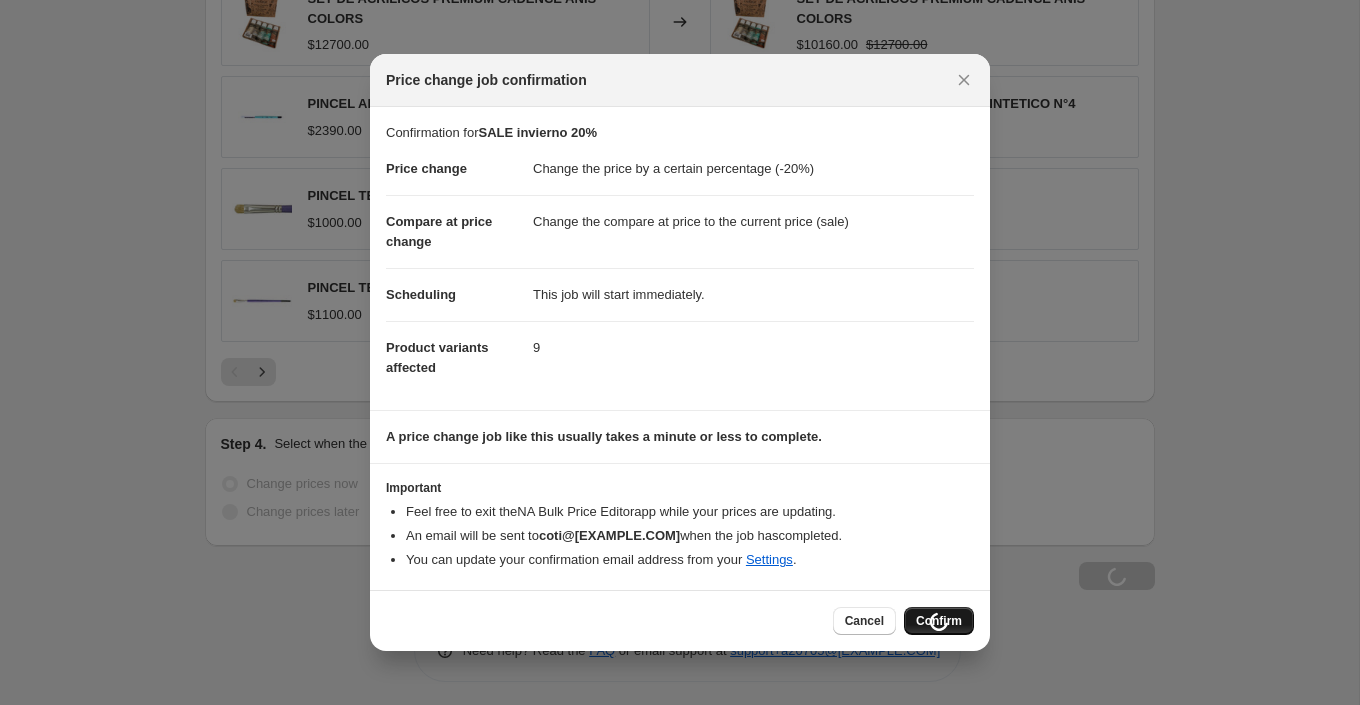 scroll, scrollTop: 1422, scrollLeft: 0, axis: vertical 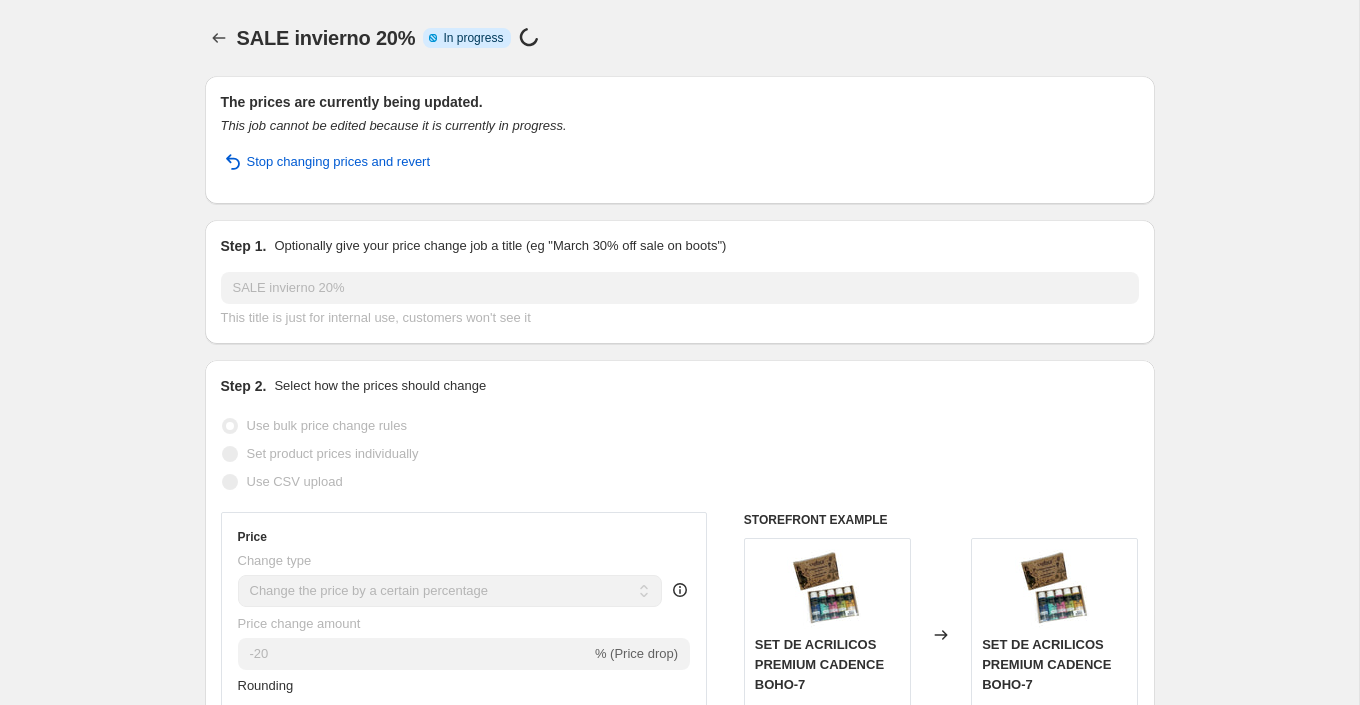 select on "percentage" 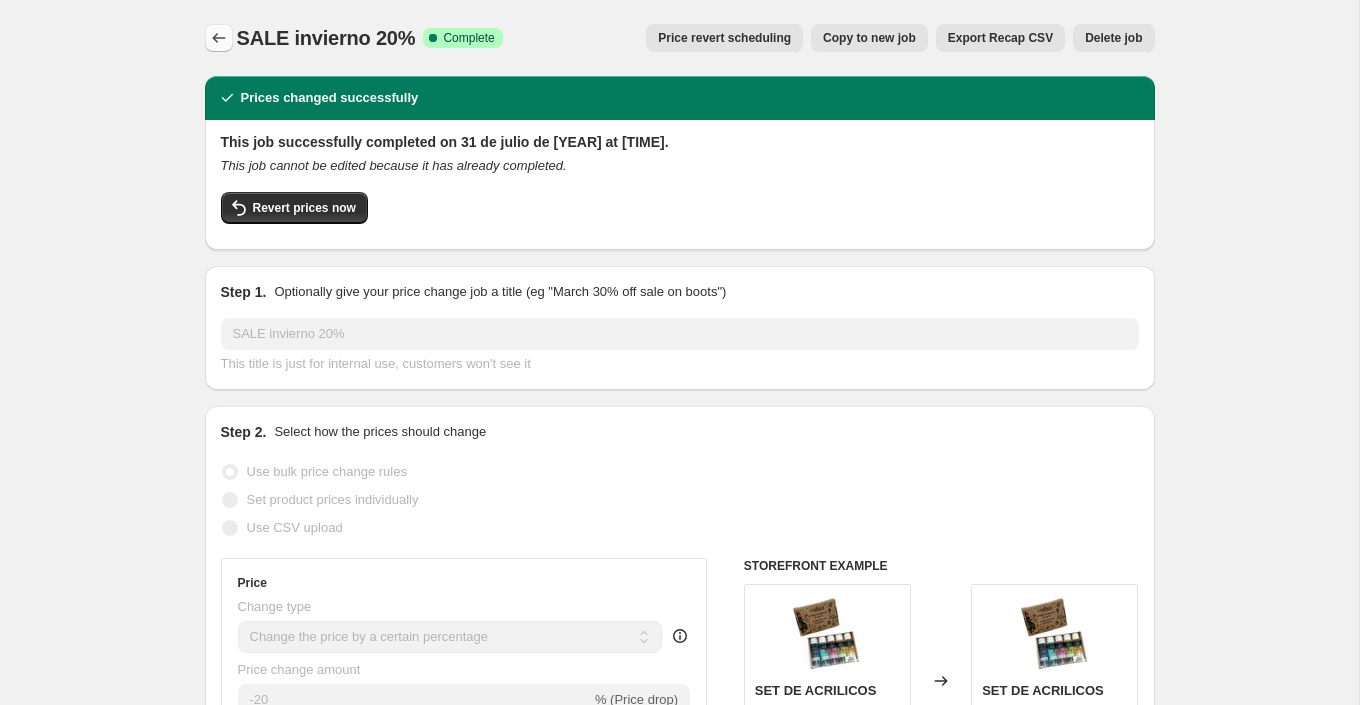click 